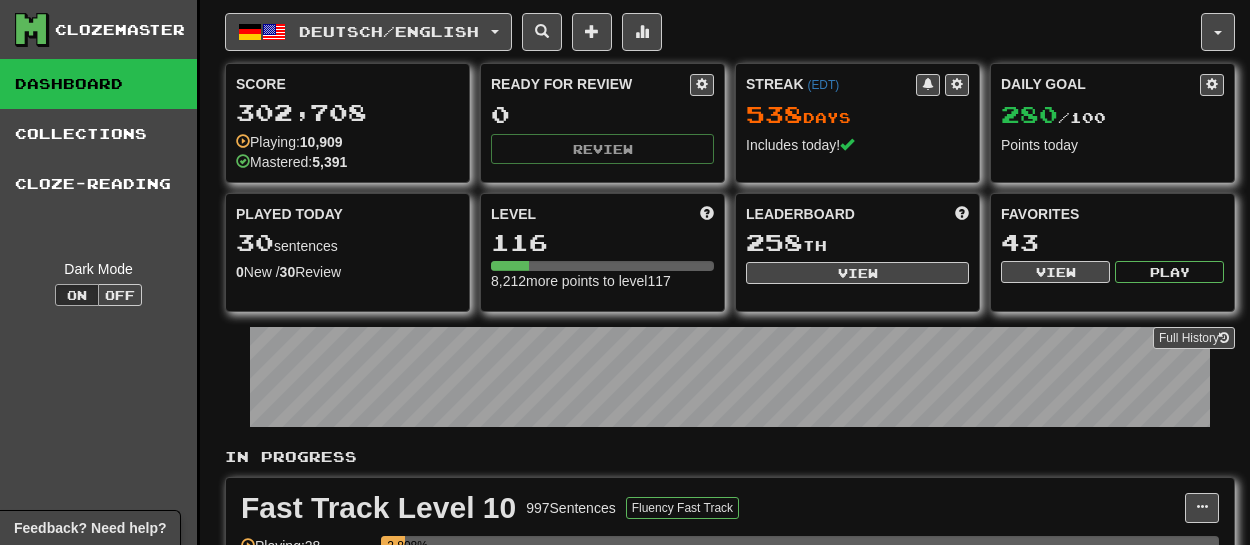 scroll, scrollTop: 0, scrollLeft: 0, axis: both 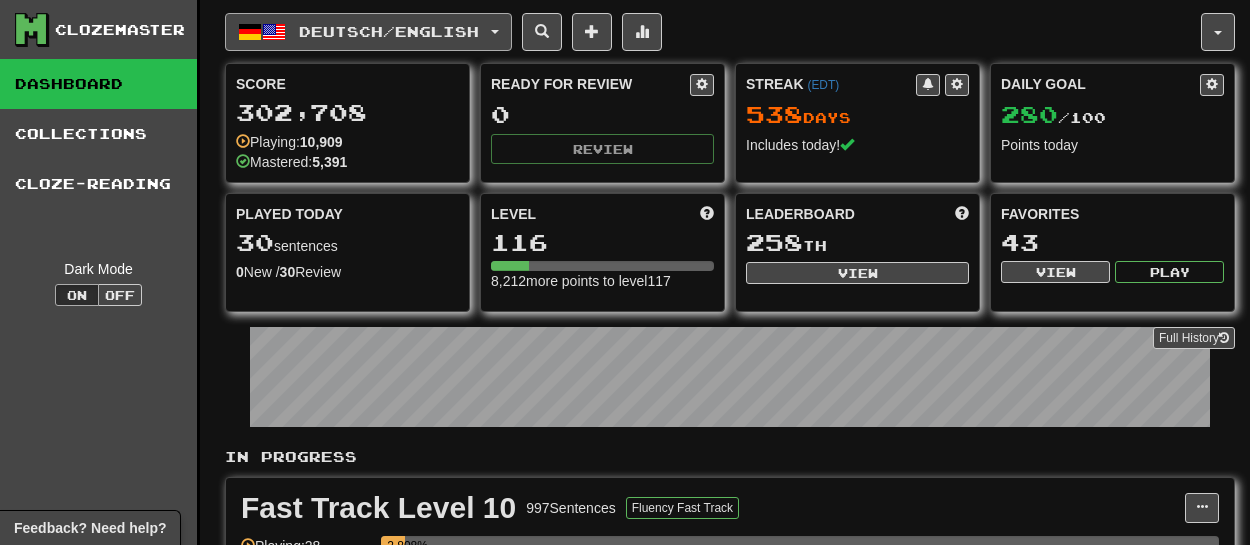 click on "Deutsch  /  English" at bounding box center (368, 32) 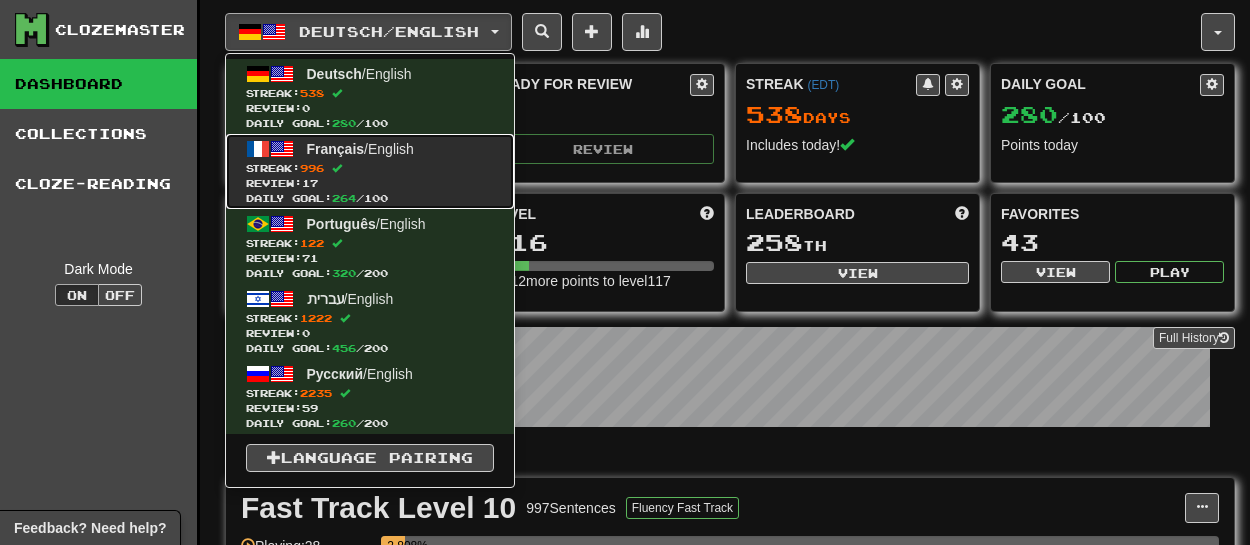 click on "Streak:  996" at bounding box center (370, 168) 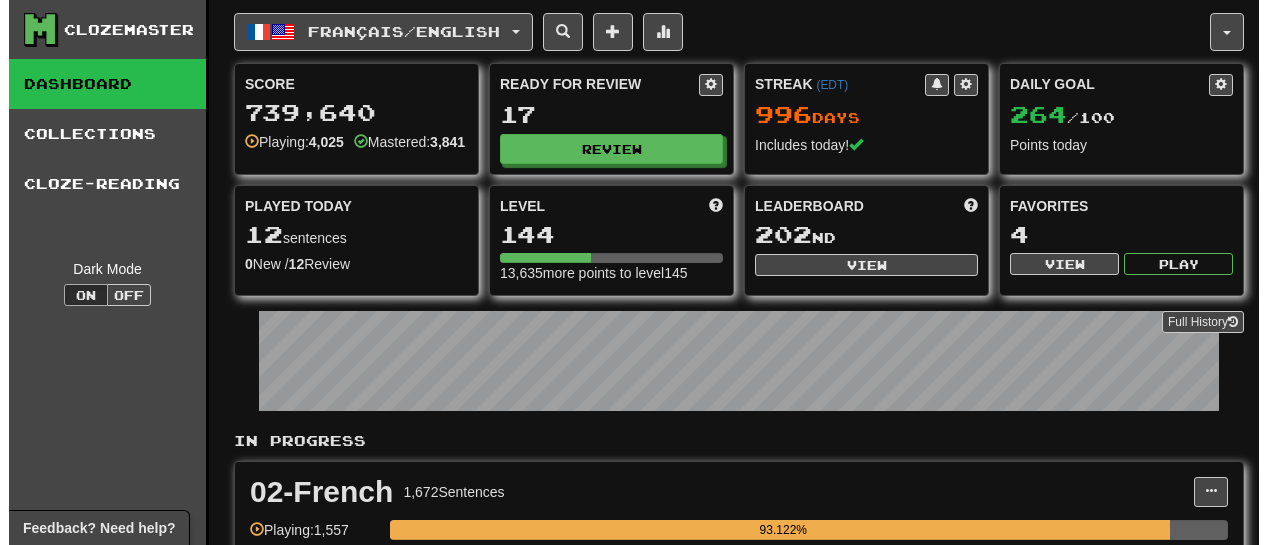 scroll, scrollTop: 0, scrollLeft: 0, axis: both 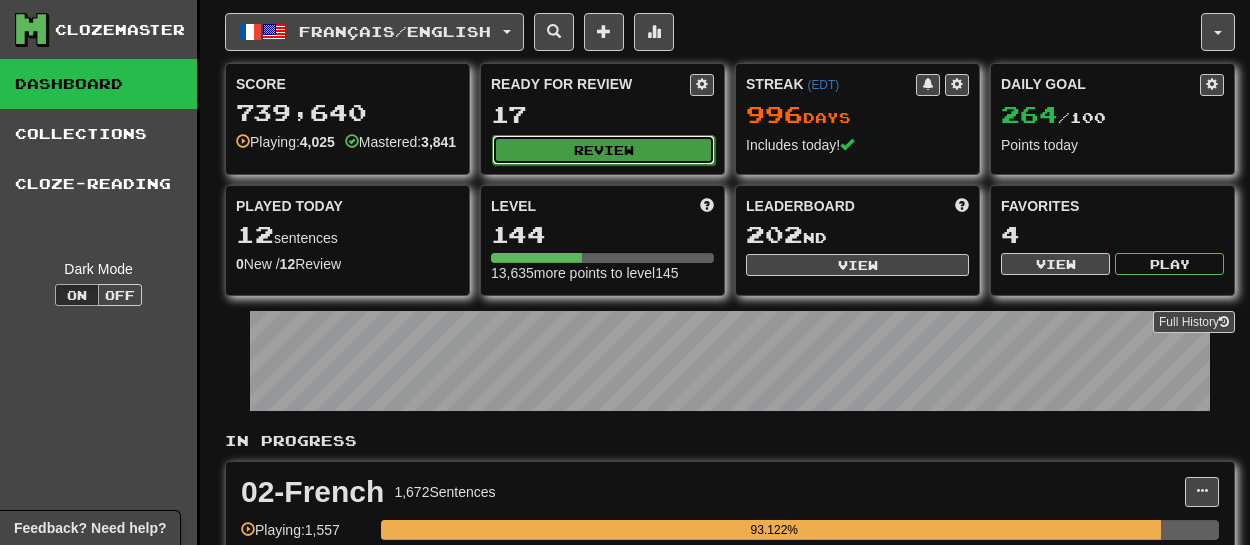 click on "Review" at bounding box center (603, 150) 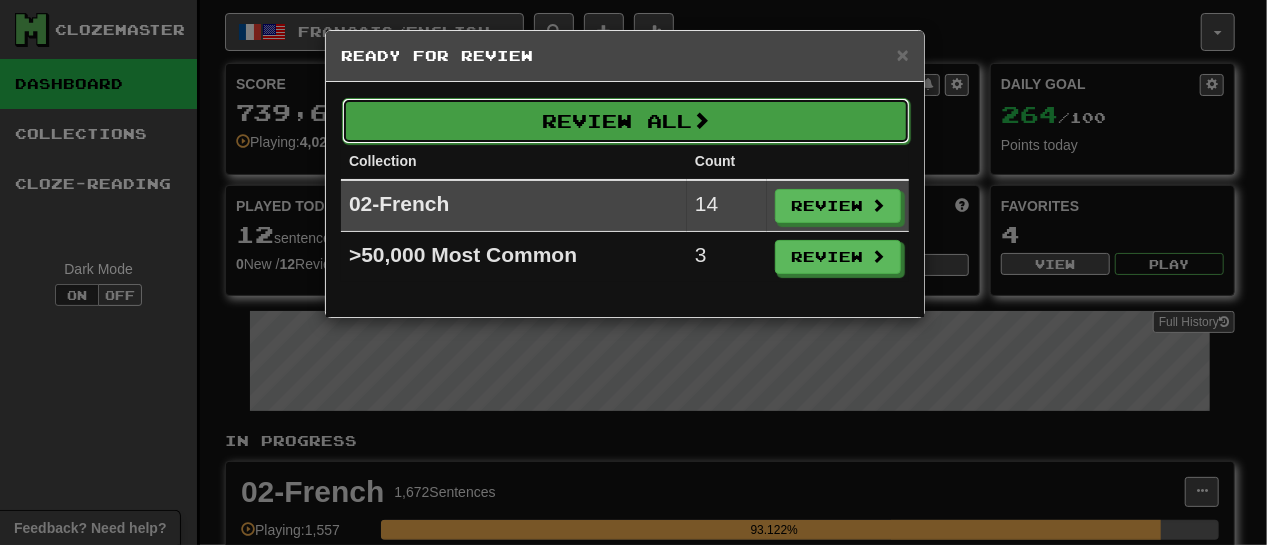 click on "Review All" at bounding box center [626, 121] 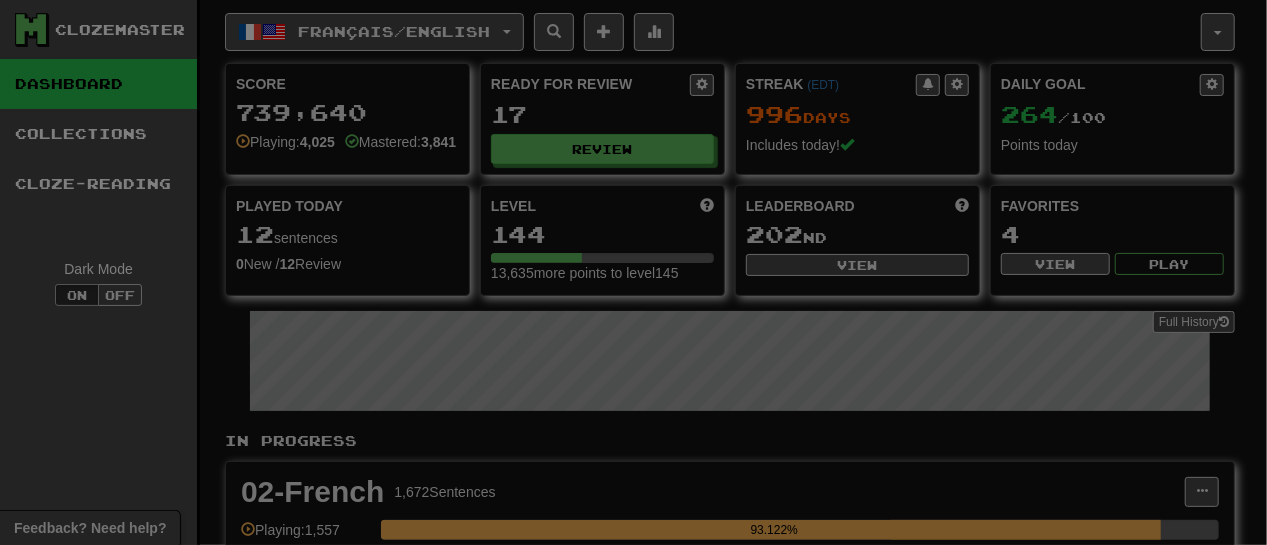 select on "**" 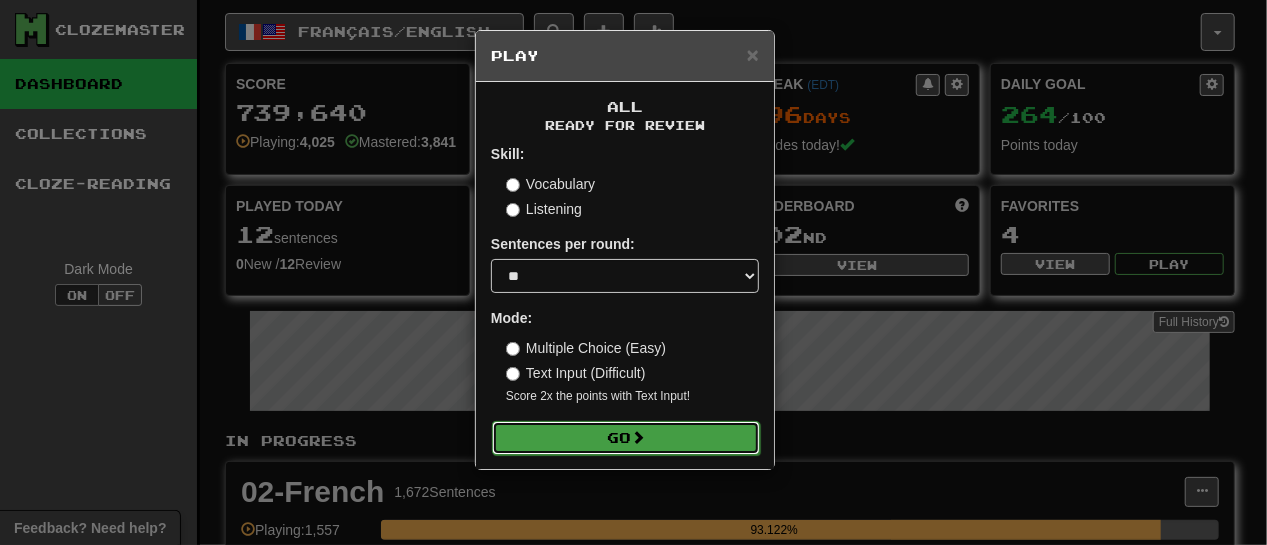click on "Go" at bounding box center [626, 438] 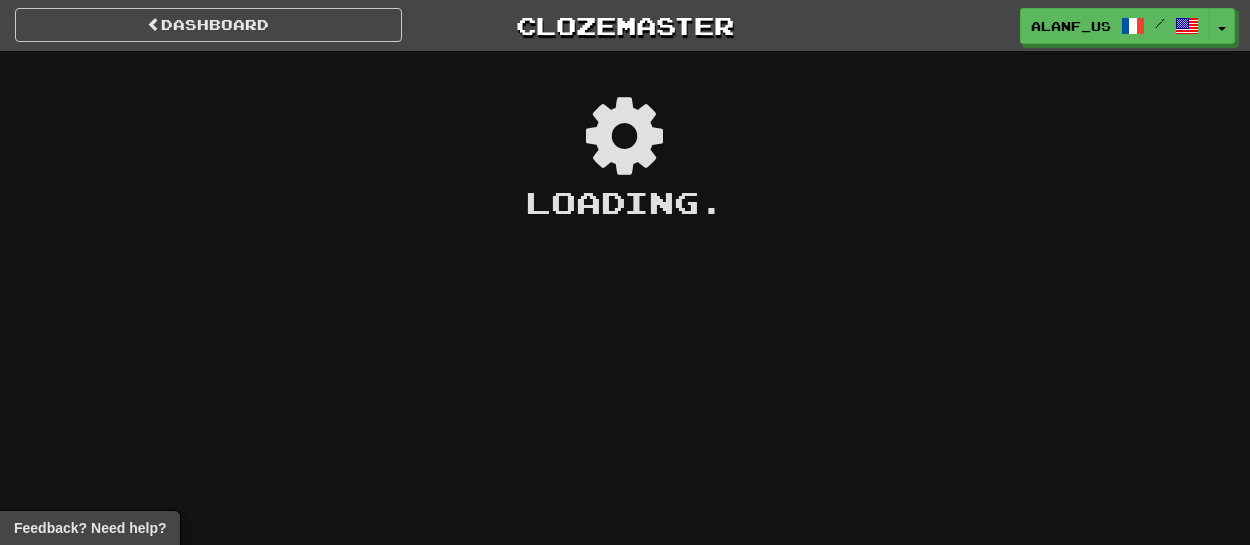 scroll, scrollTop: 0, scrollLeft: 0, axis: both 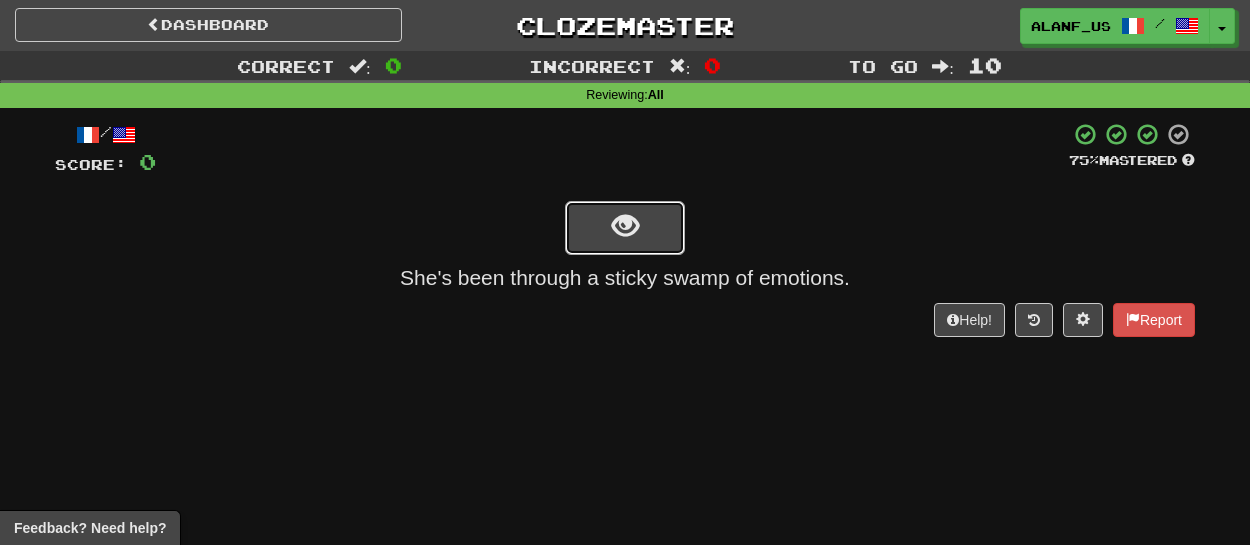 click at bounding box center [625, 228] 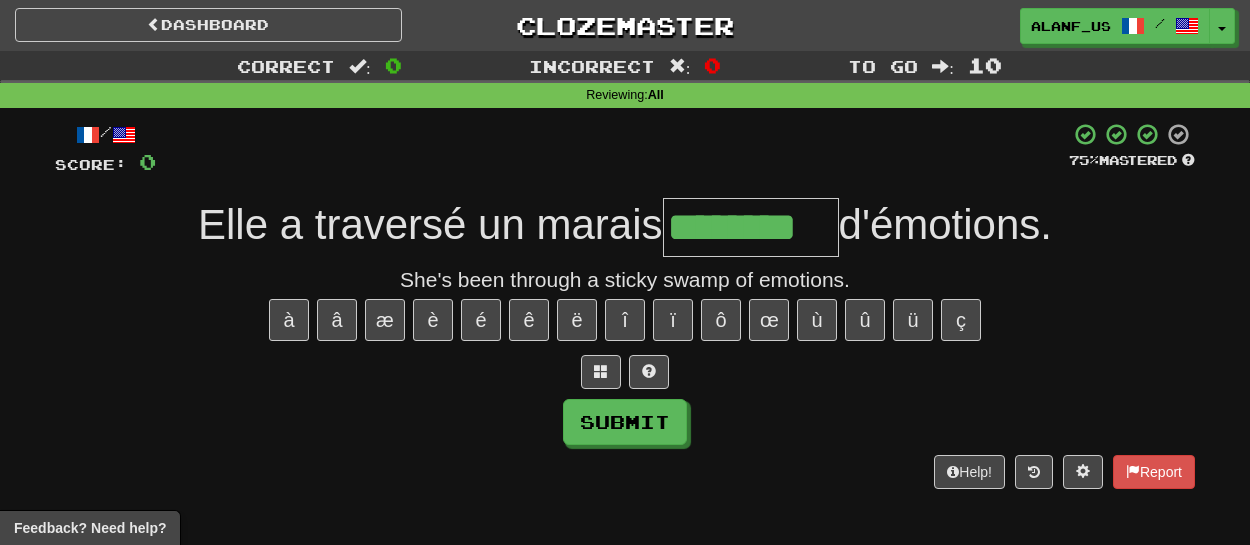 type on "********" 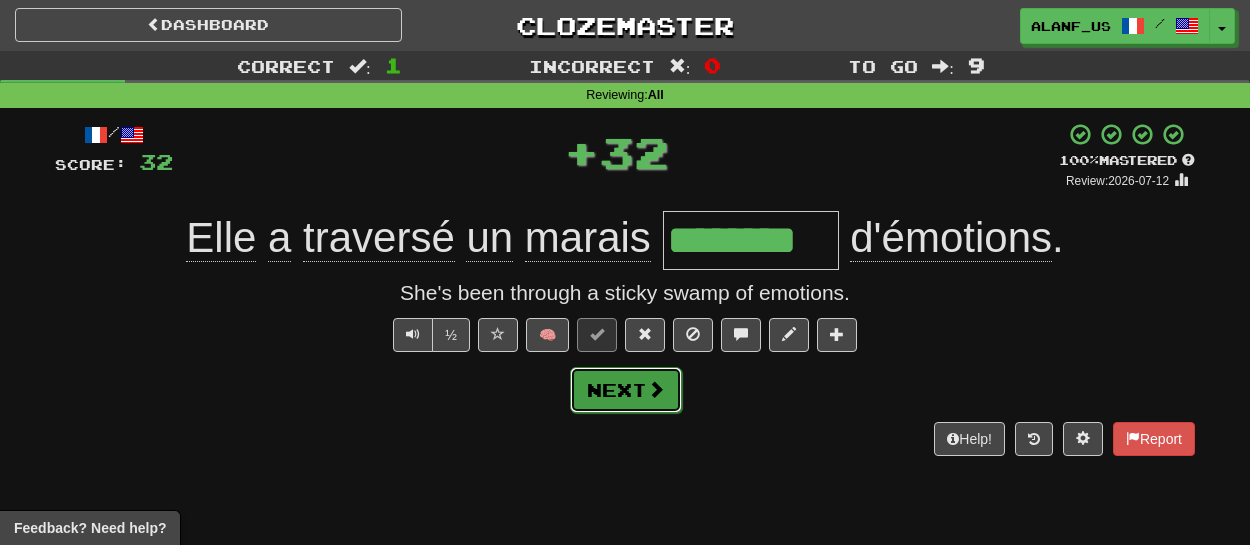 click on "Next" at bounding box center (626, 390) 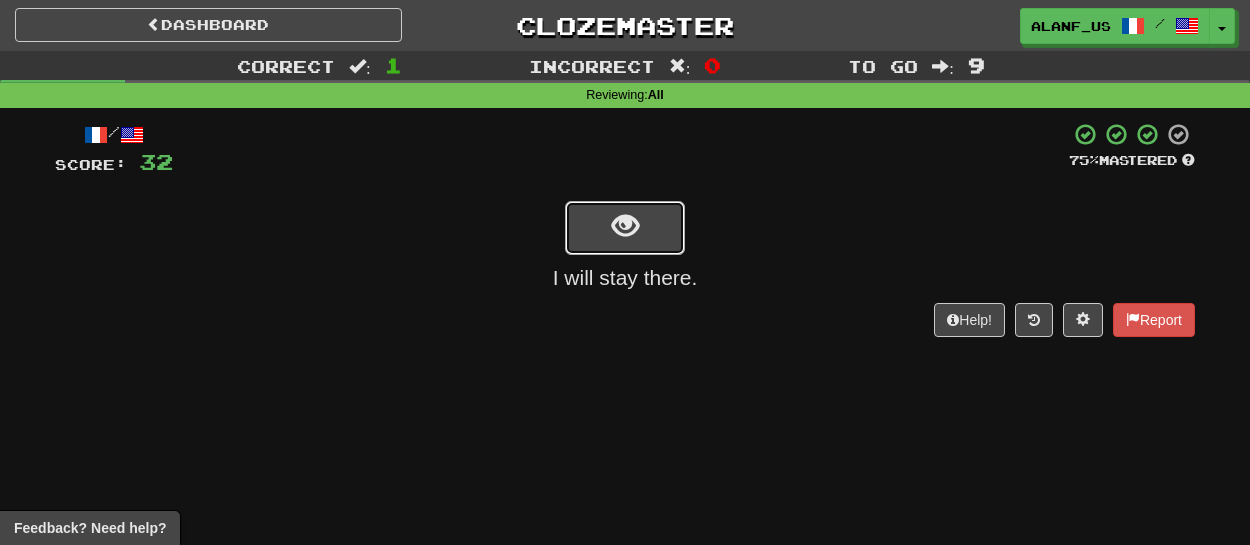 click at bounding box center (625, 228) 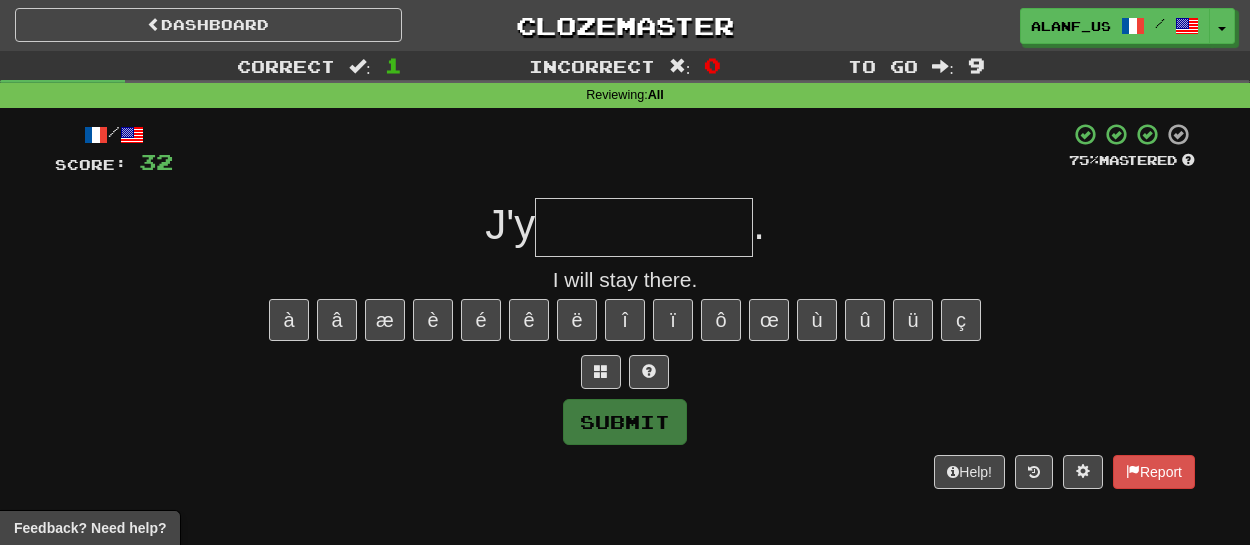 type on "*" 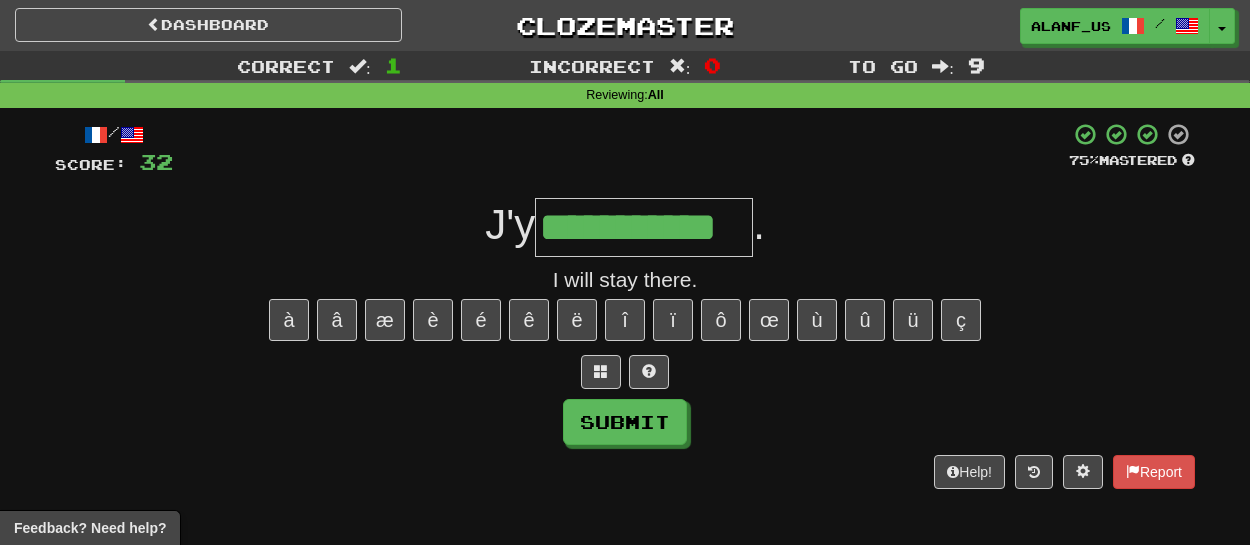 type on "**********" 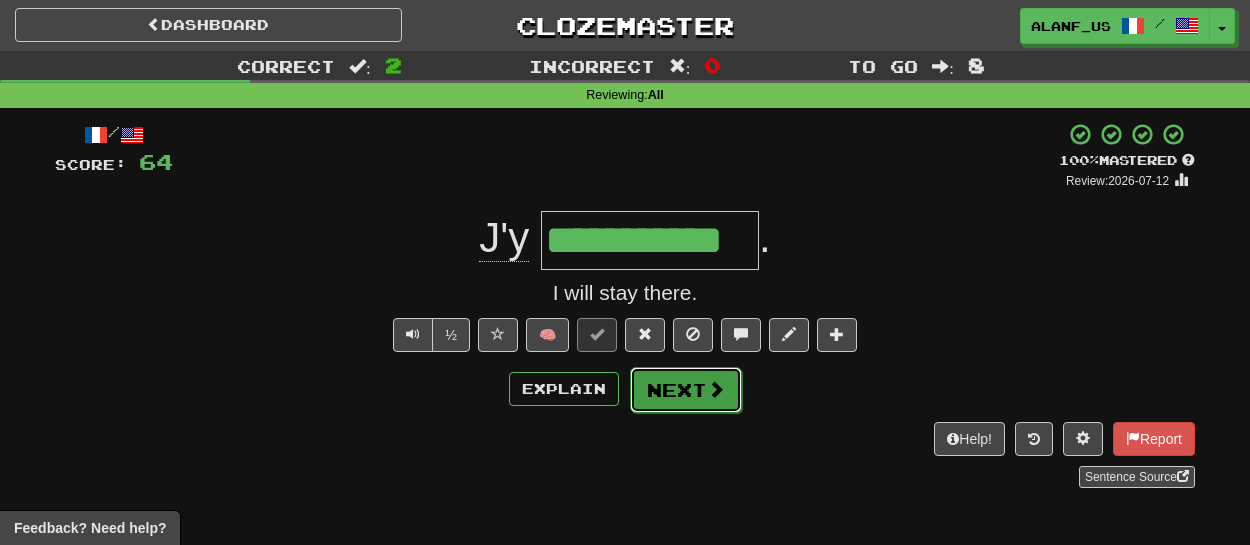 click at bounding box center (716, 389) 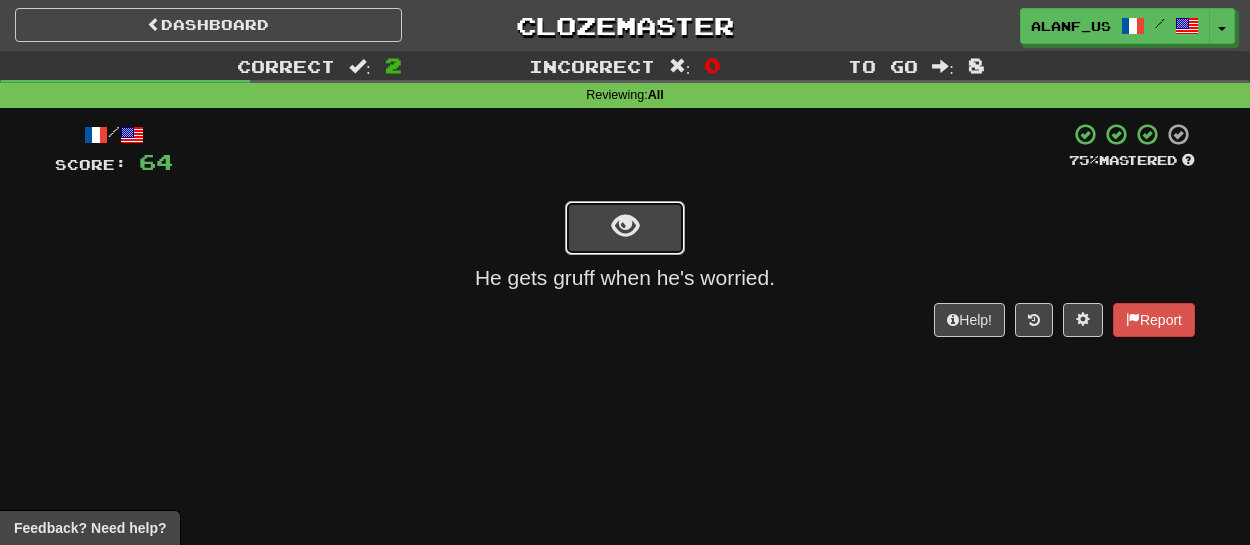 click at bounding box center (625, 226) 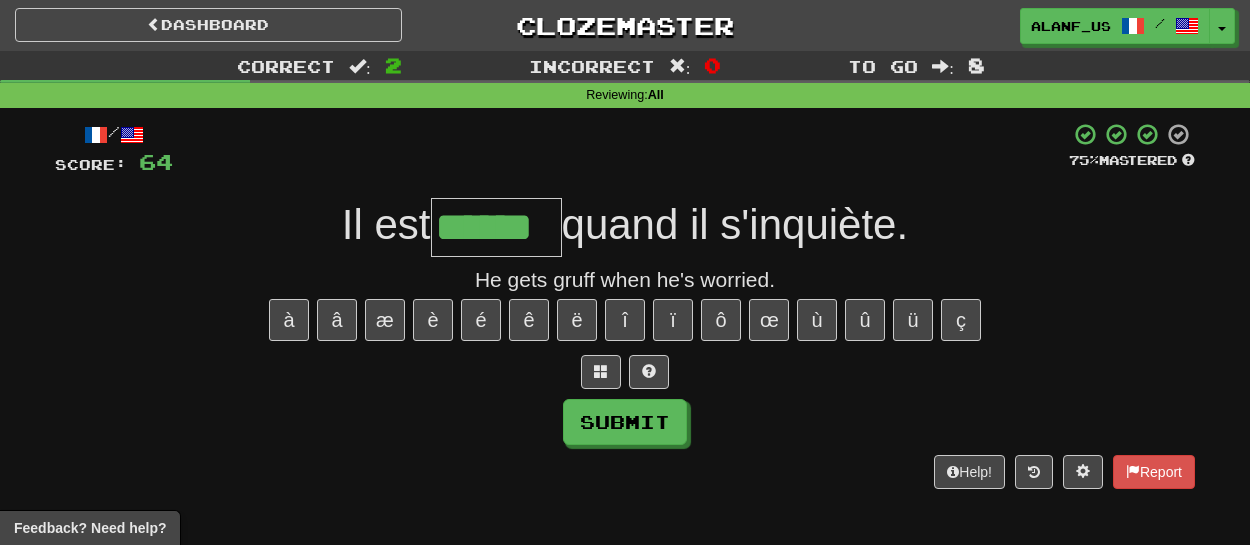 type on "******" 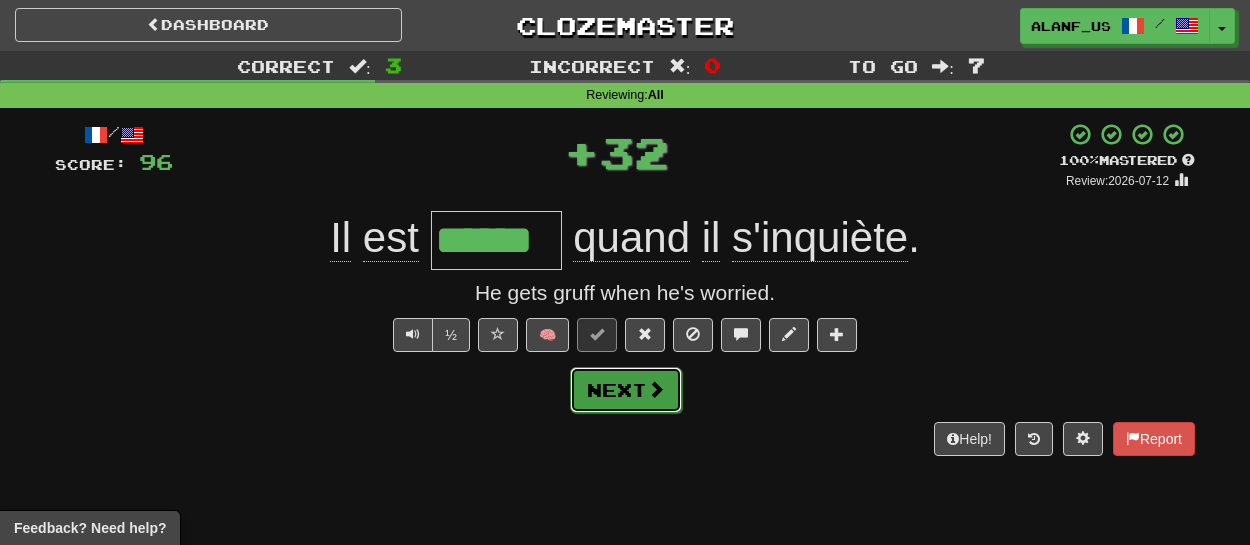 click on "Next" at bounding box center [626, 390] 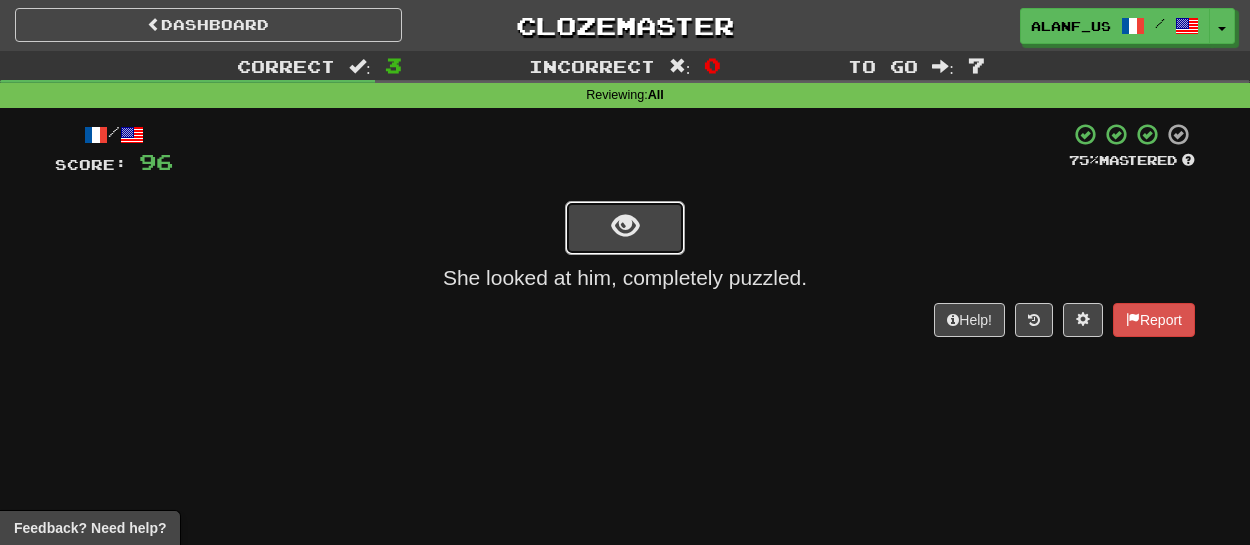 click at bounding box center (625, 226) 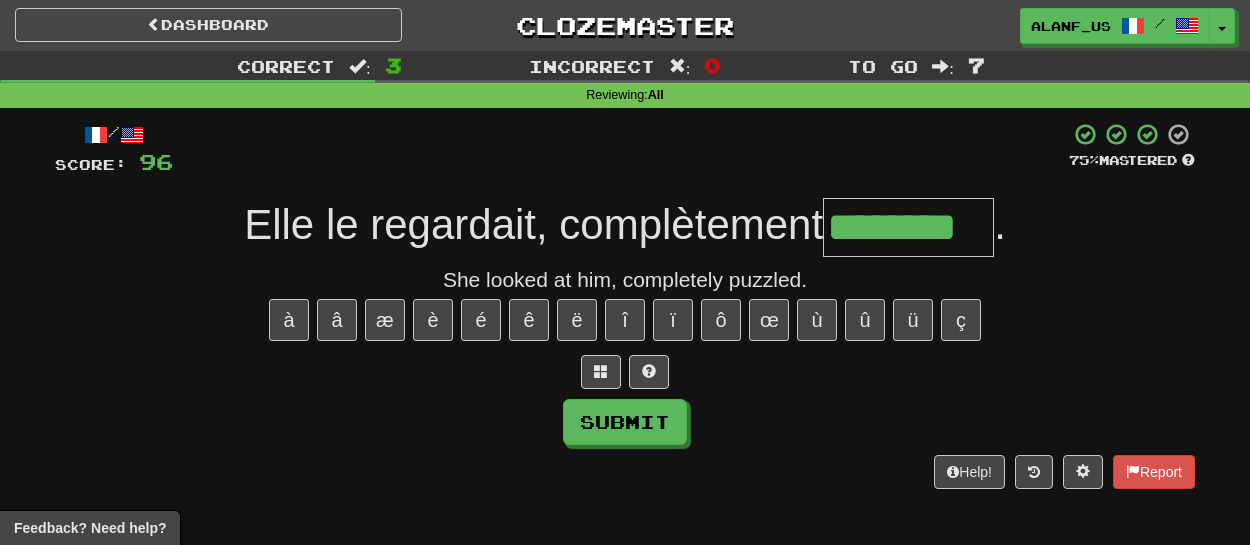 type on "********" 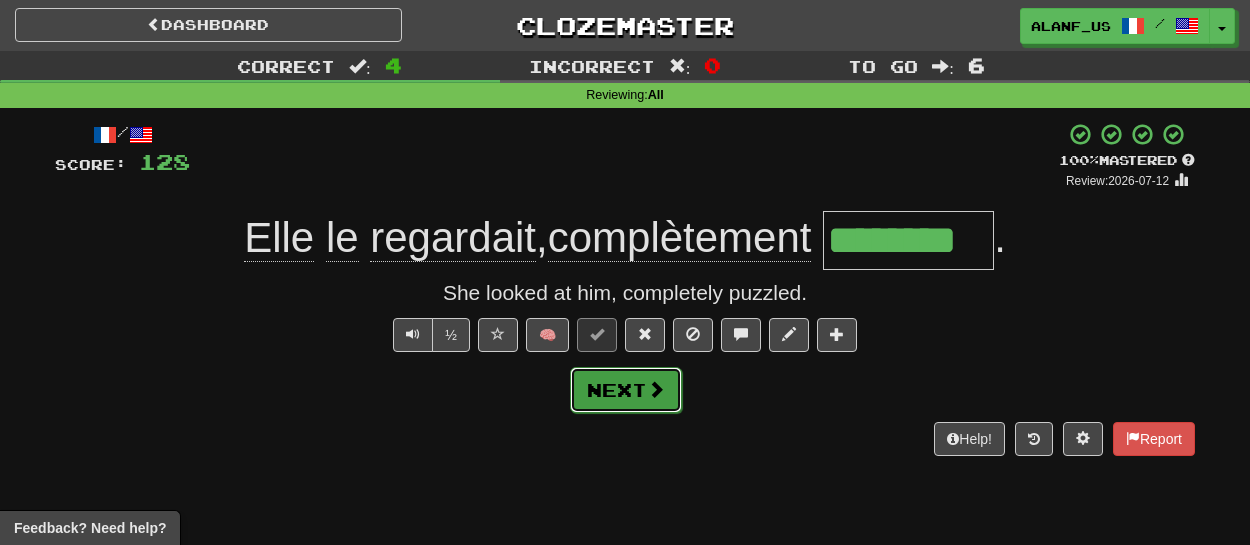 click on "Next" at bounding box center (626, 390) 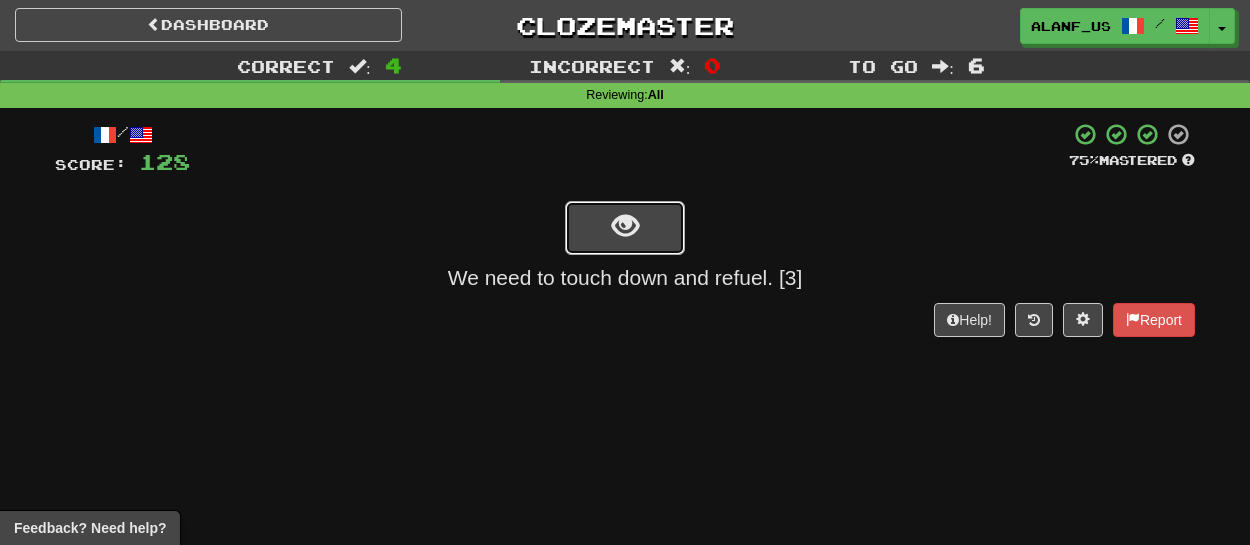 click at bounding box center (625, 228) 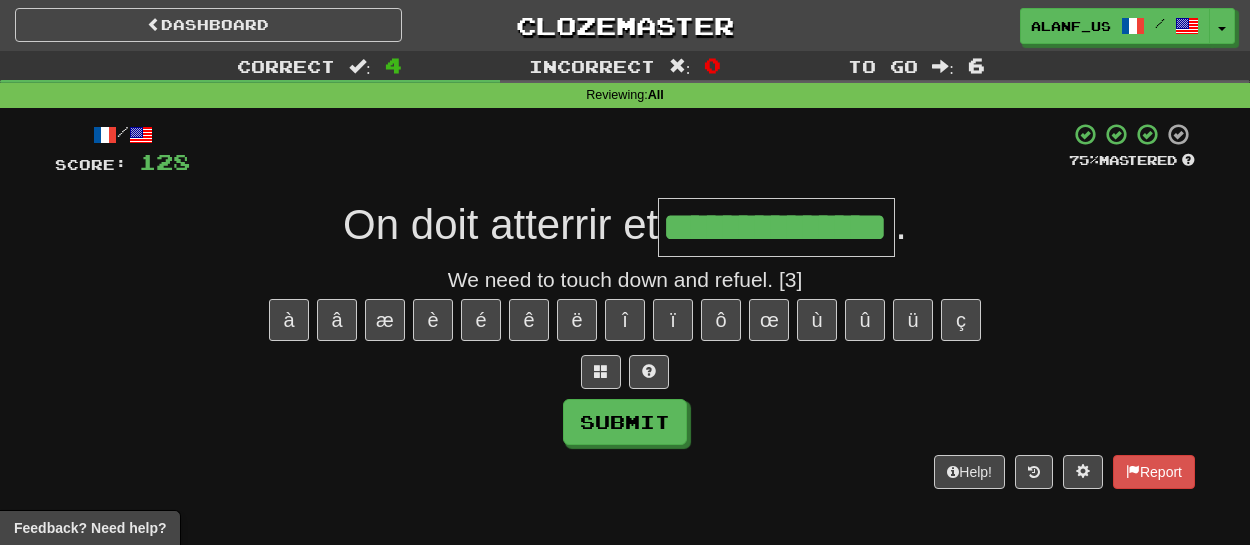 type on "**********" 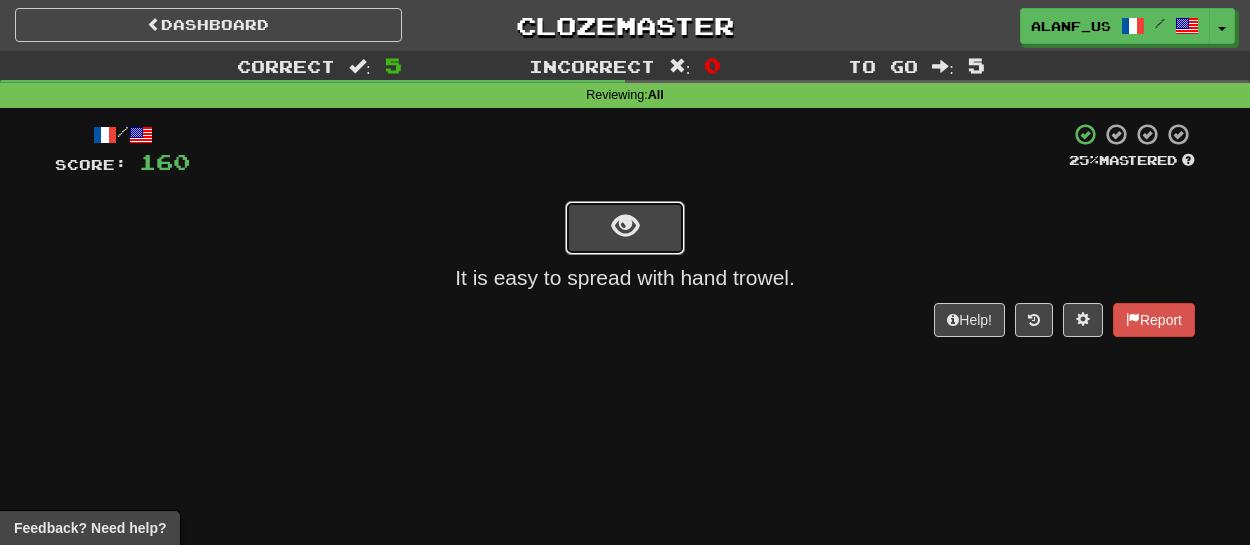 click at bounding box center [625, 228] 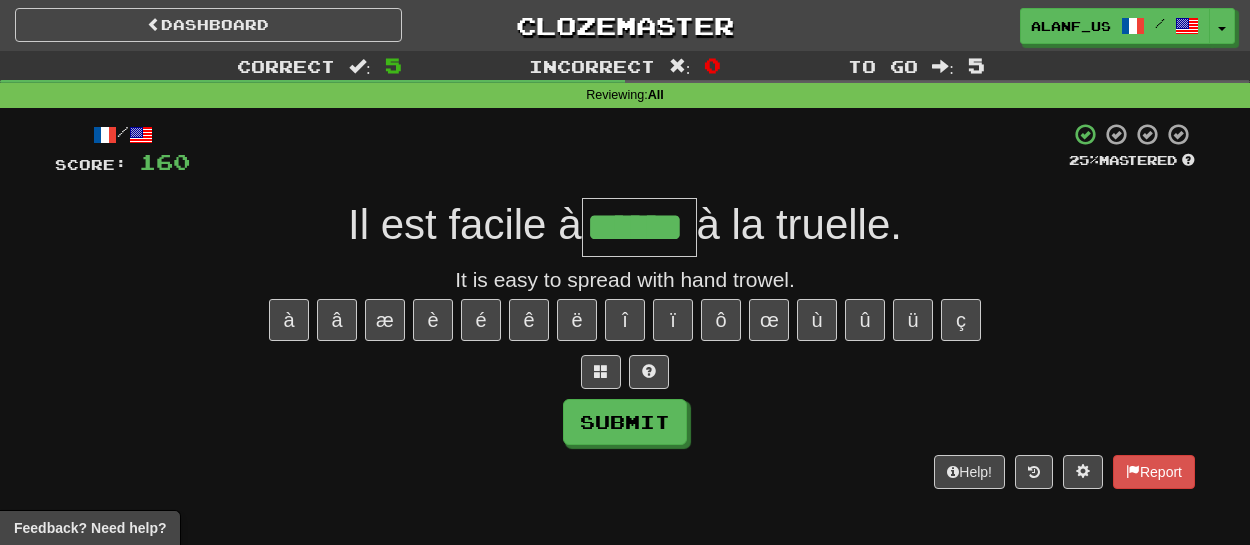 type on "******" 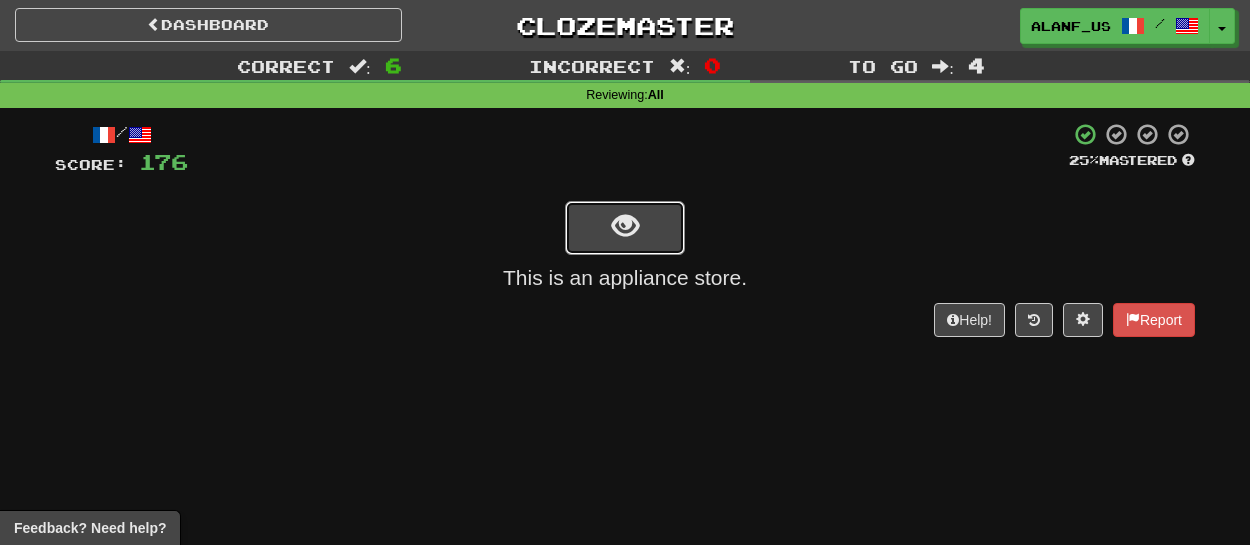 click at bounding box center [625, 228] 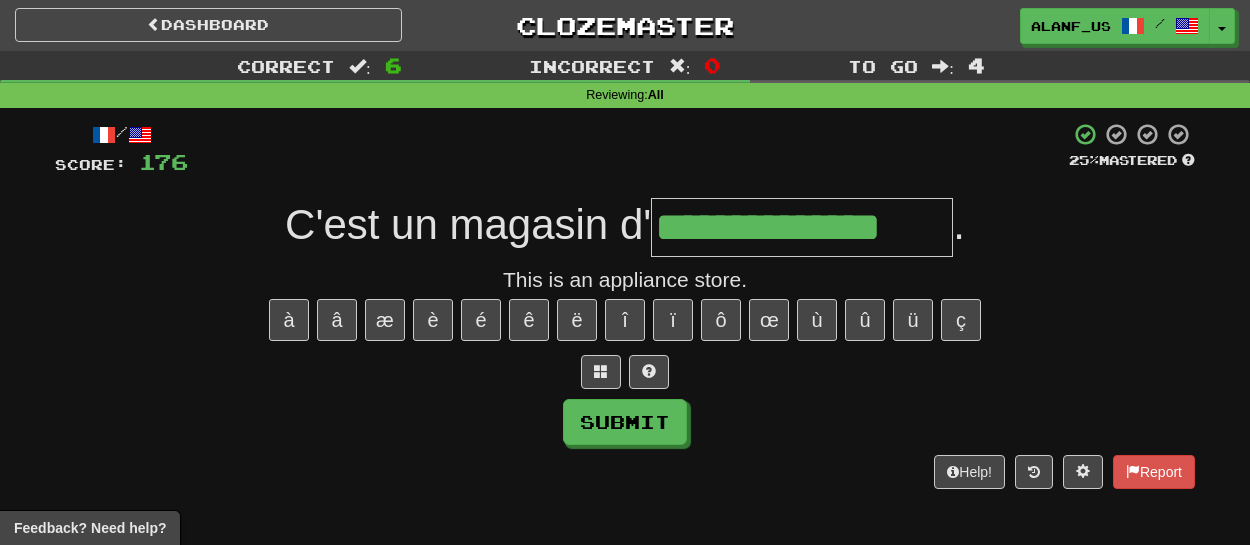 type on "**********" 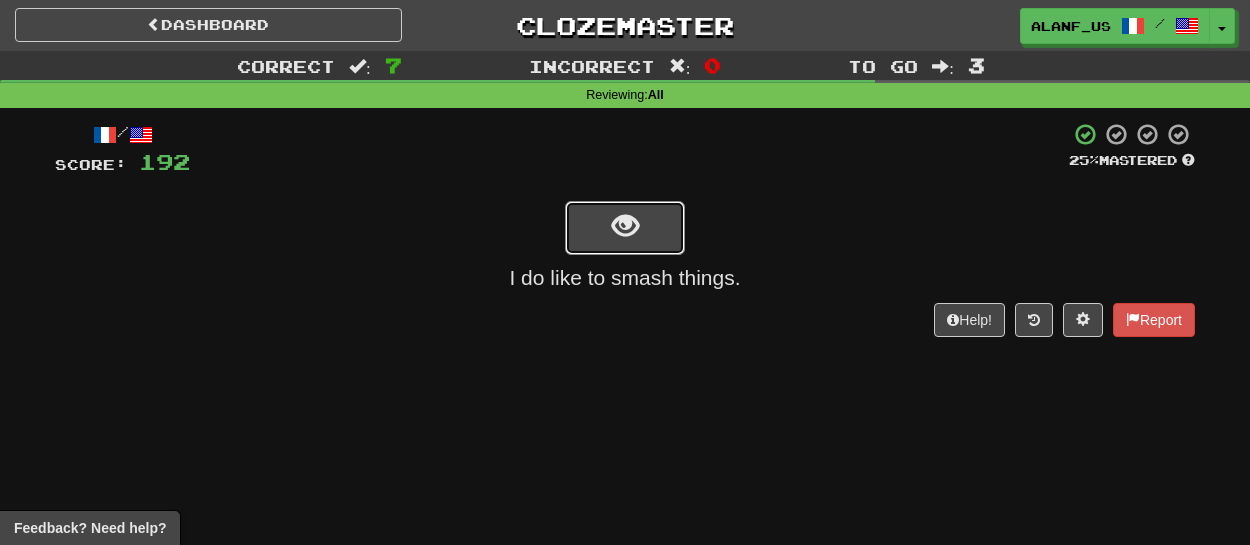 click at bounding box center (625, 228) 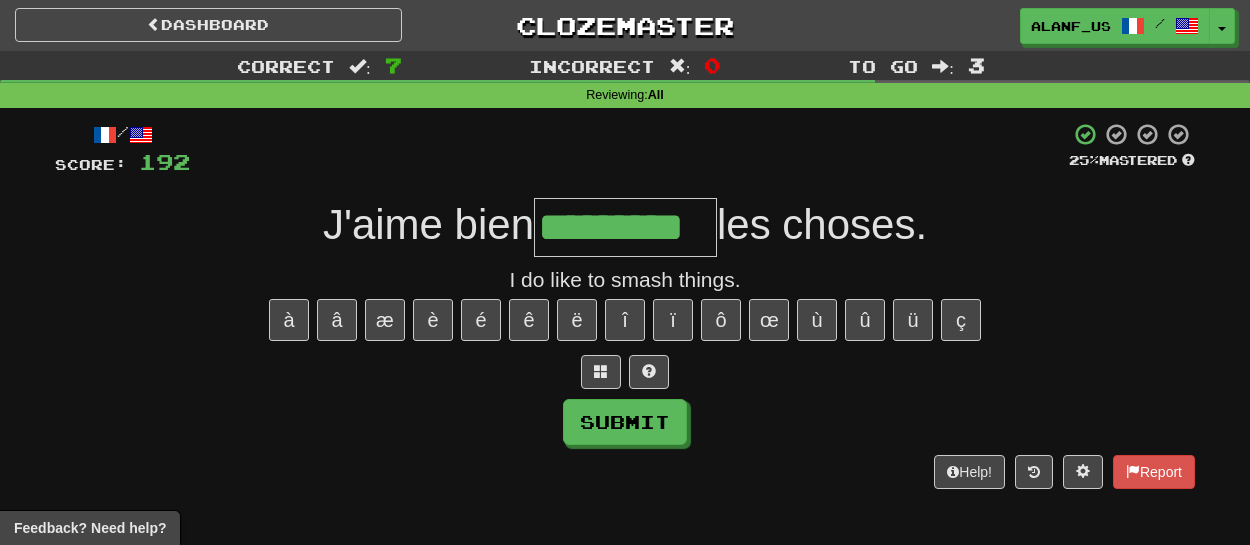 type on "*********" 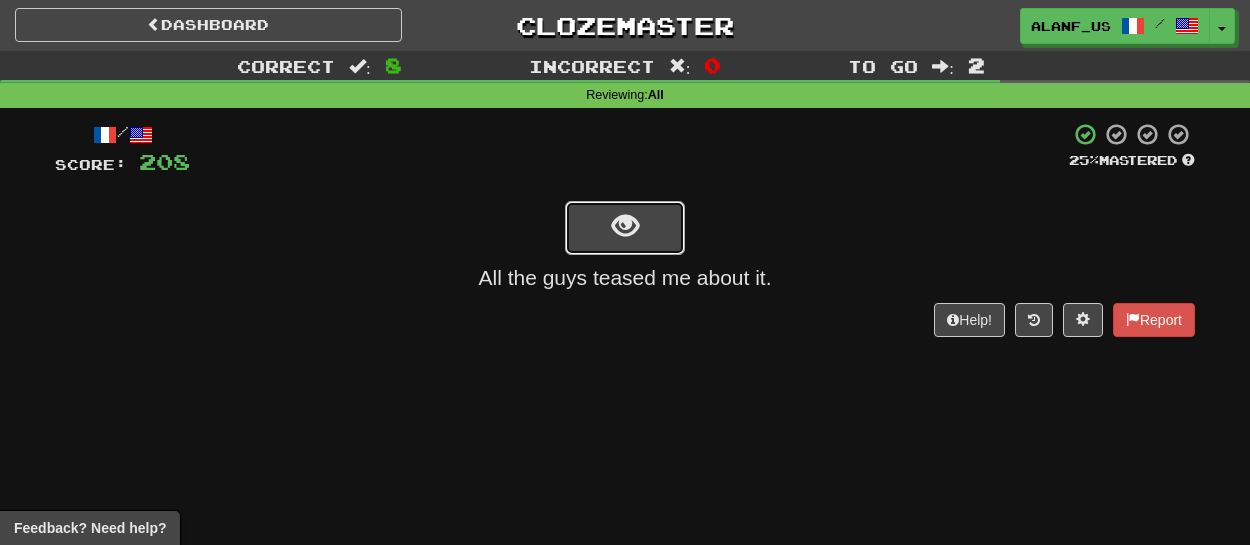 click at bounding box center [625, 228] 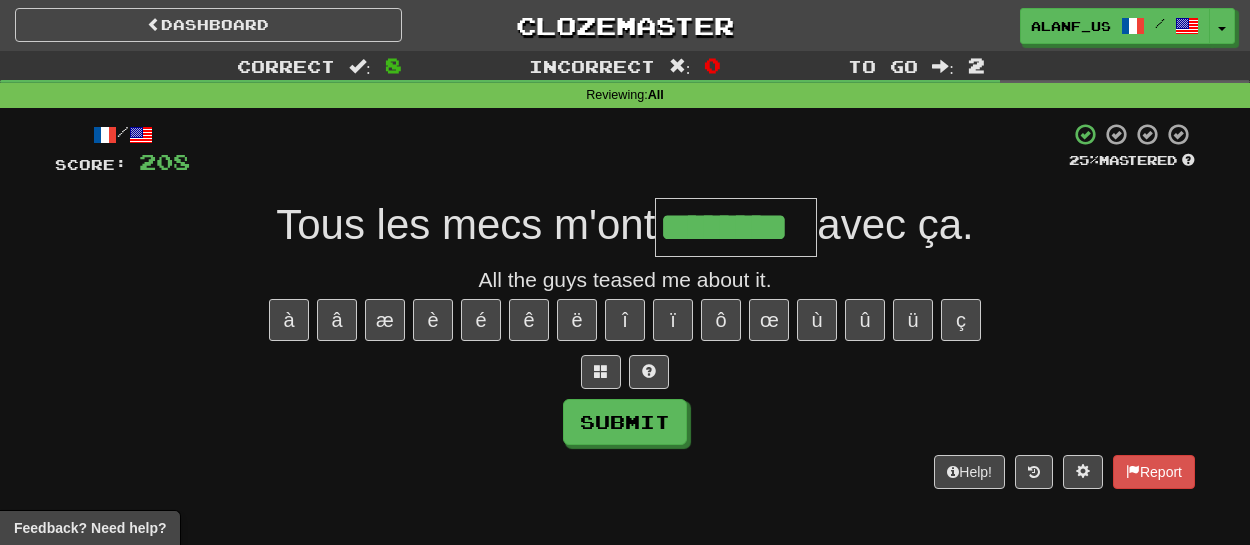 type on "********" 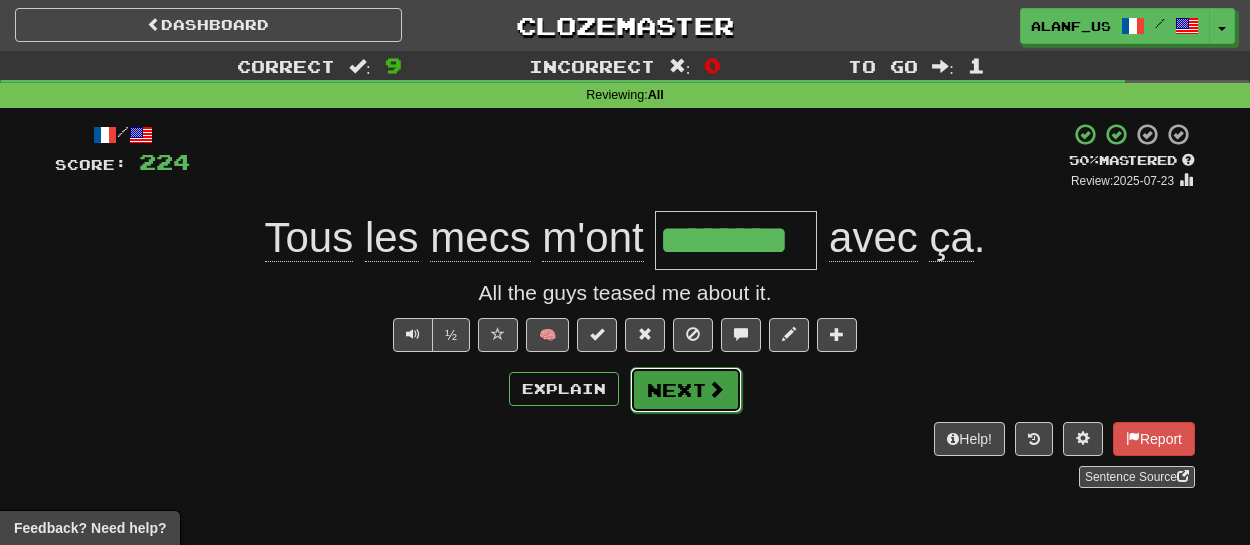 click on "Next" at bounding box center [686, 390] 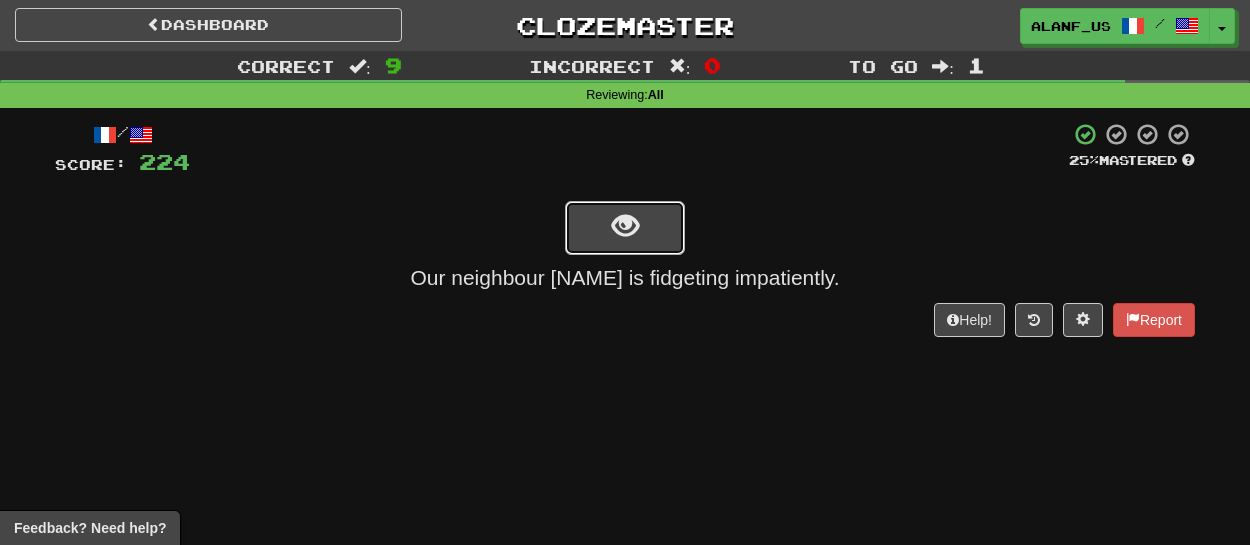 click at bounding box center (625, 228) 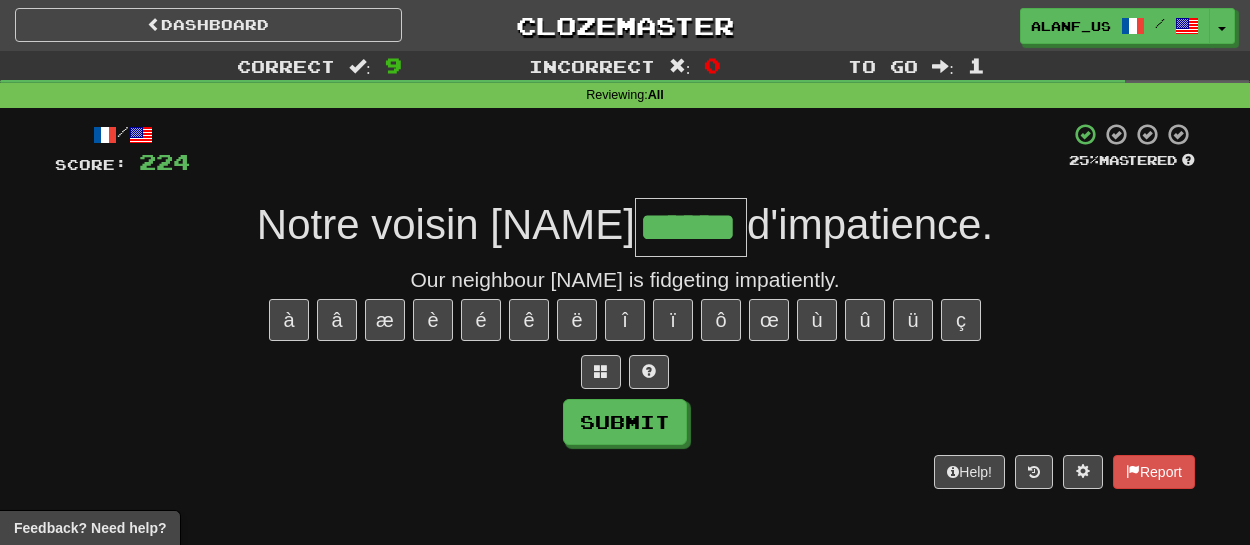 type on "******" 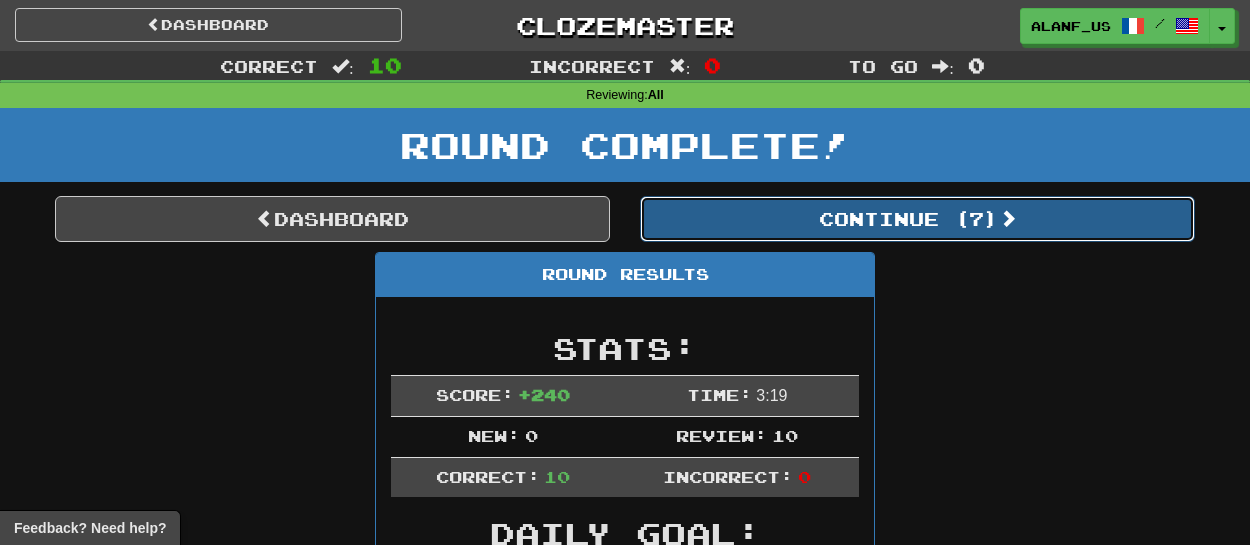 click on "Continue ( 7 )" at bounding box center (917, 219) 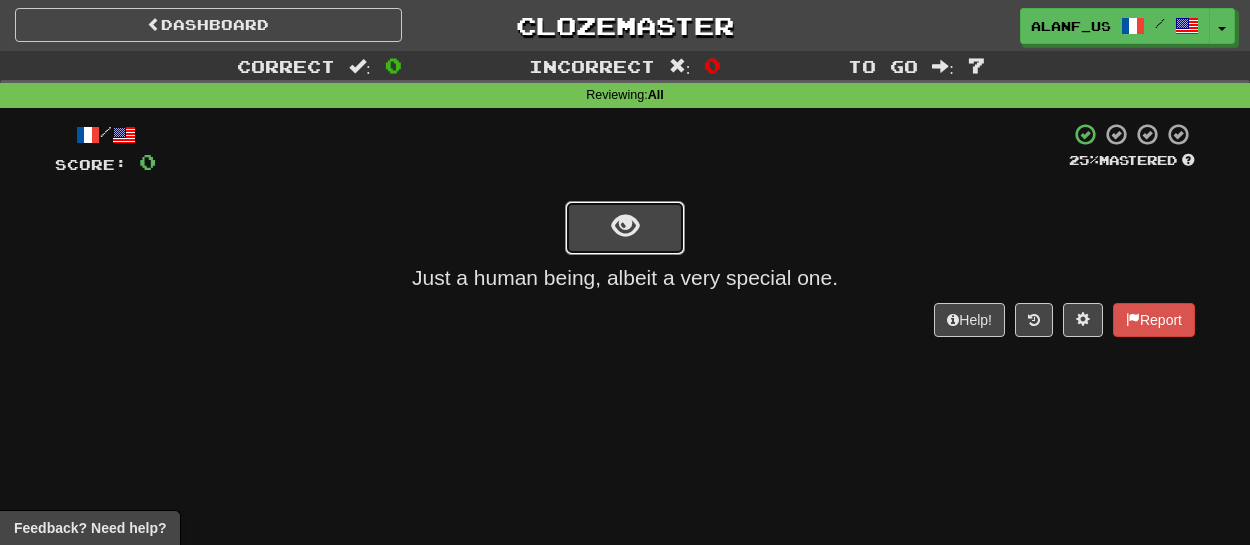 click at bounding box center (625, 228) 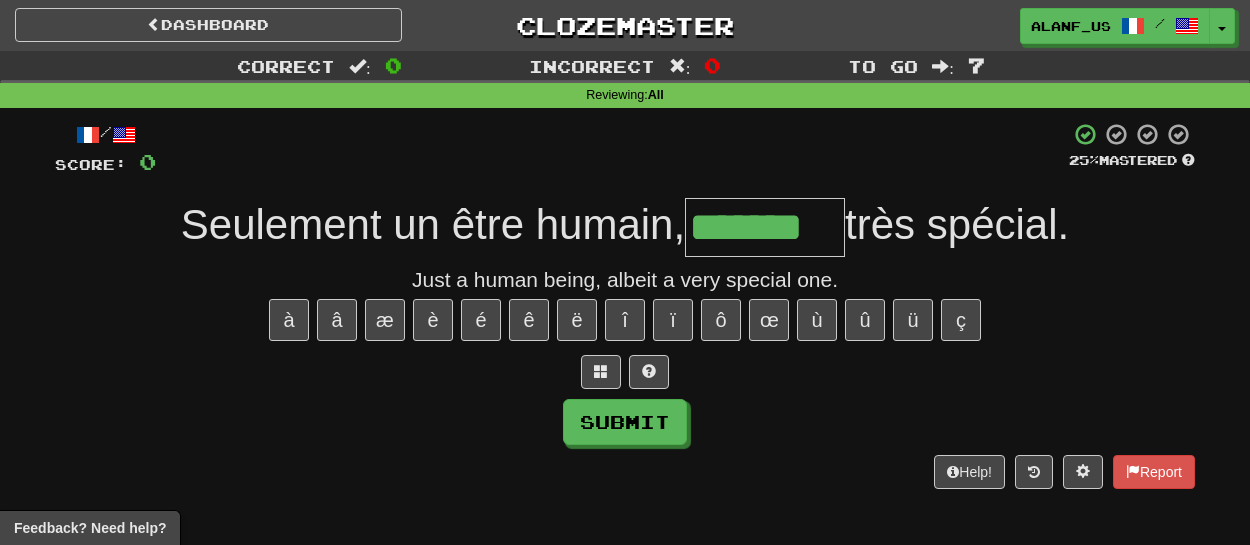 type on "*******" 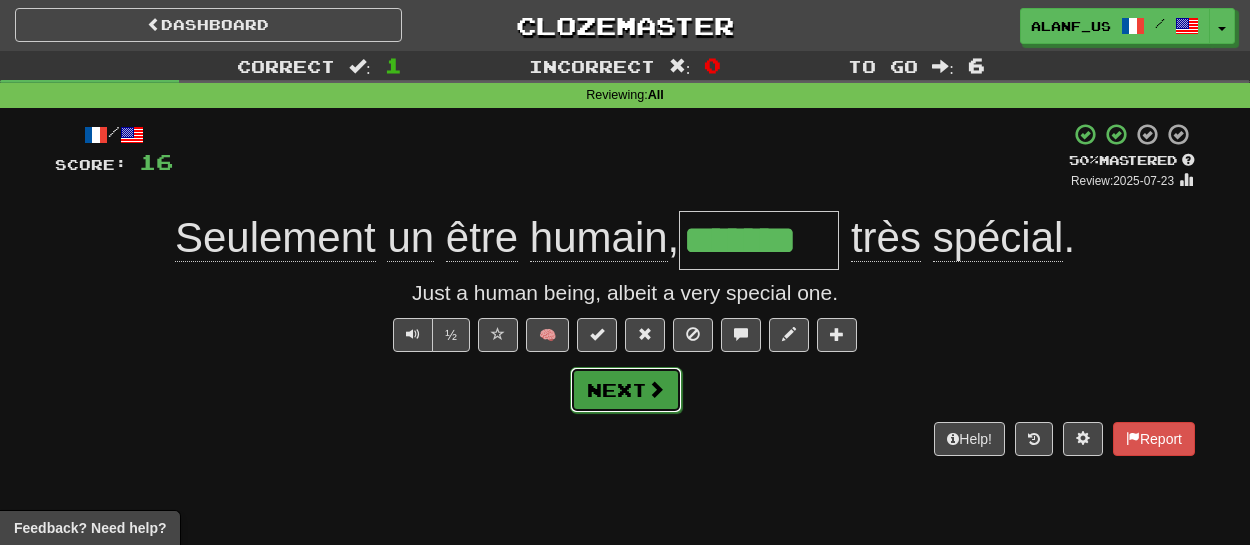 click on "Next" at bounding box center (626, 390) 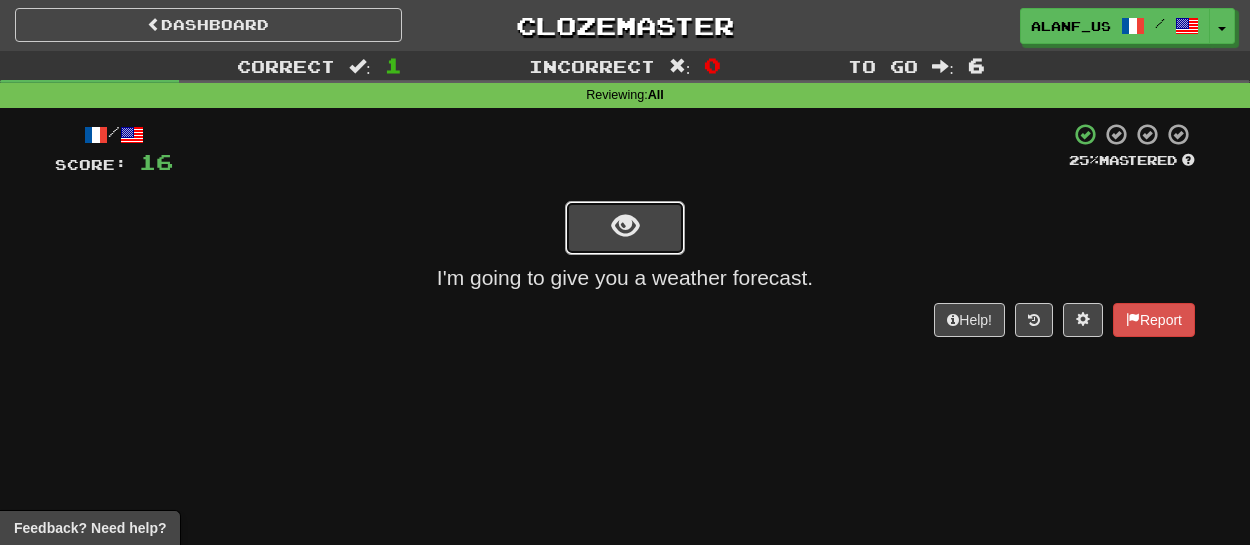 click at bounding box center [625, 226] 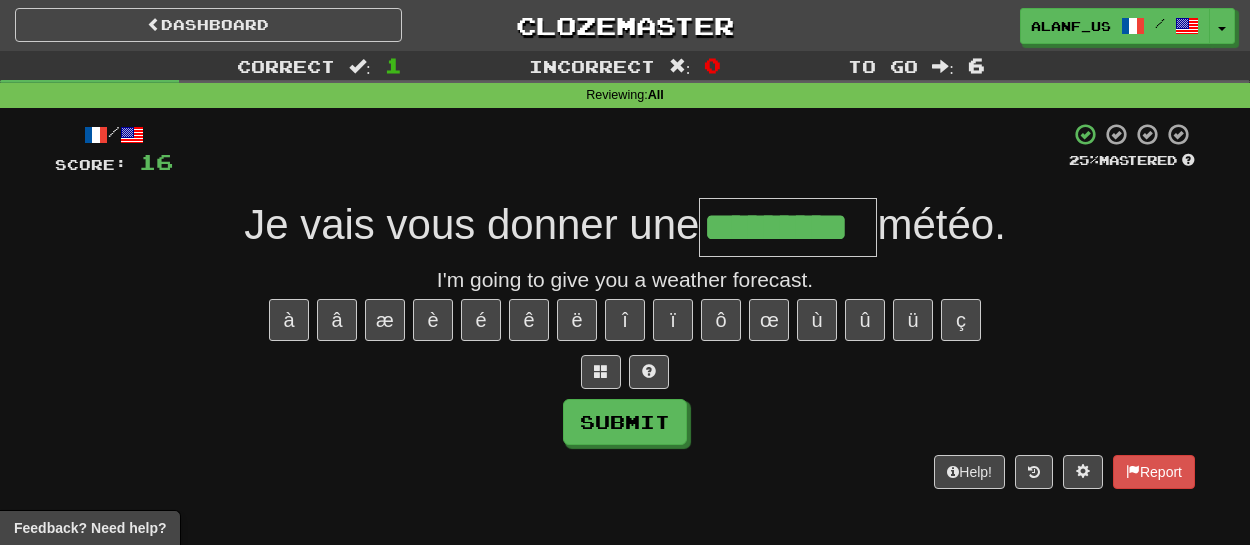 type on "*********" 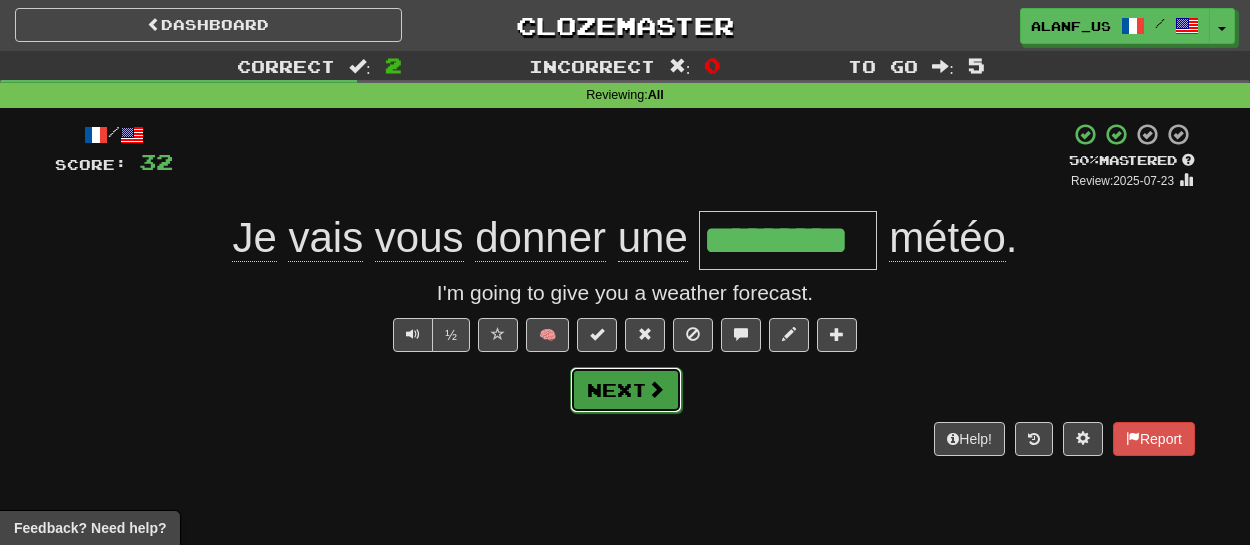 click on "Next" at bounding box center (626, 390) 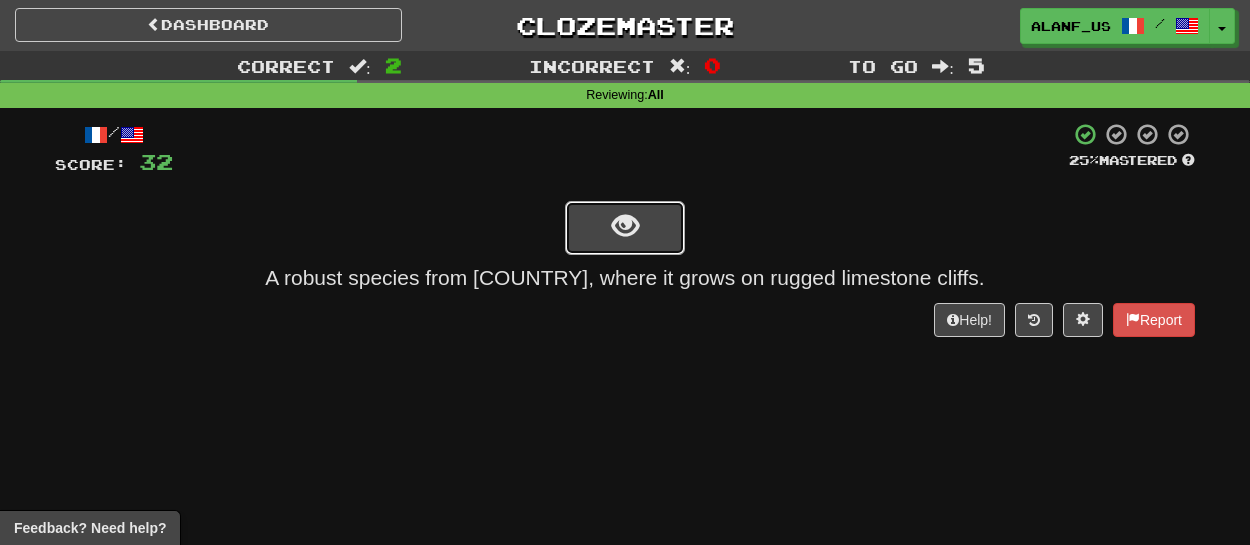 click at bounding box center (625, 226) 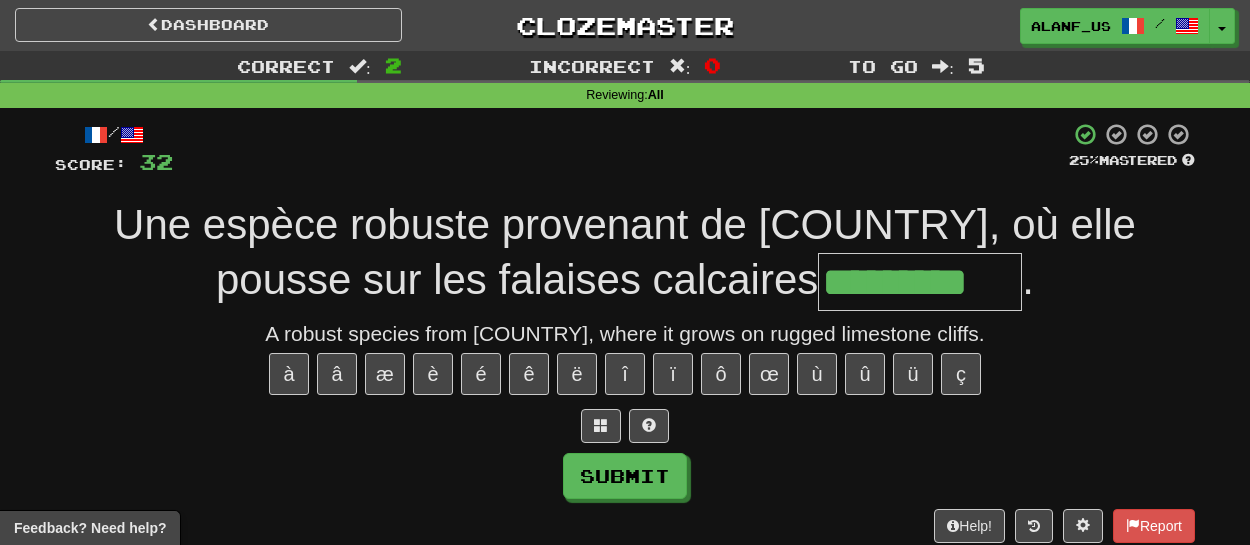 type on "*********" 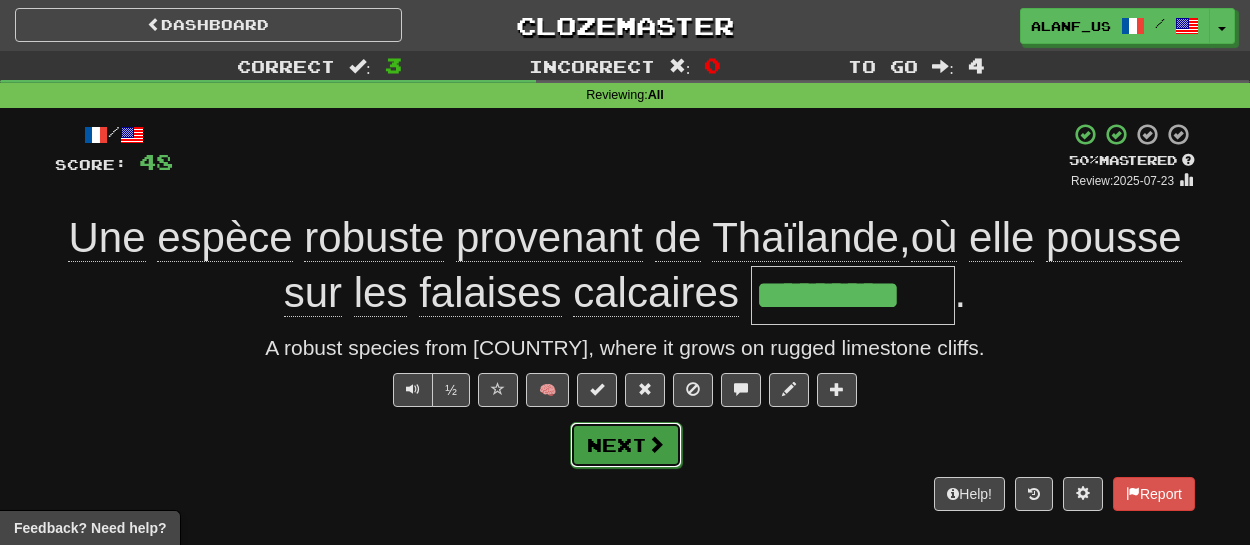 click on "Next" at bounding box center (626, 445) 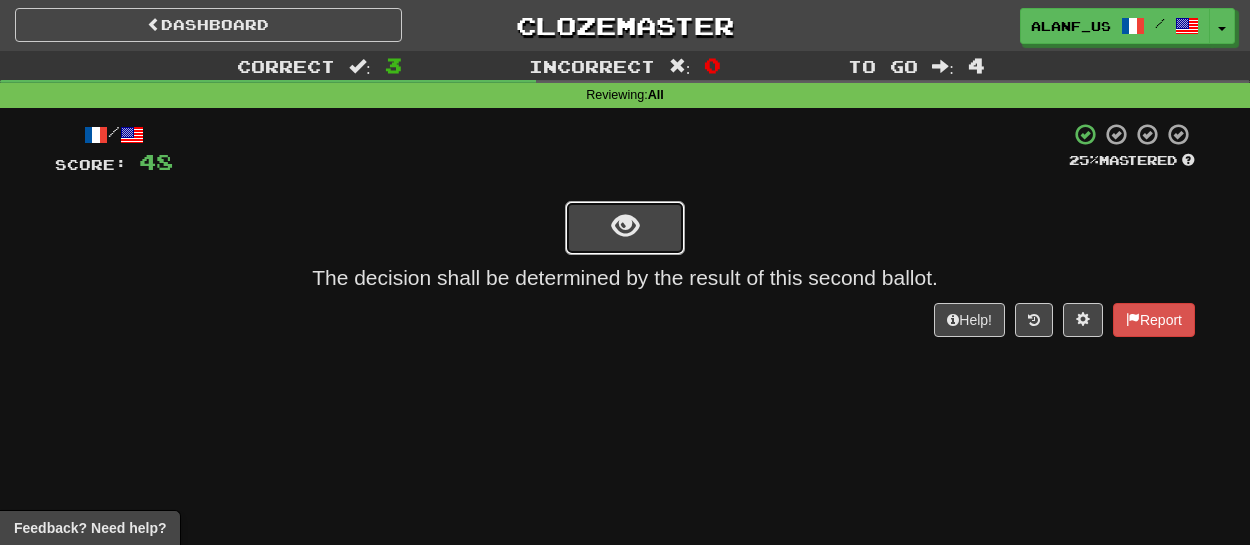 click at bounding box center (625, 228) 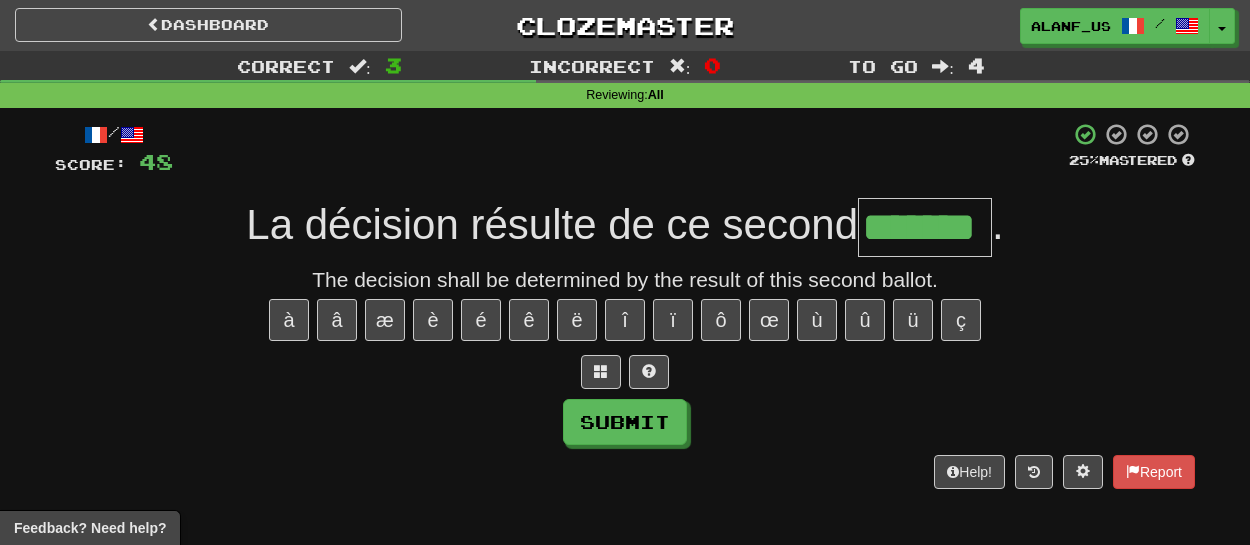type on "*******" 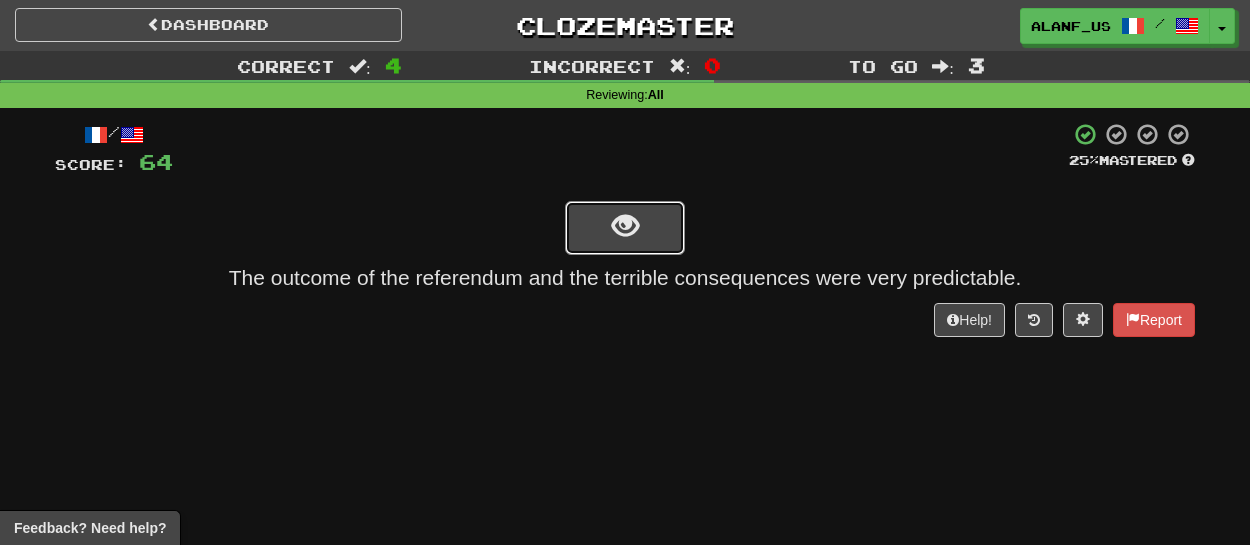 click at bounding box center (625, 228) 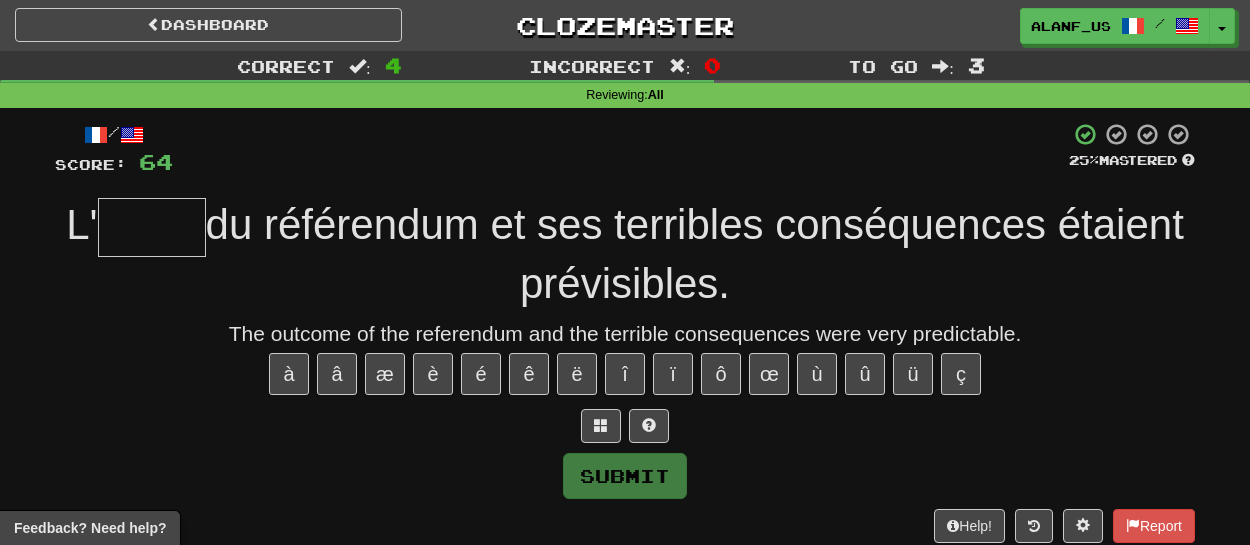 type on "*" 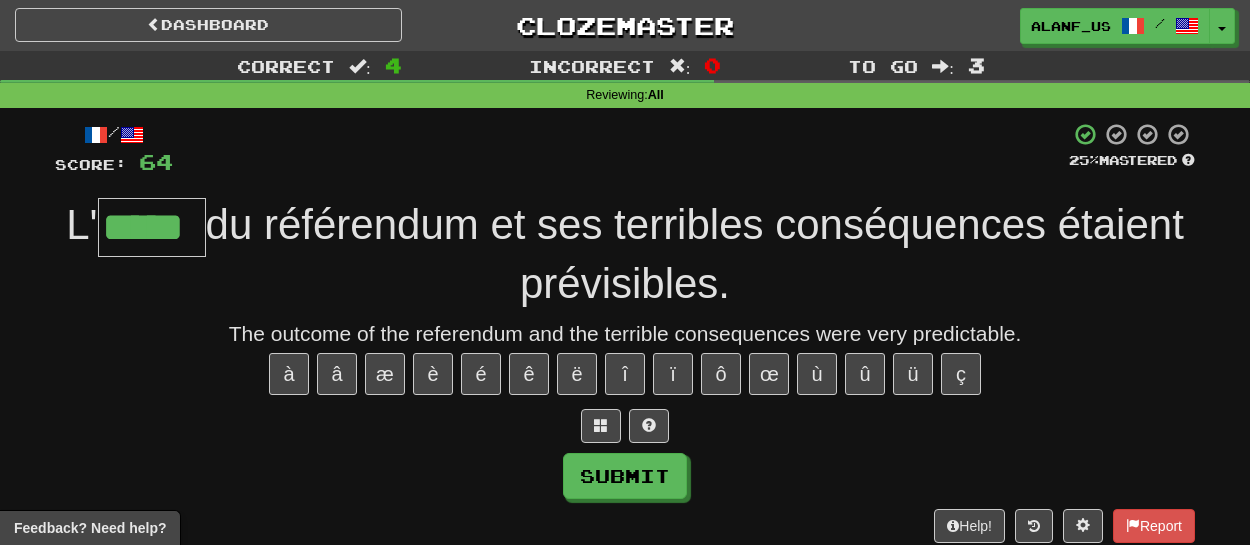 type on "*****" 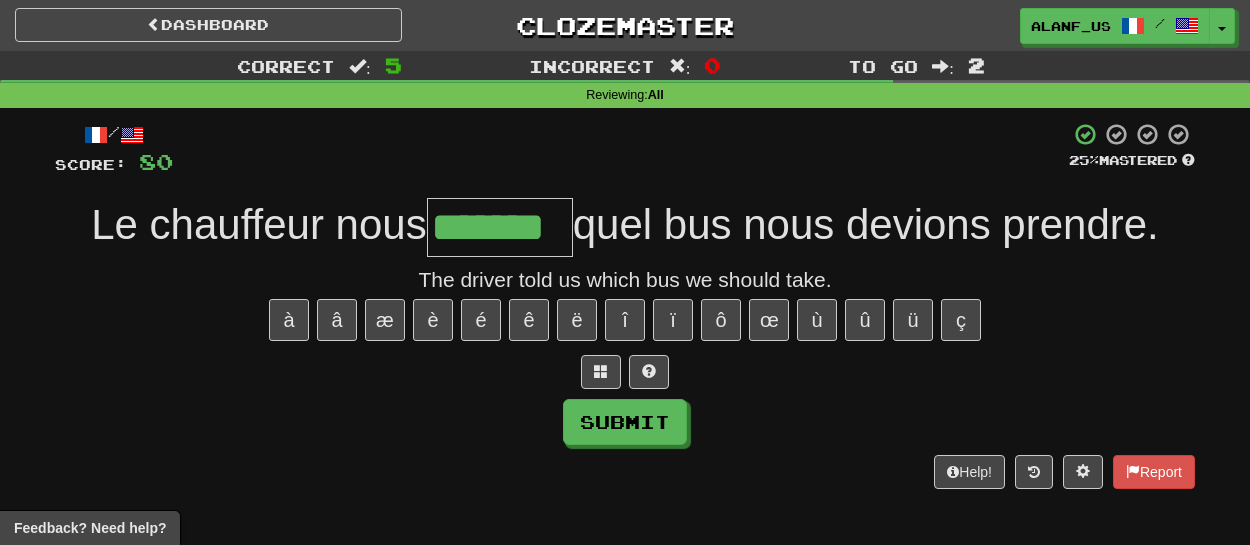 type on "*******" 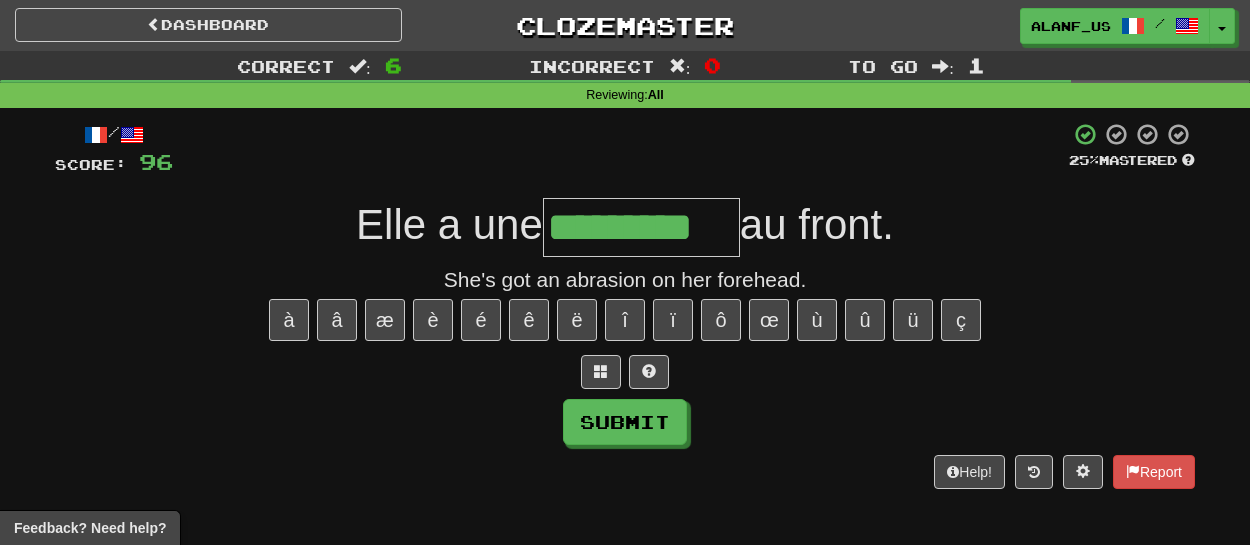 type on "*********" 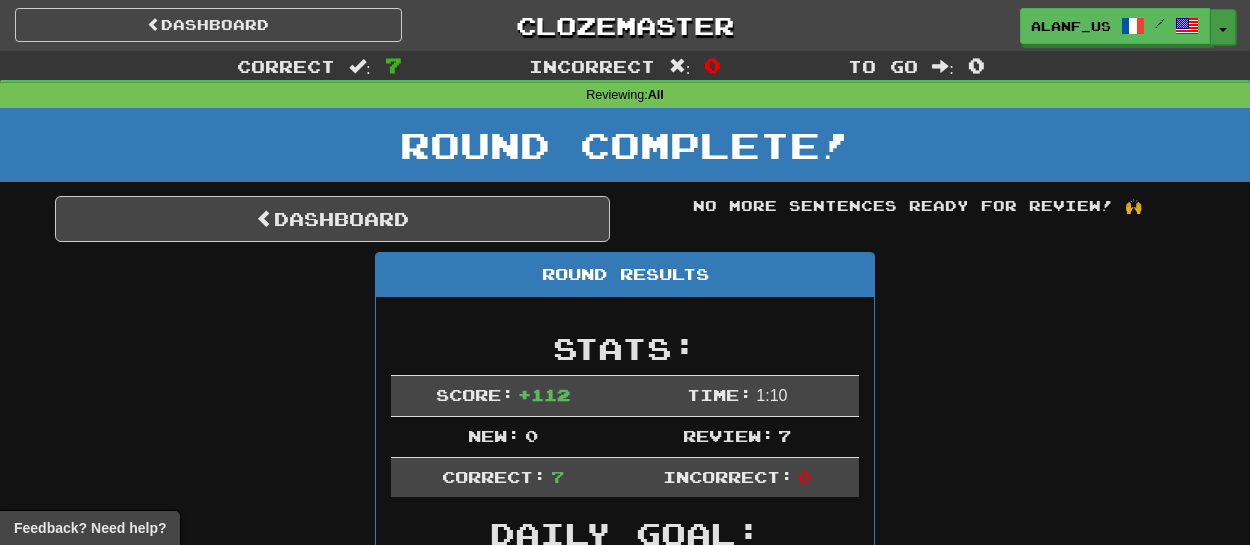 click on "Toggle Dropdown" at bounding box center [1223, 27] 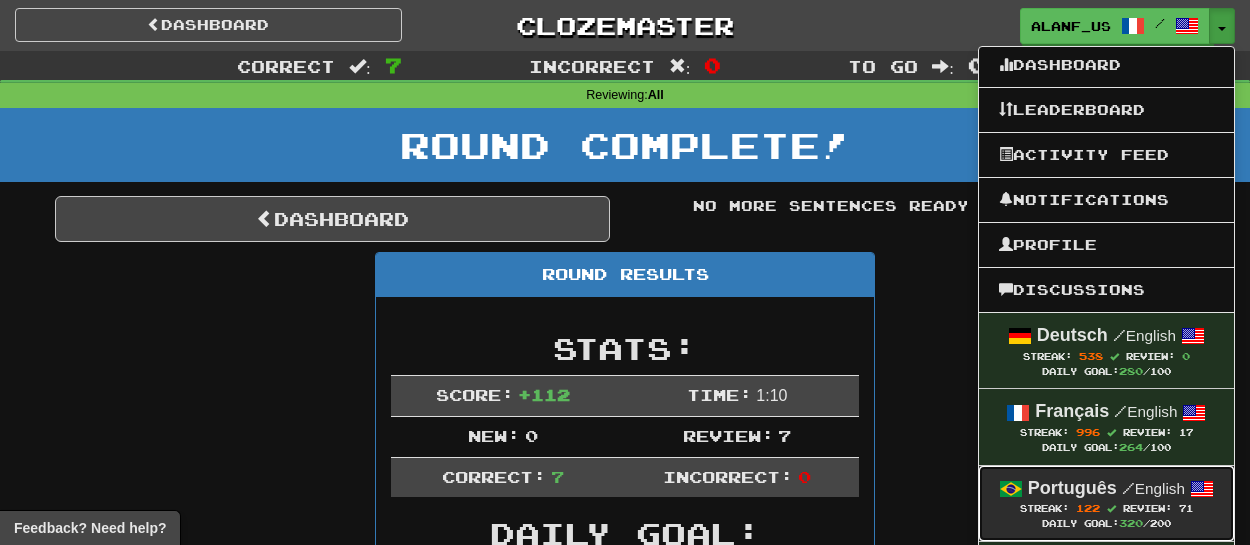 click on "/" at bounding box center [1128, 488] 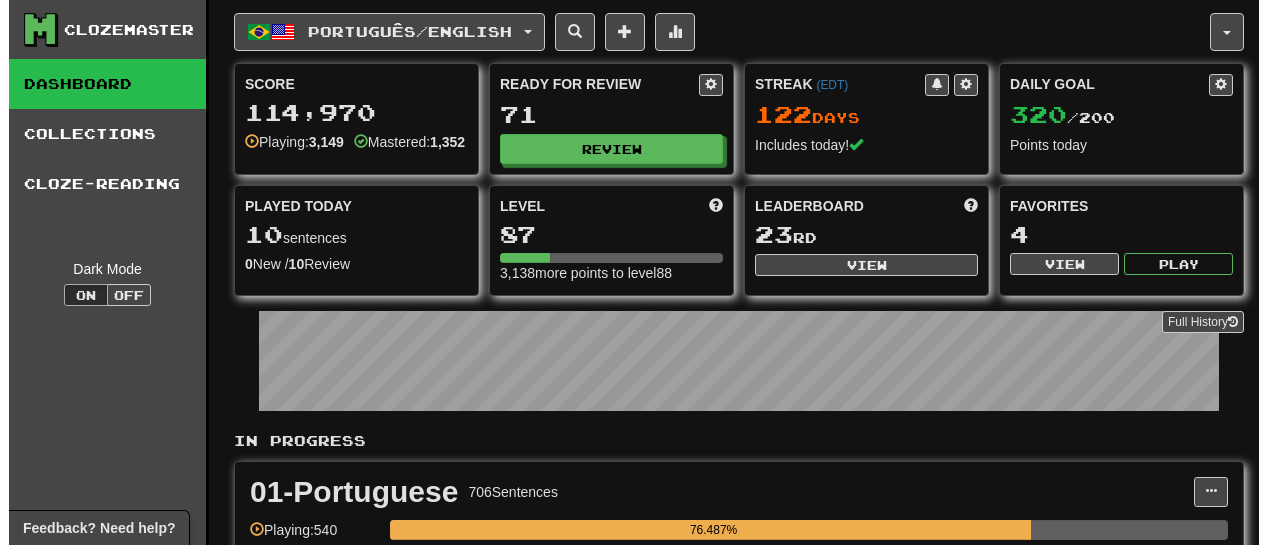 scroll, scrollTop: 0, scrollLeft: 0, axis: both 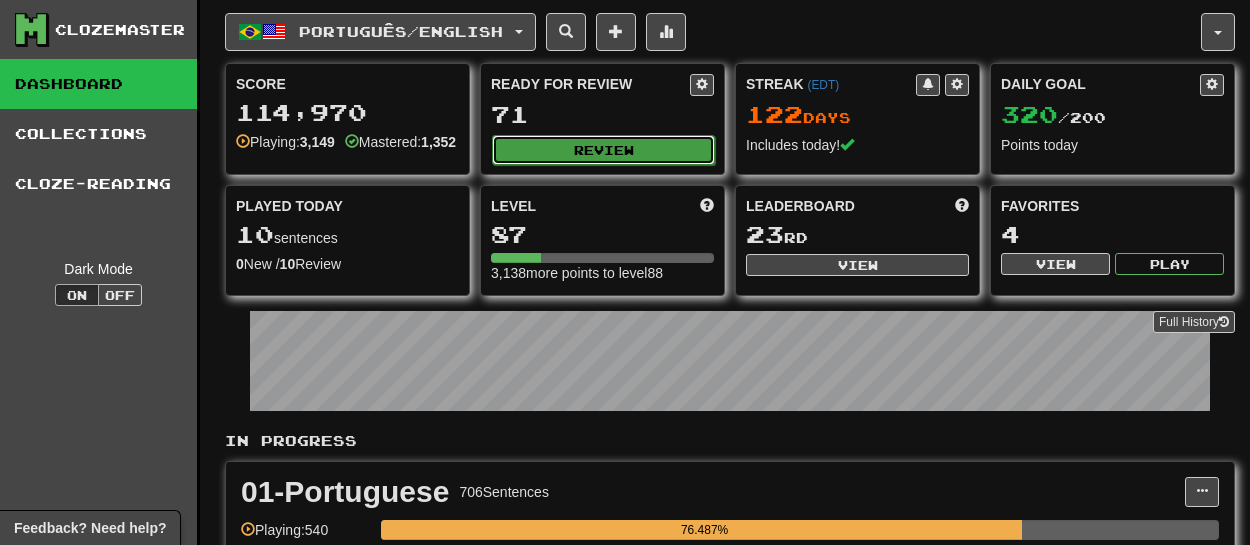 click on "Review" at bounding box center [603, 150] 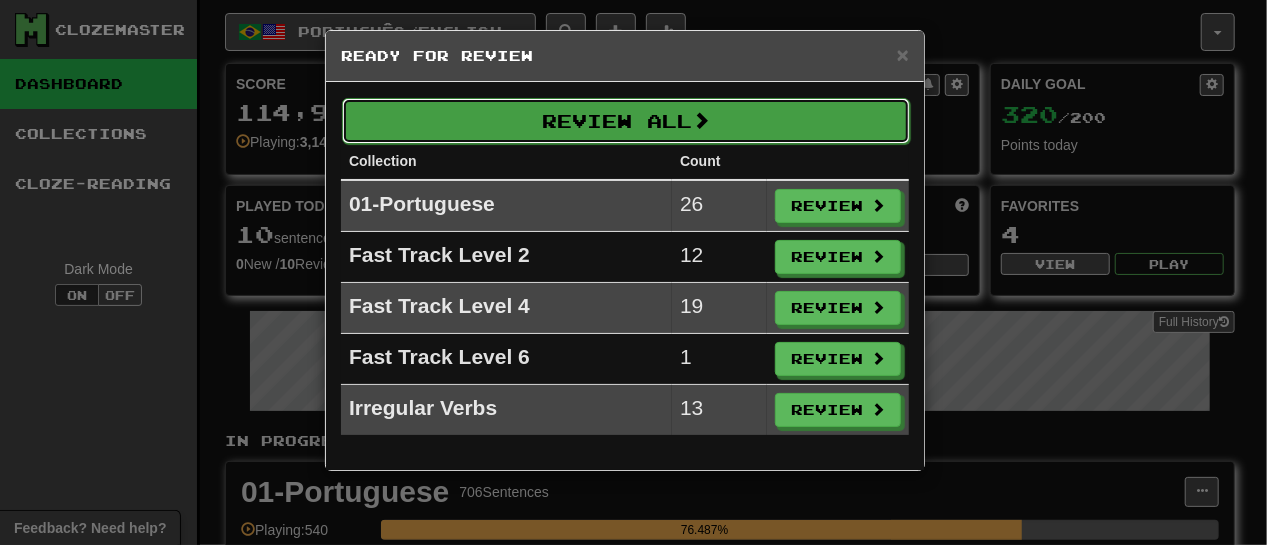 click on "Review All" at bounding box center (626, 121) 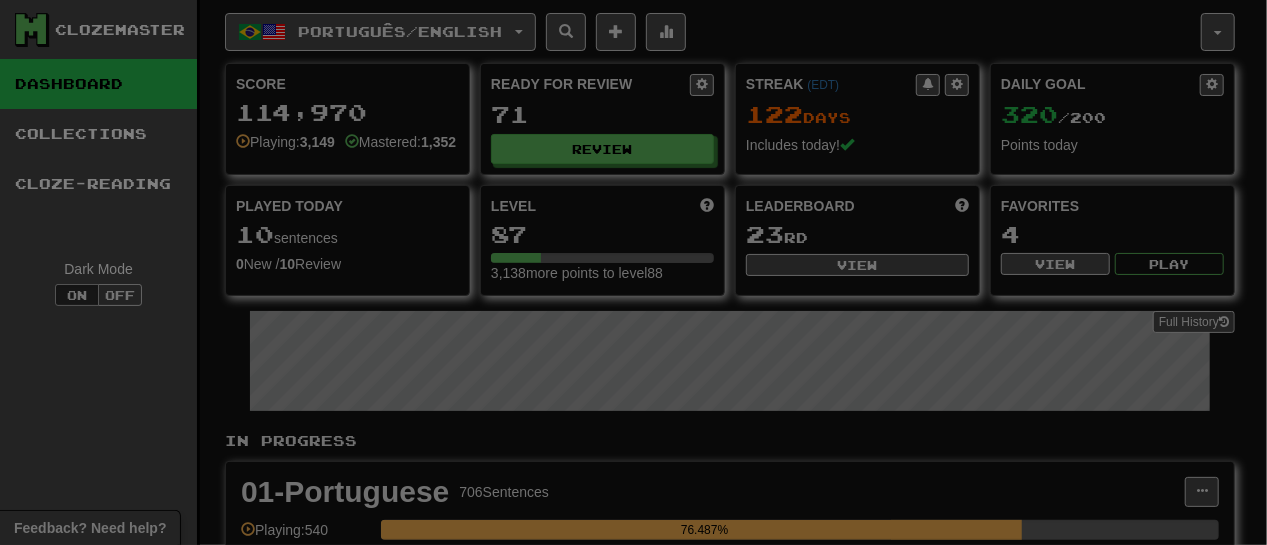 select on "**" 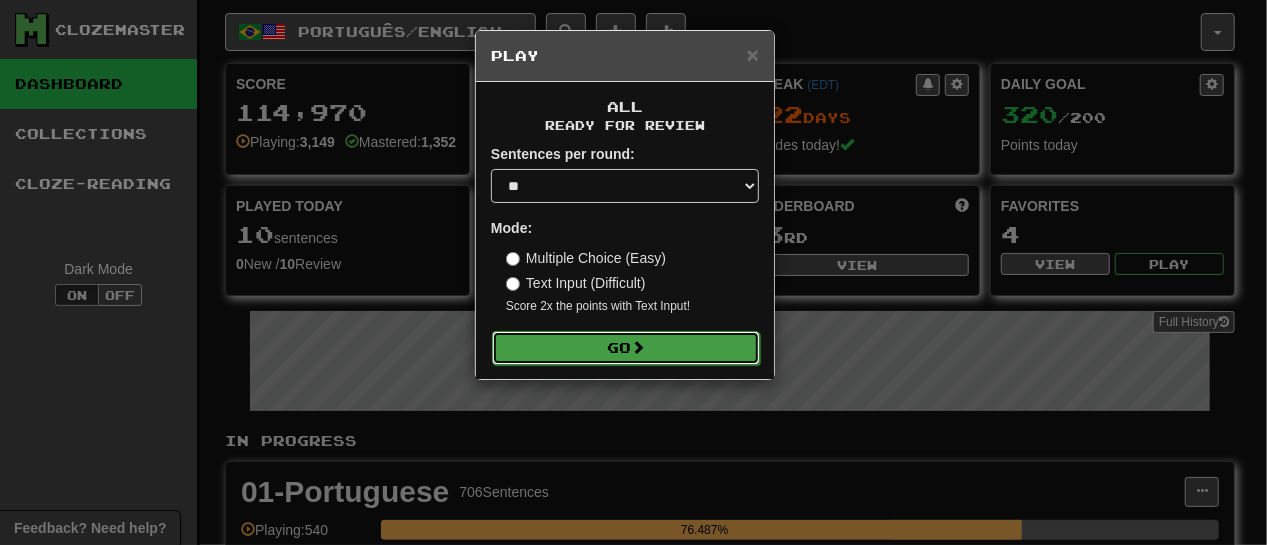 click on "Go" at bounding box center [626, 348] 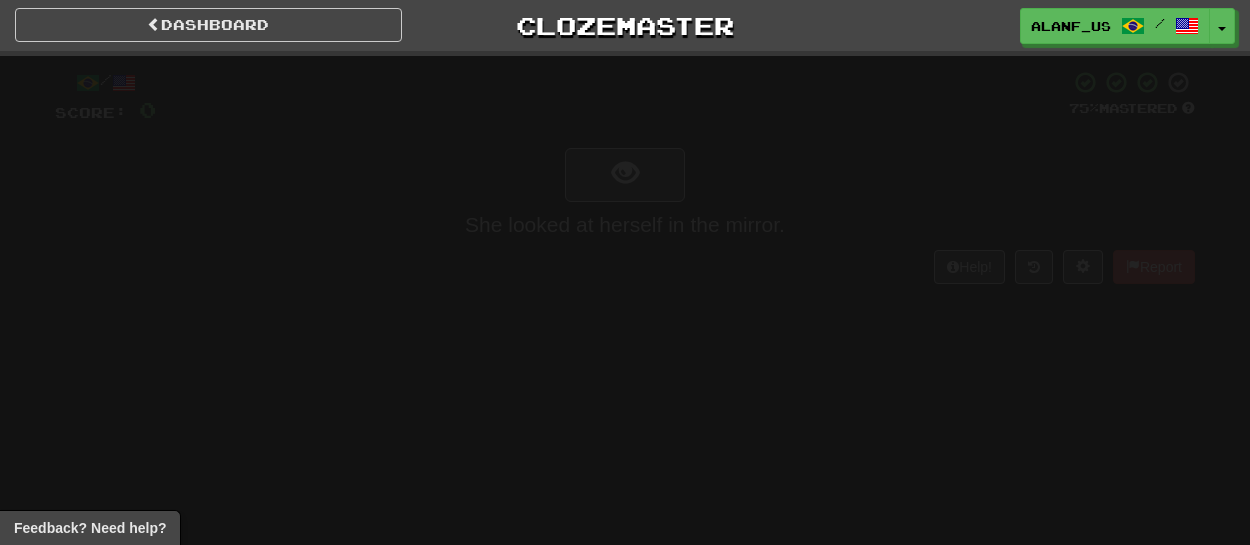 scroll, scrollTop: 0, scrollLeft: 0, axis: both 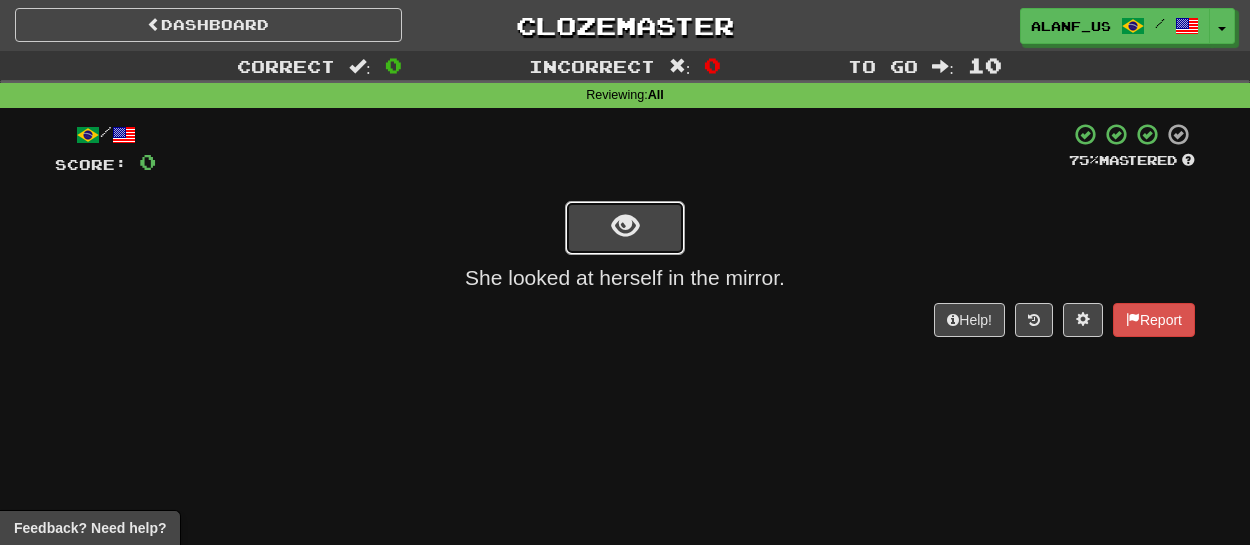 click at bounding box center (625, 228) 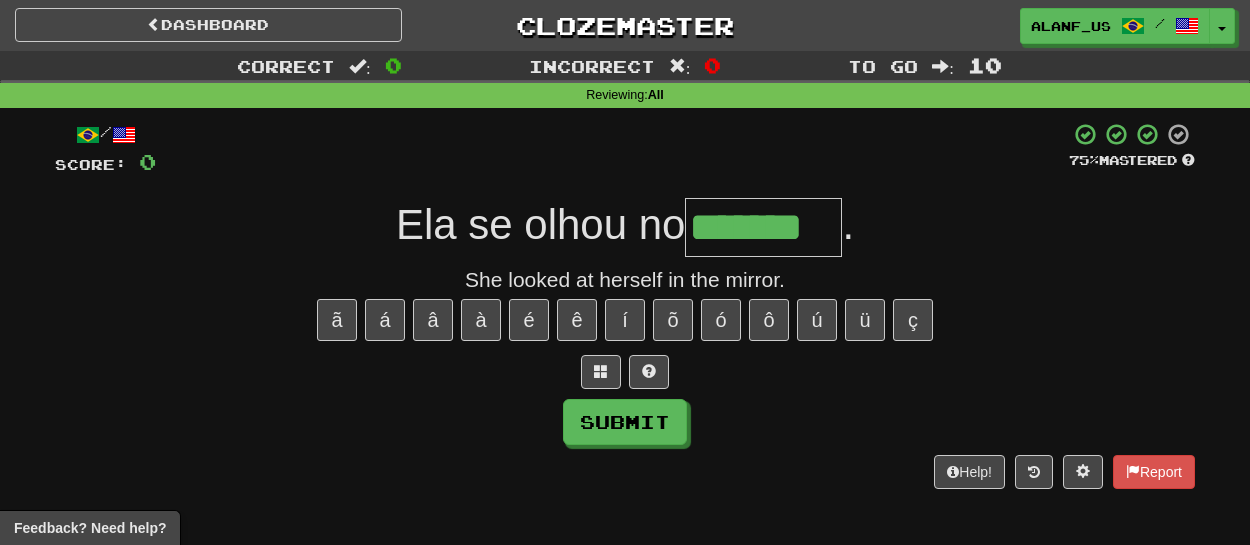 type on "*******" 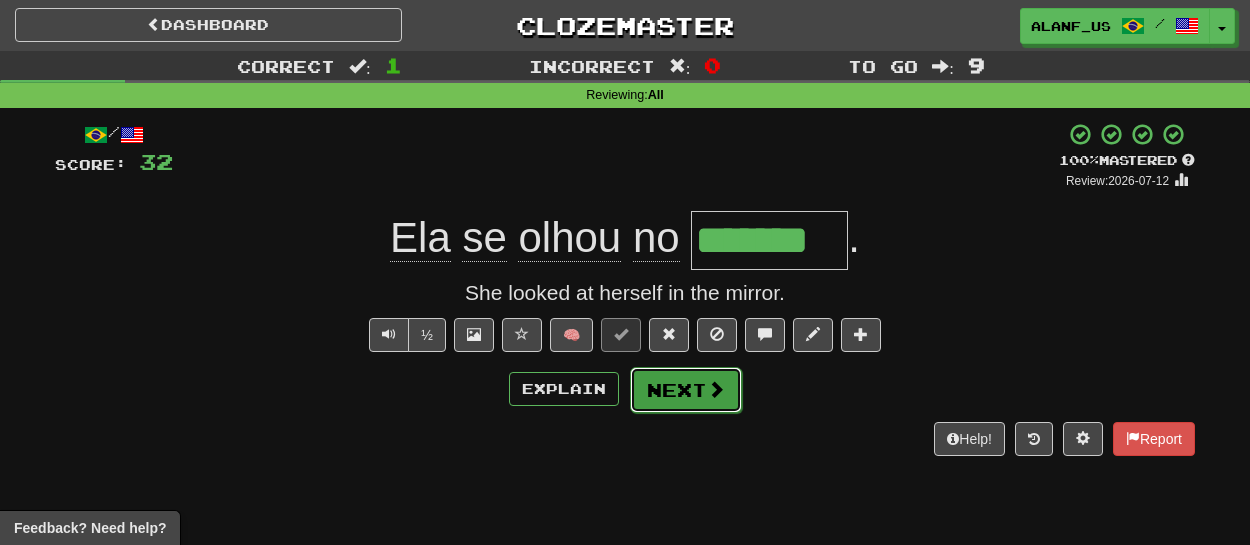 click on "Next" at bounding box center (686, 390) 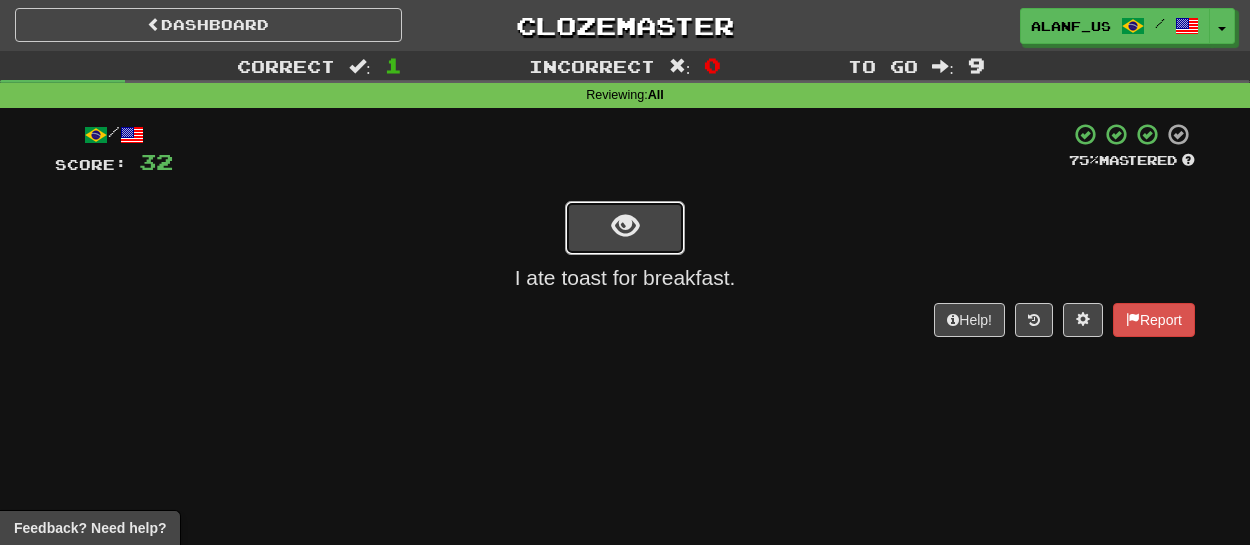 click at bounding box center [625, 226] 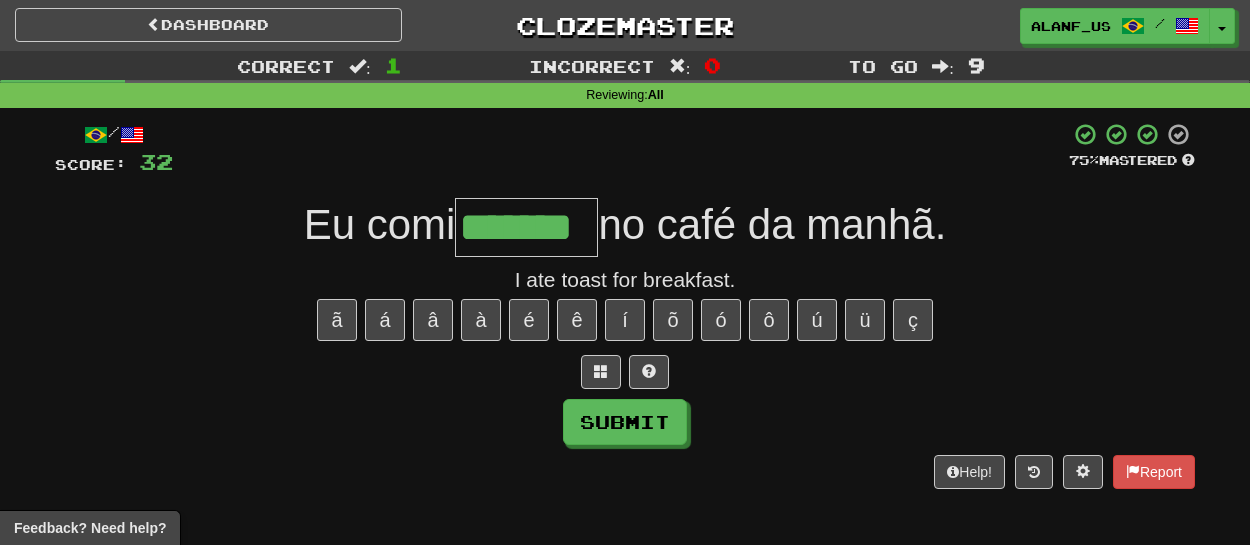 type on "*******" 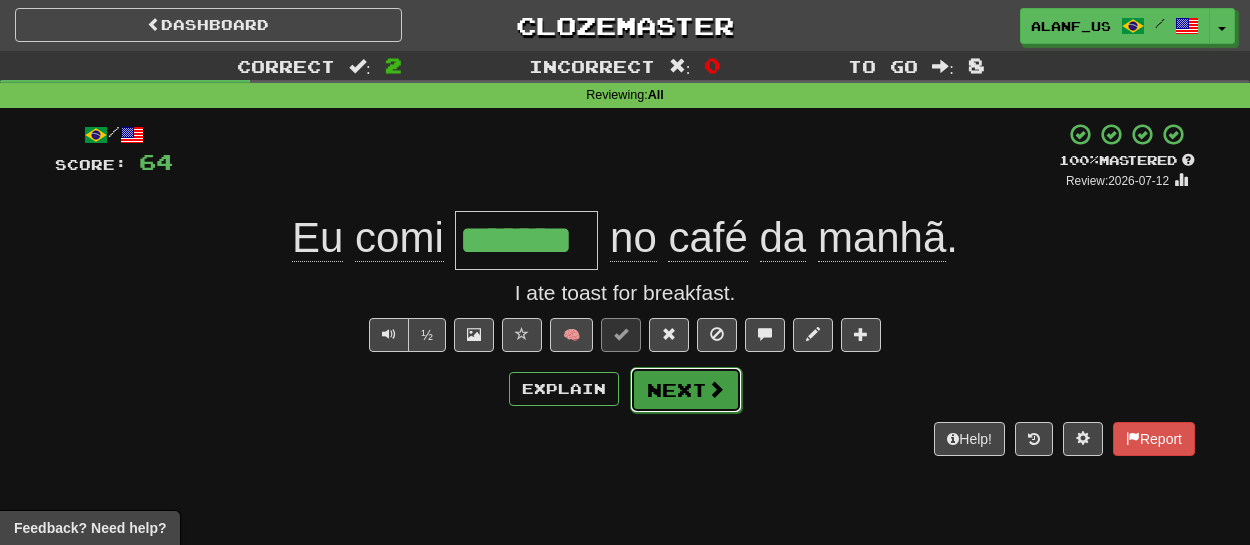 click on "Next" at bounding box center [686, 390] 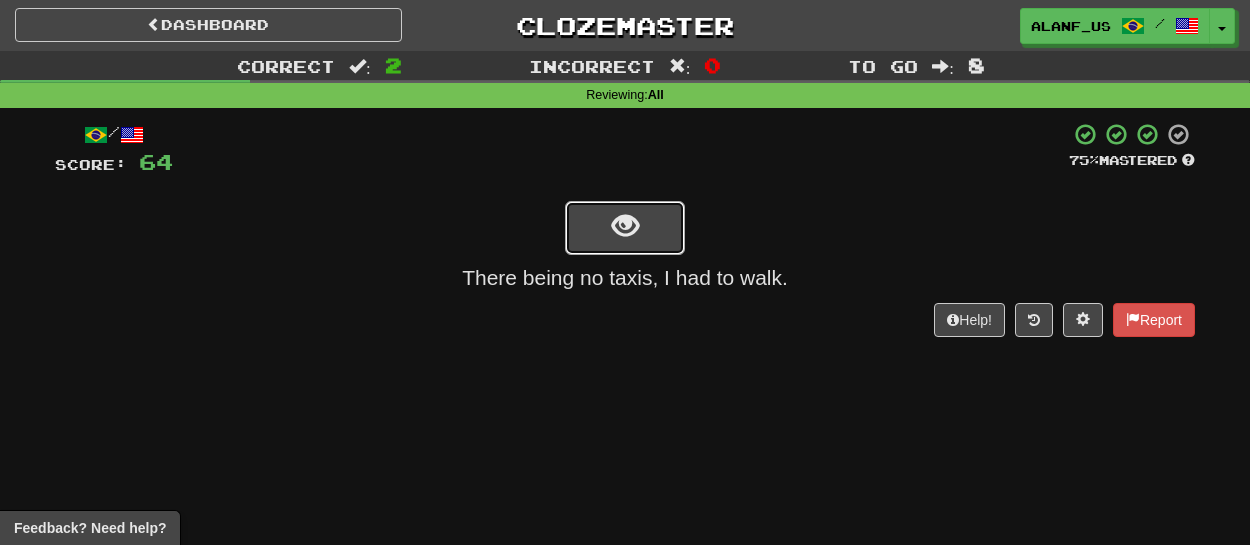 click at bounding box center (625, 226) 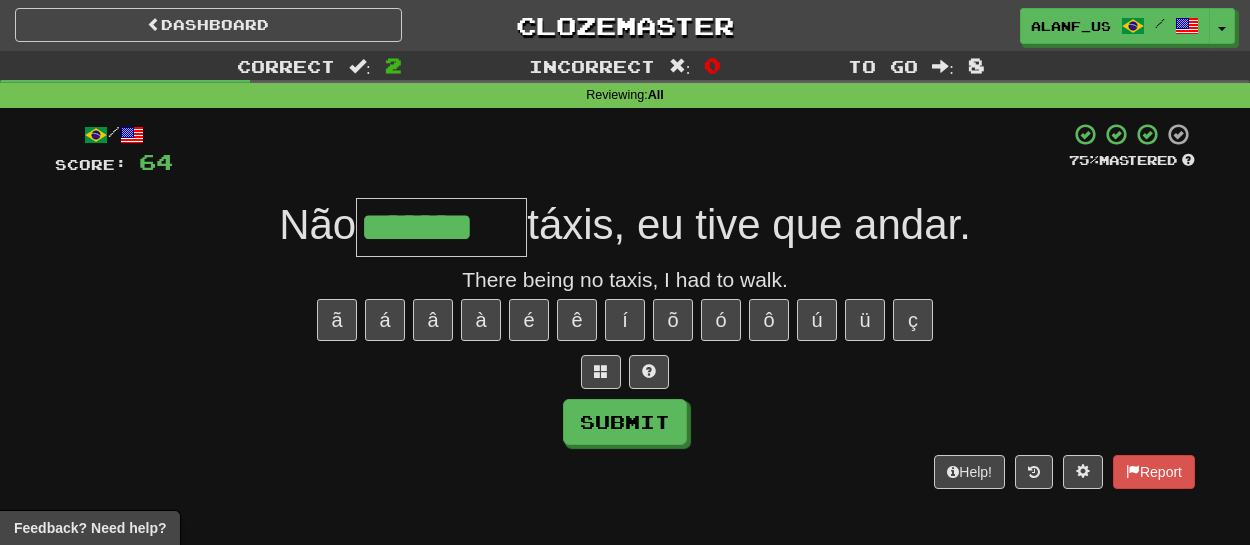 type on "*******" 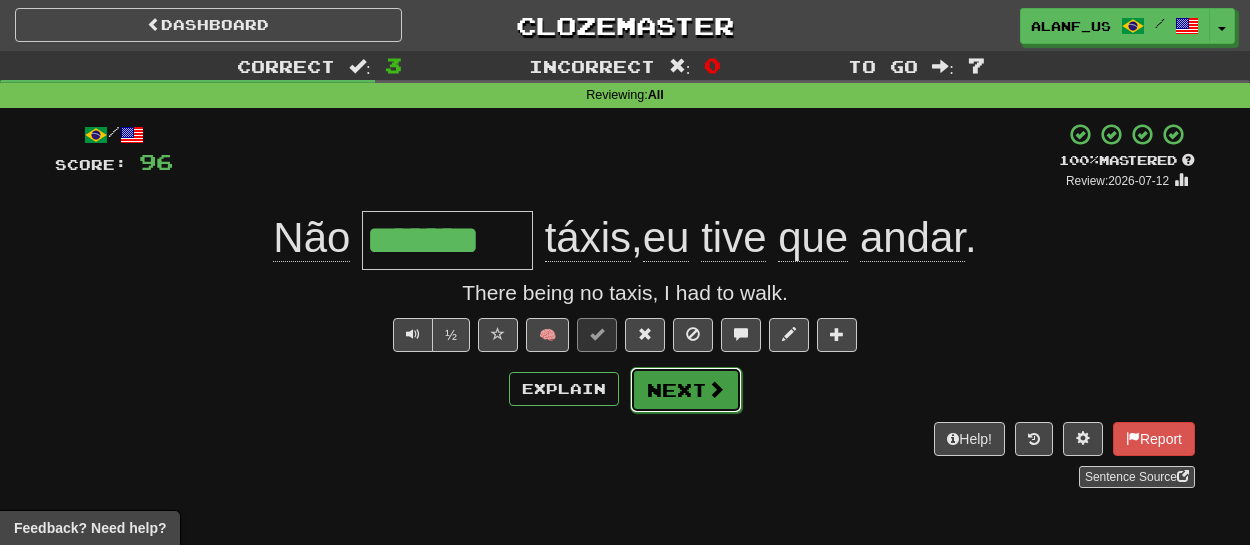 click on "Next" at bounding box center (686, 390) 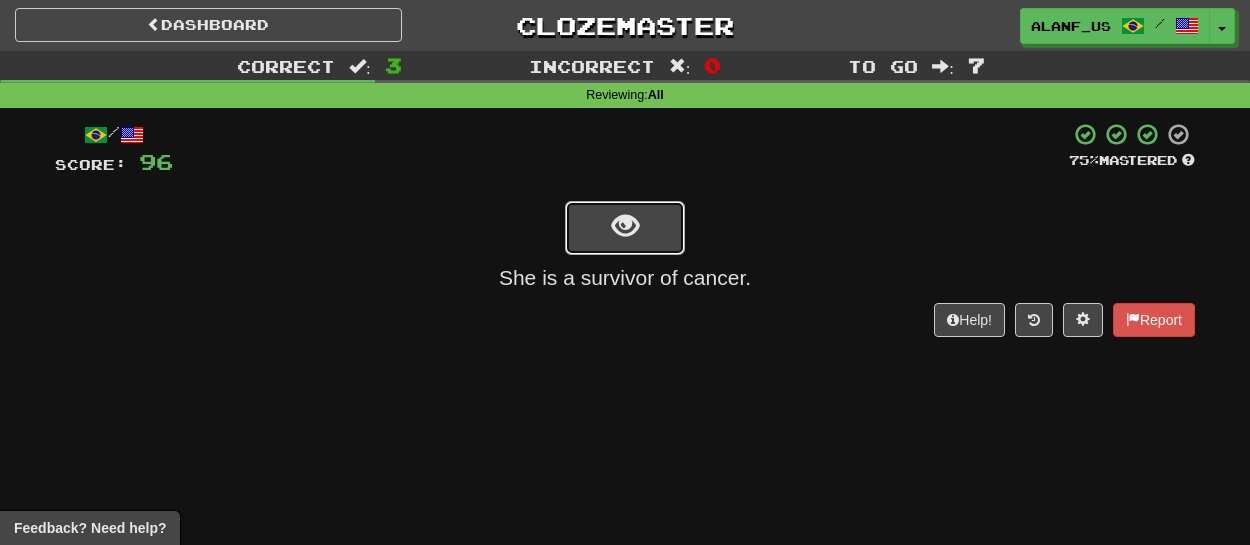 click at bounding box center [625, 226] 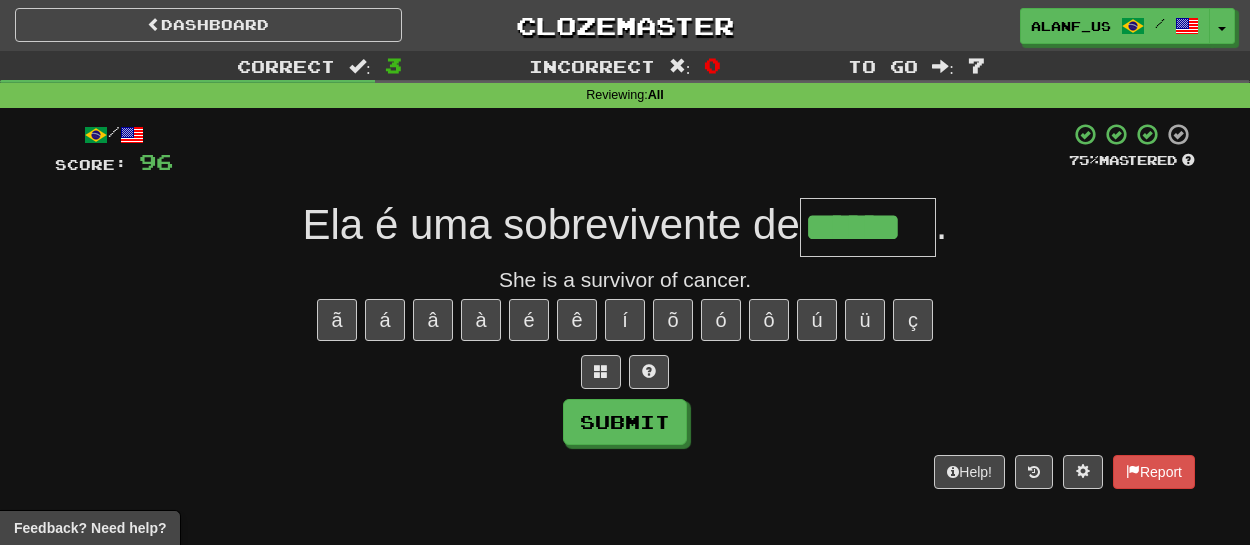 type on "******" 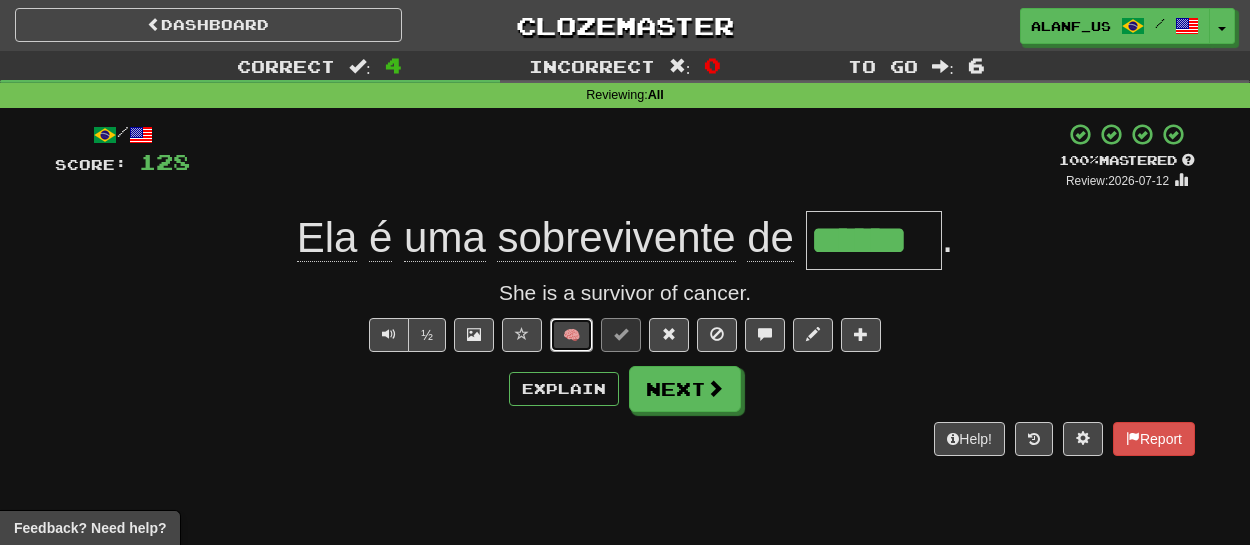 click on "🧠" at bounding box center (571, 335) 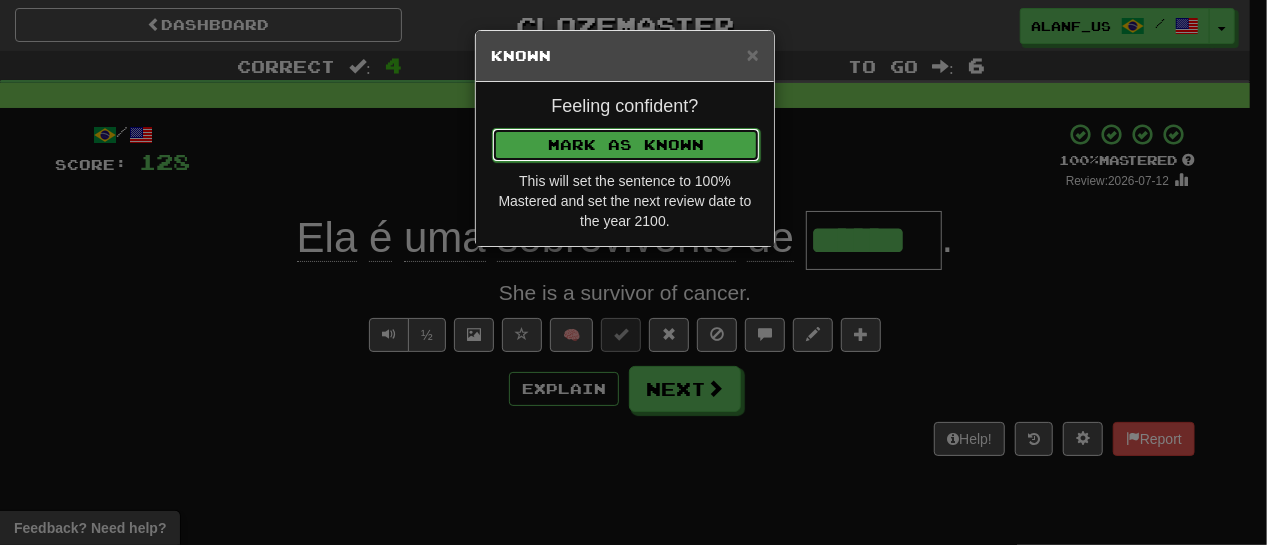 click on "Mark as Known" at bounding box center [626, 145] 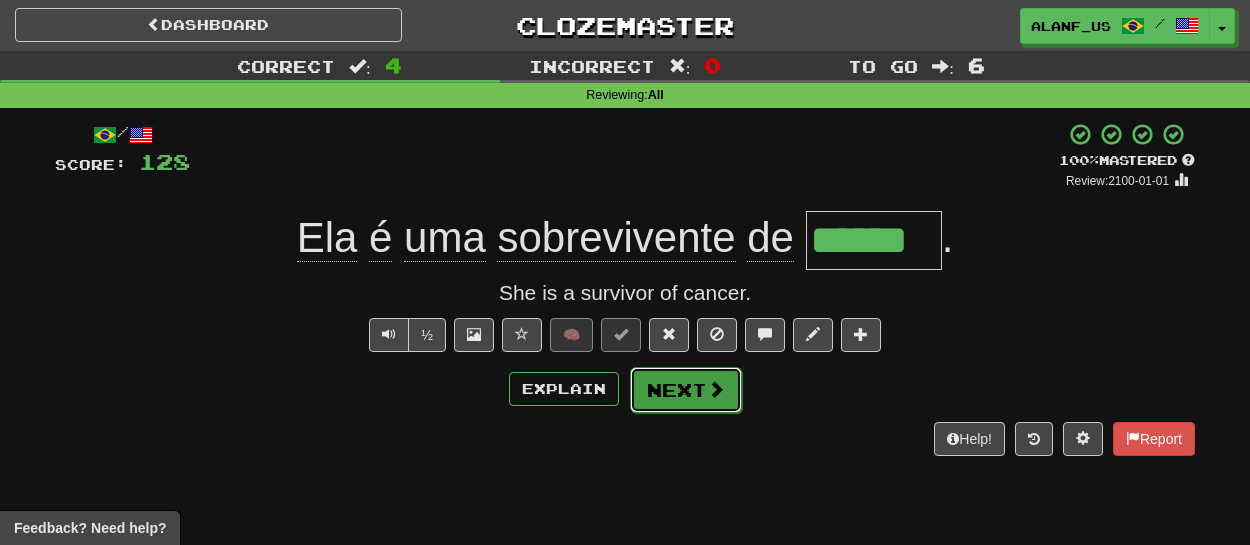 click on "Next" at bounding box center [686, 390] 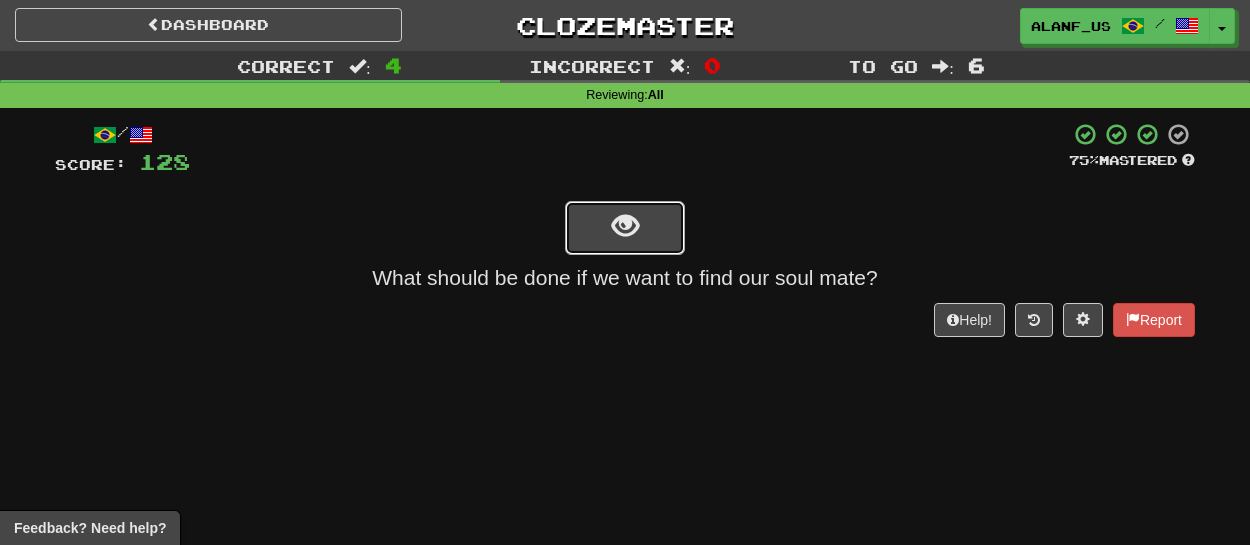 click at bounding box center (625, 228) 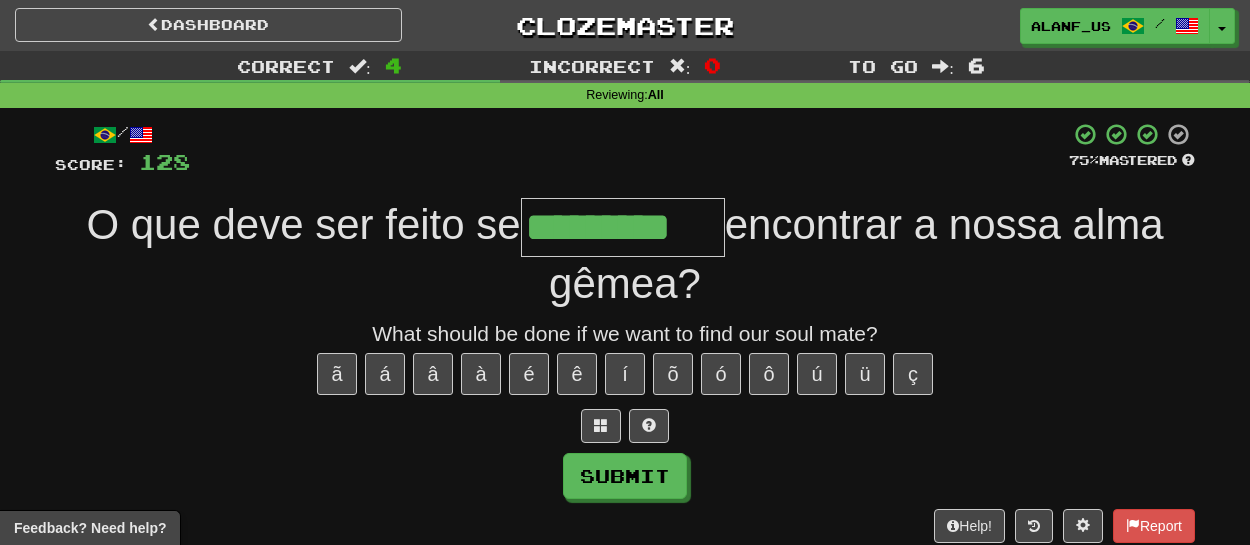 type on "*********" 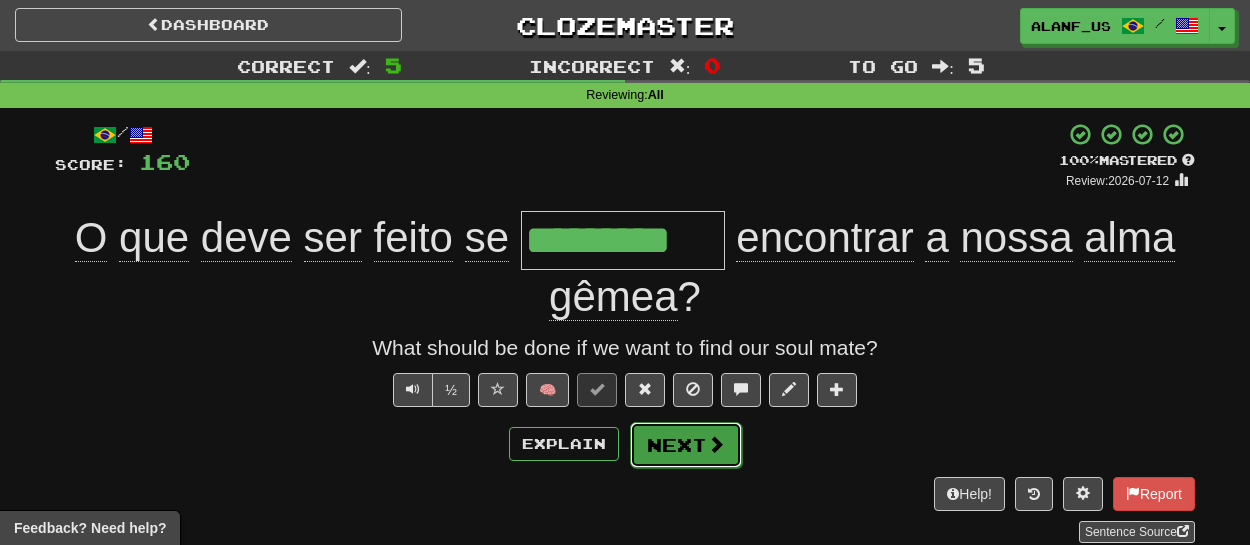 click on "Next" at bounding box center (686, 445) 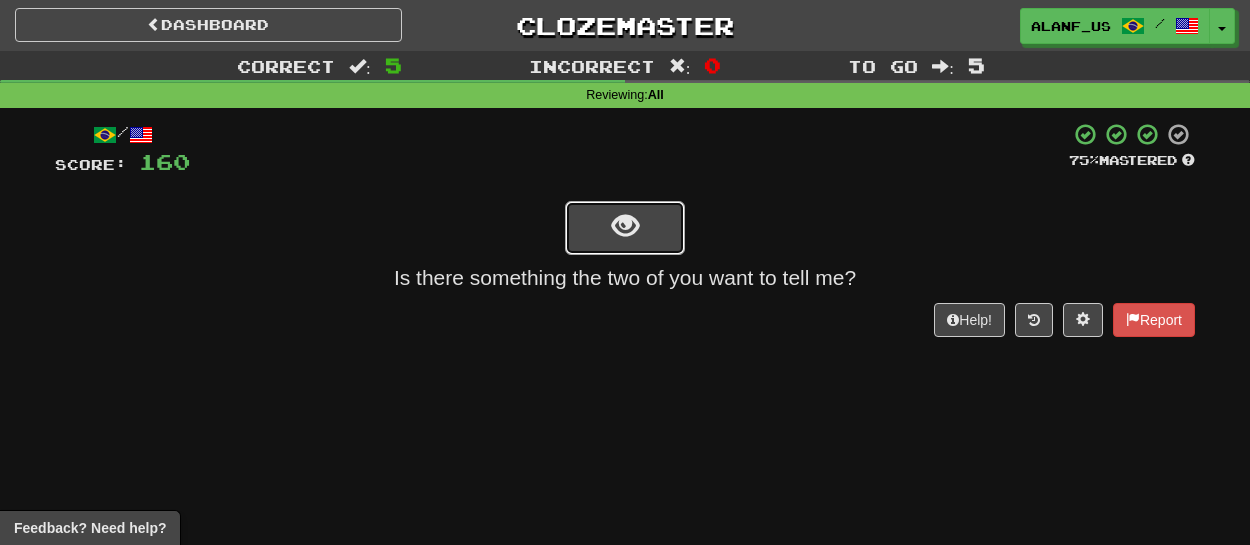 click at bounding box center (625, 228) 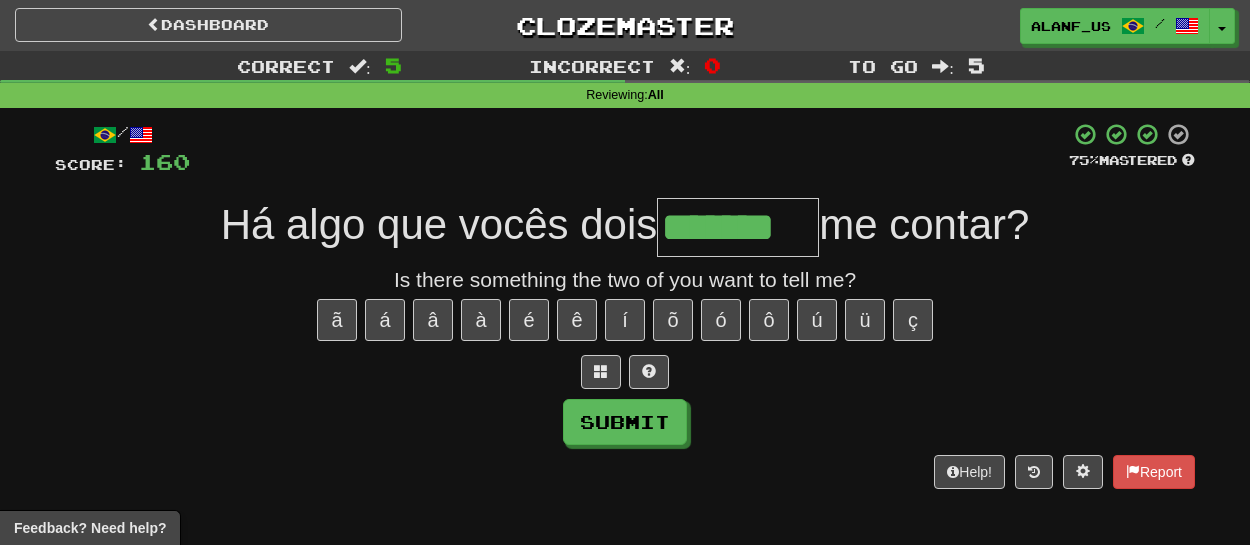 type on "*******" 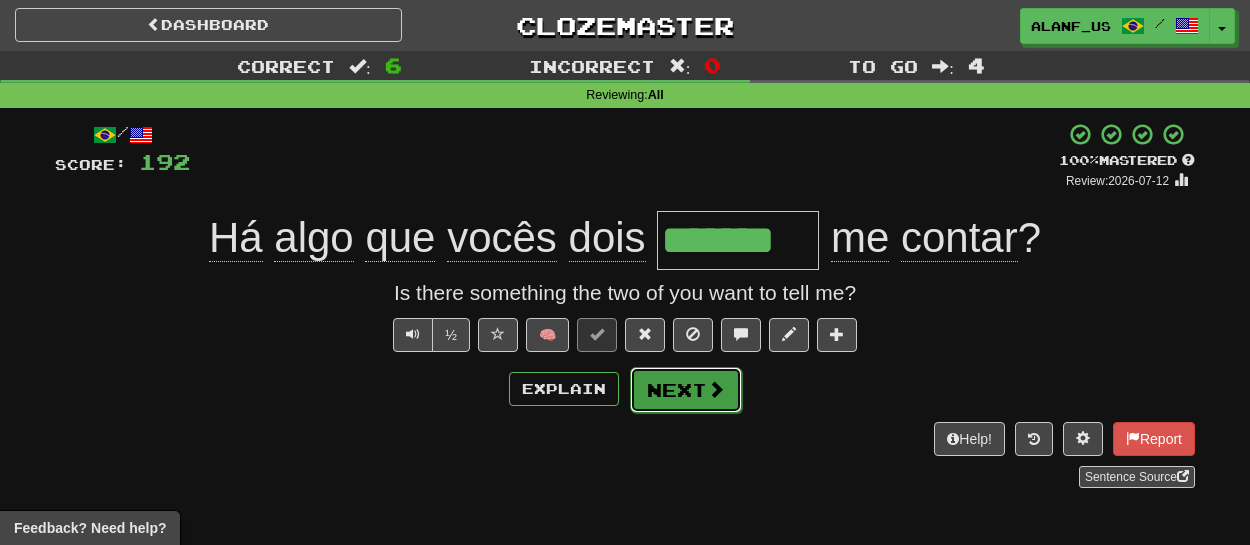 click on "Next" at bounding box center [686, 390] 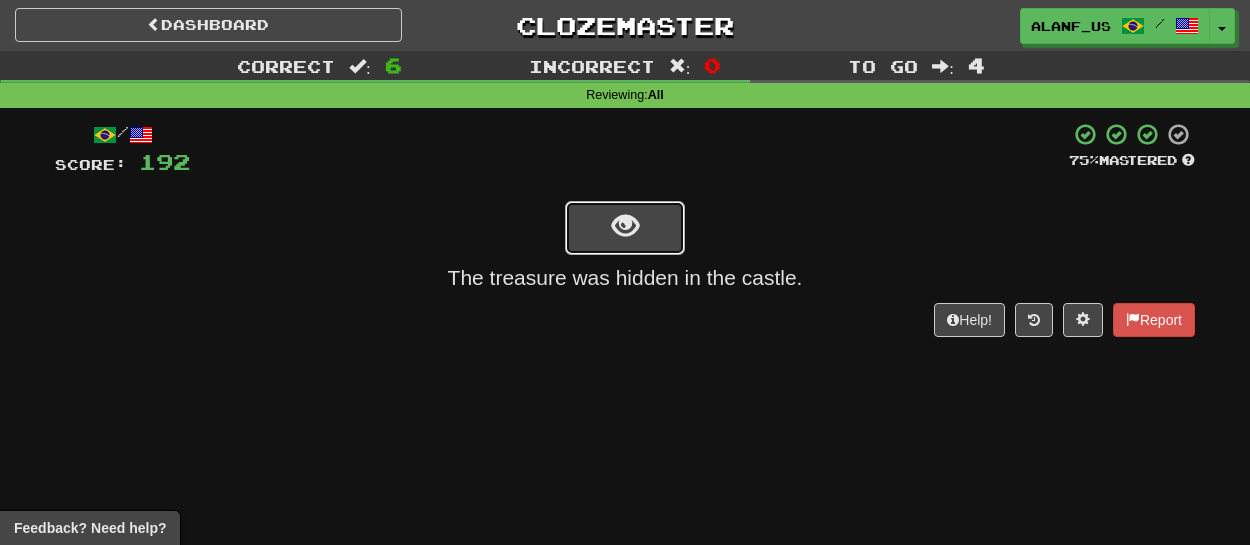 click at bounding box center (625, 226) 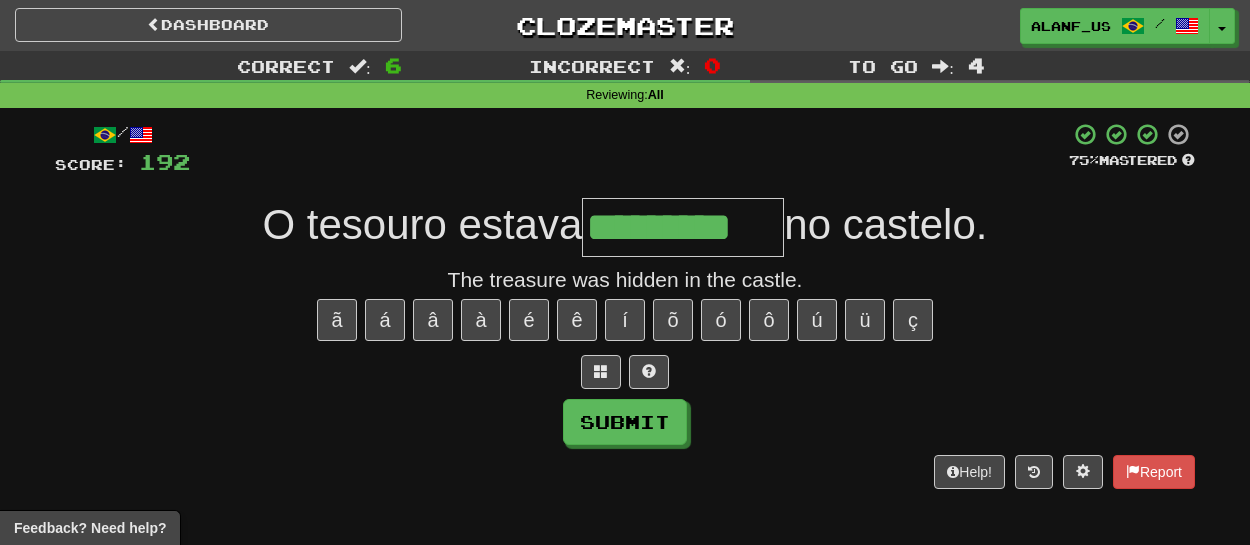 type on "*********" 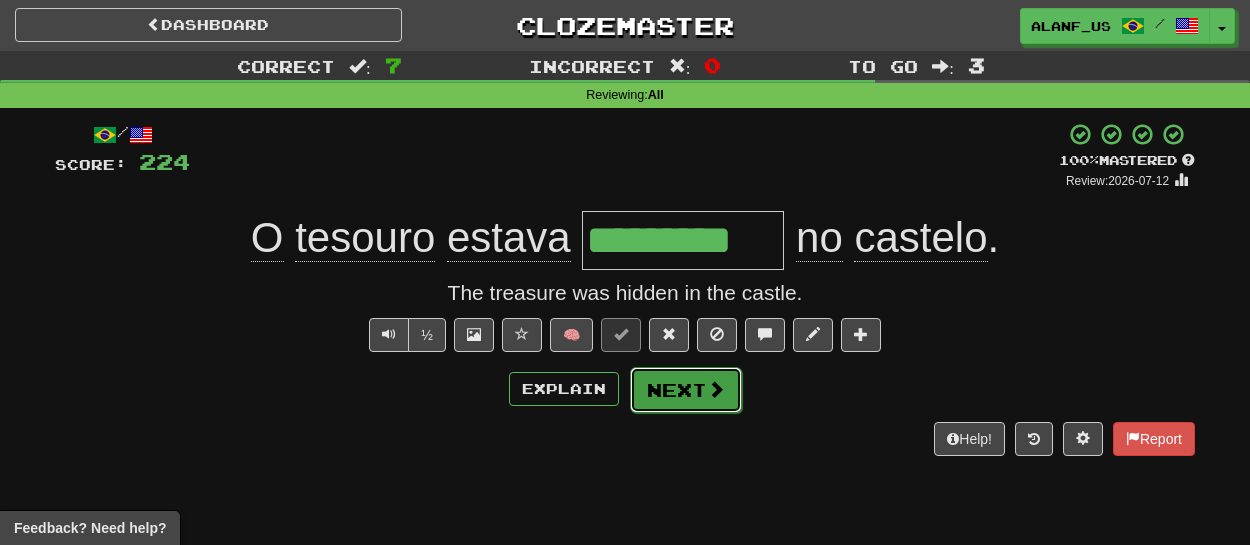 click on "Next" at bounding box center (686, 390) 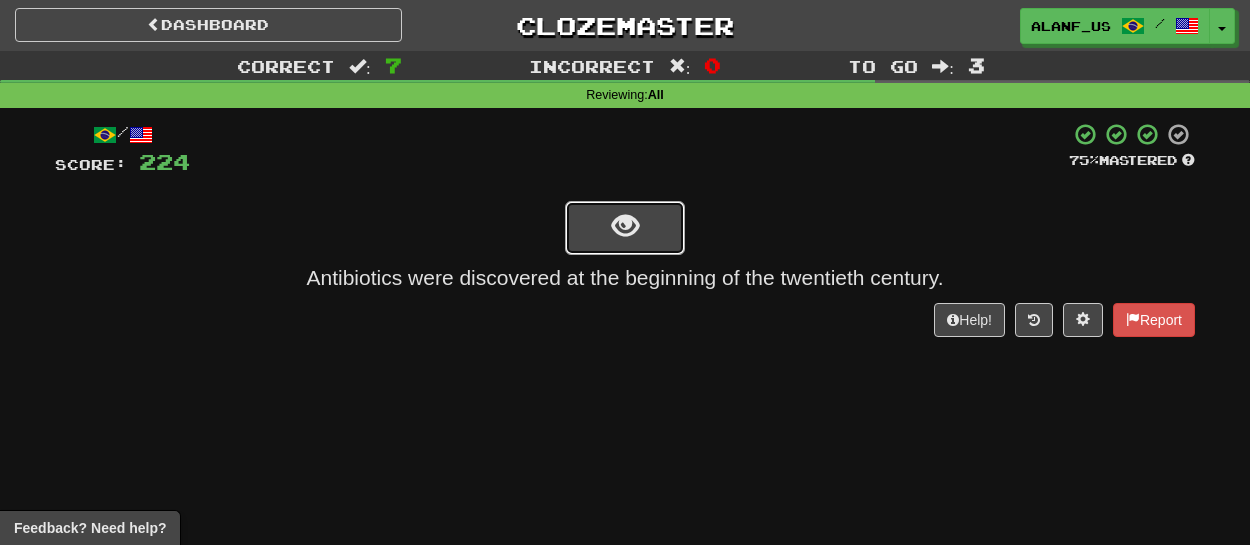 click at bounding box center [625, 228] 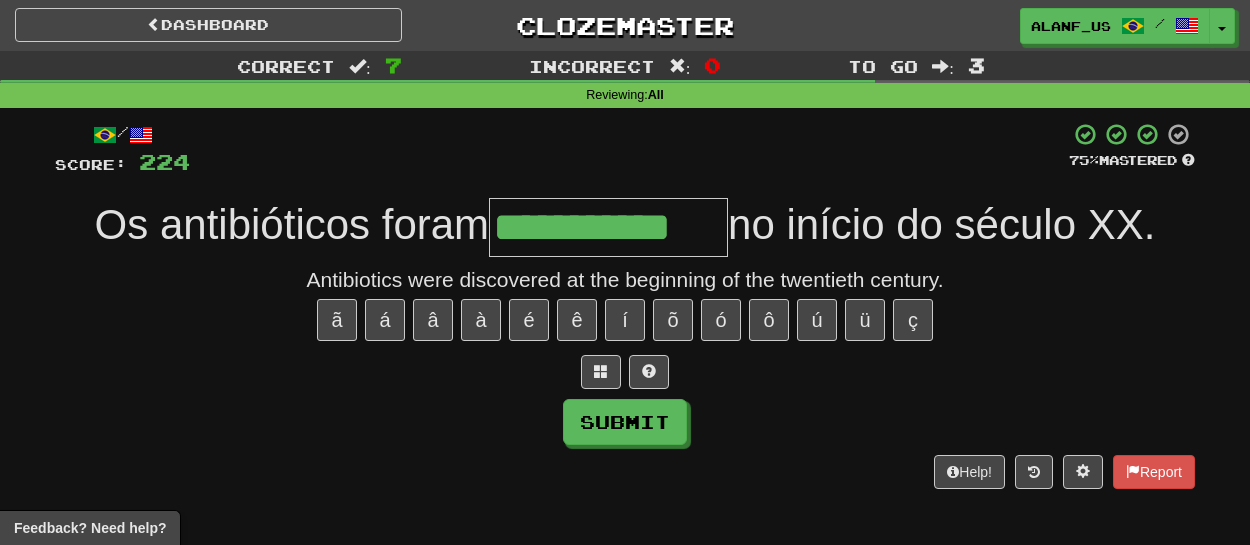 type on "**********" 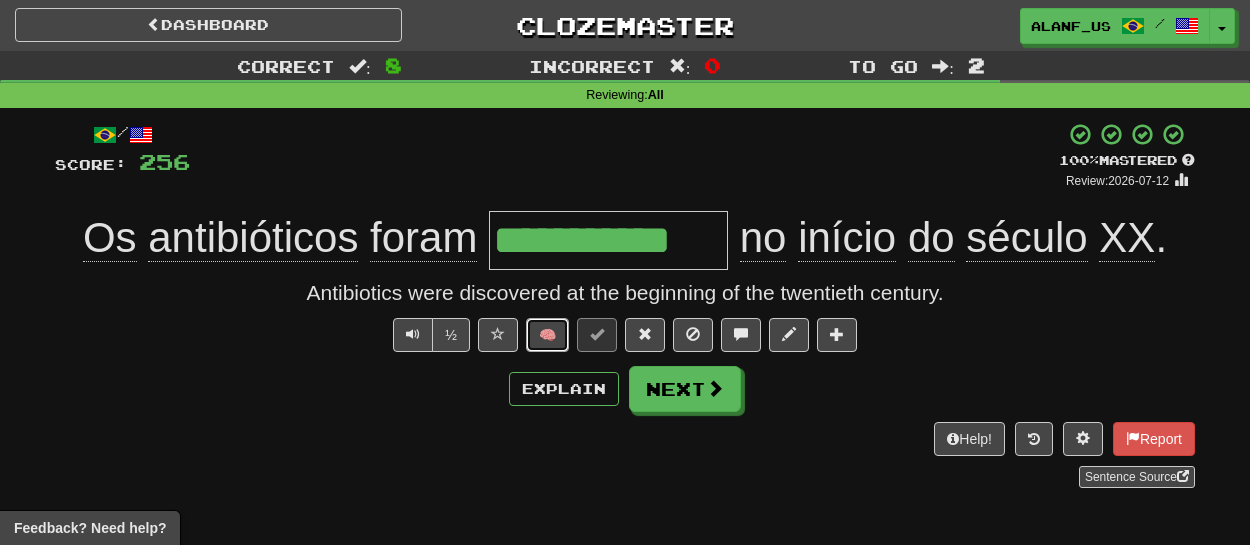 click on "🧠" at bounding box center [547, 335] 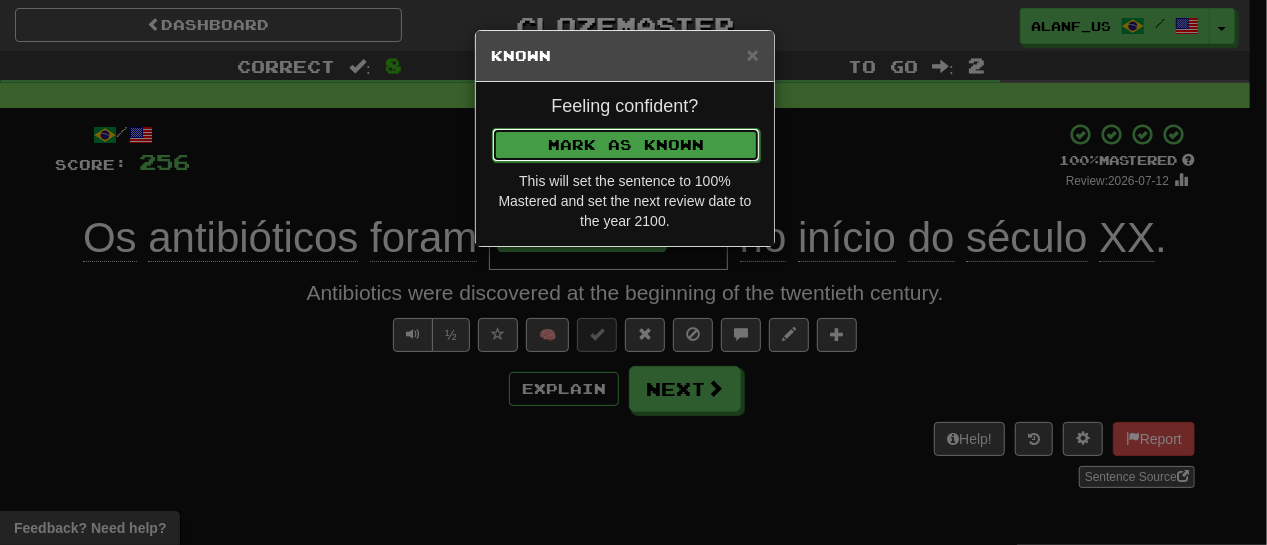 click on "Mark as Known" at bounding box center [626, 145] 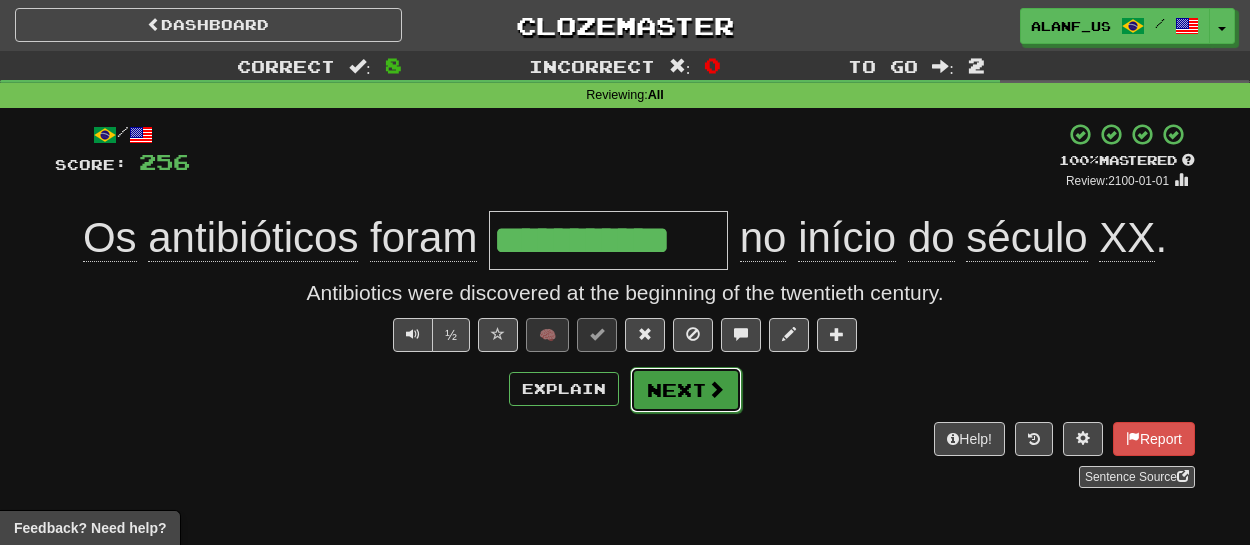 click on "Next" at bounding box center [686, 390] 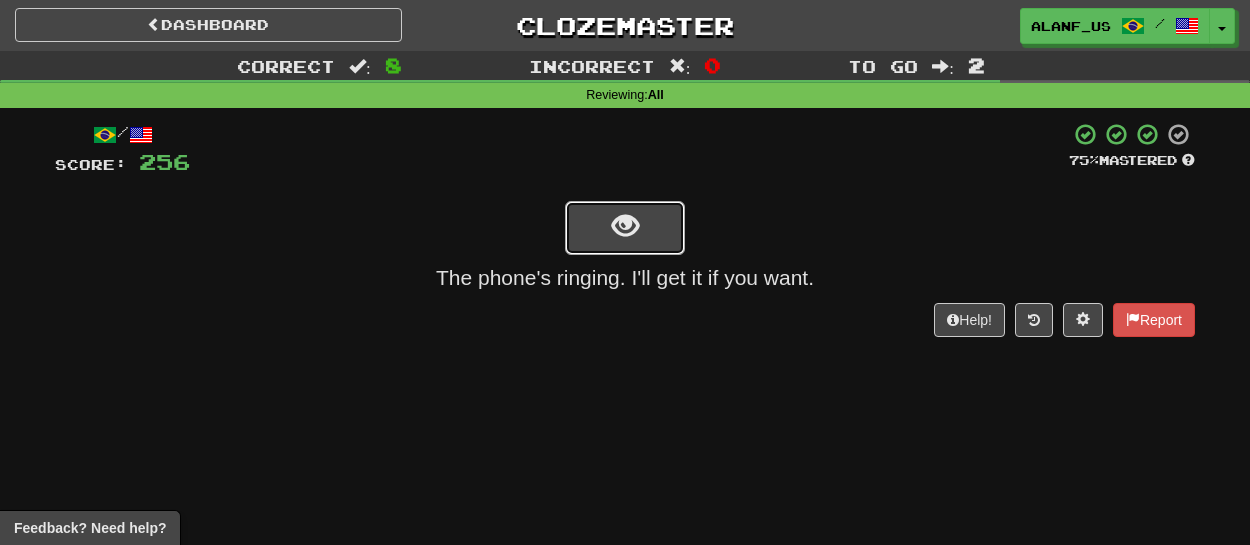 click at bounding box center (625, 228) 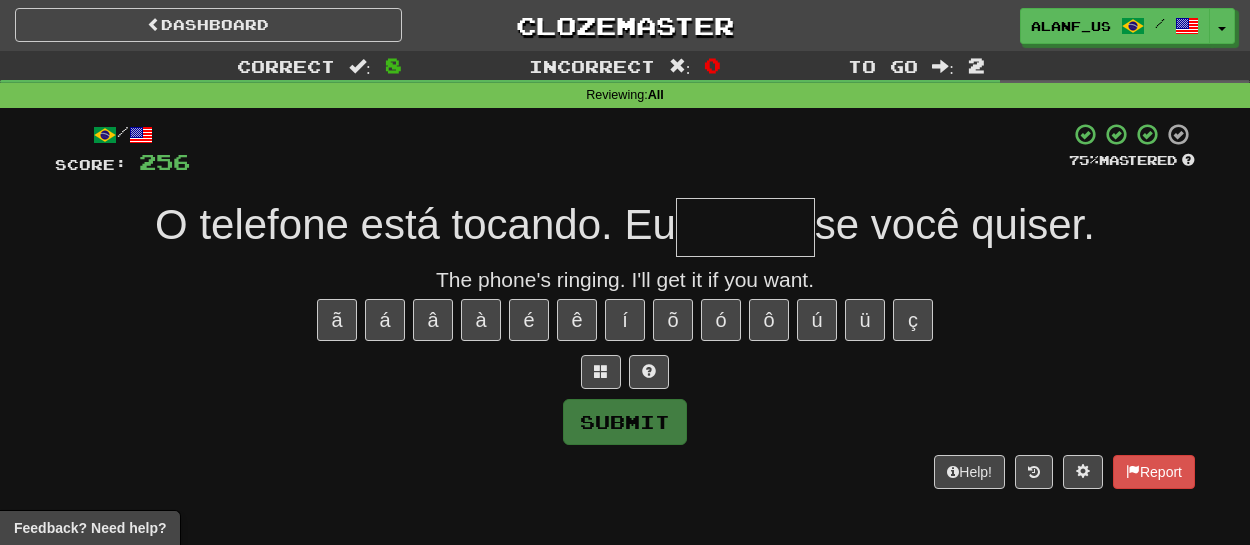 type on "*" 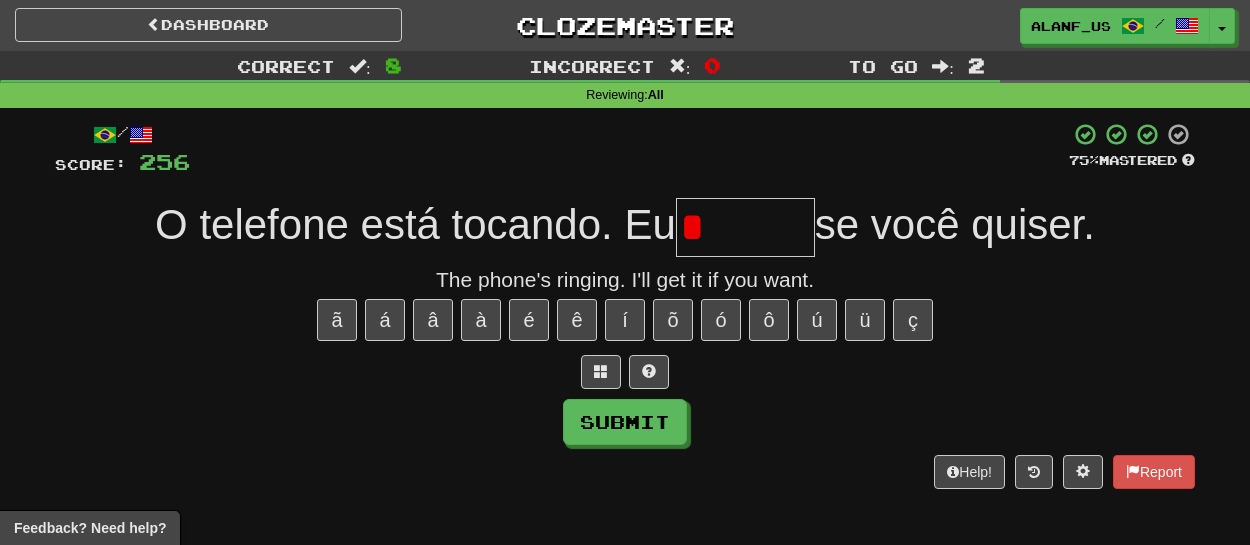 type on "******" 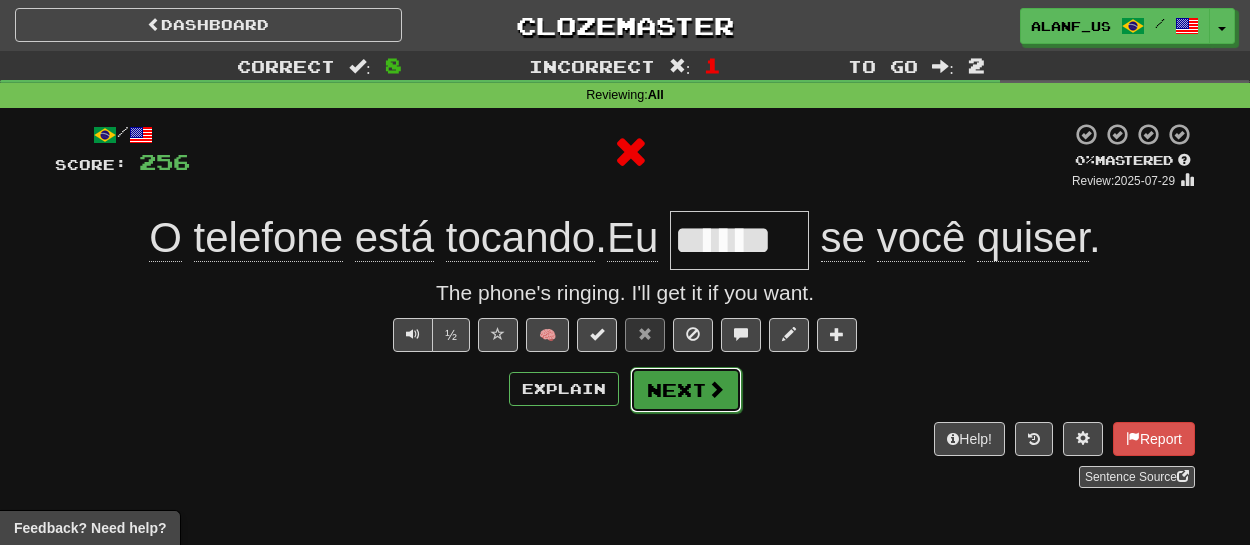click on "Next" at bounding box center [686, 390] 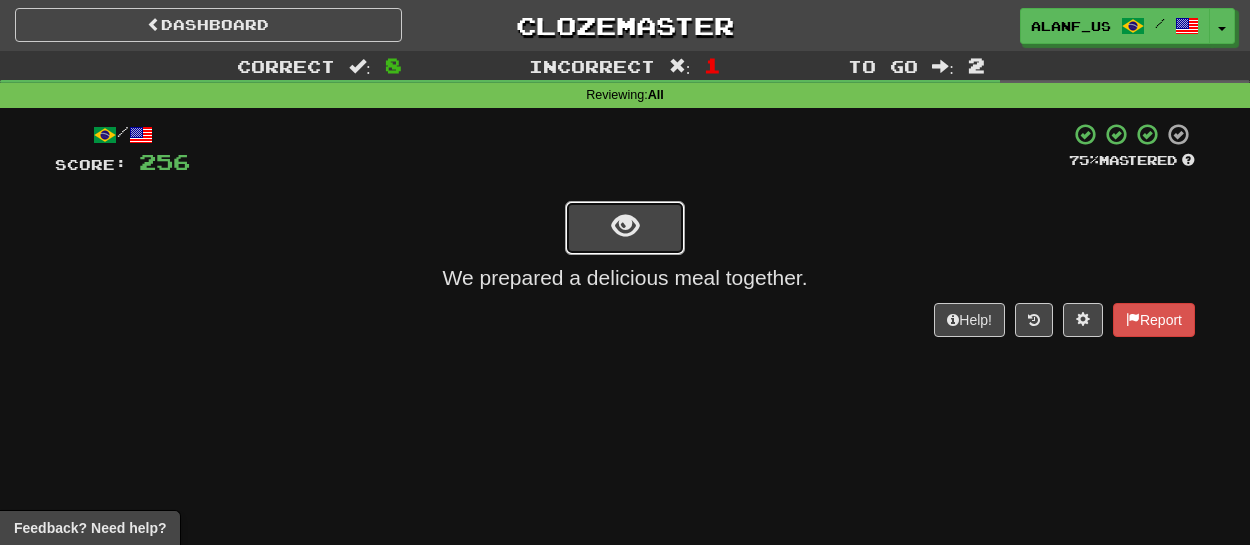 click at bounding box center (625, 228) 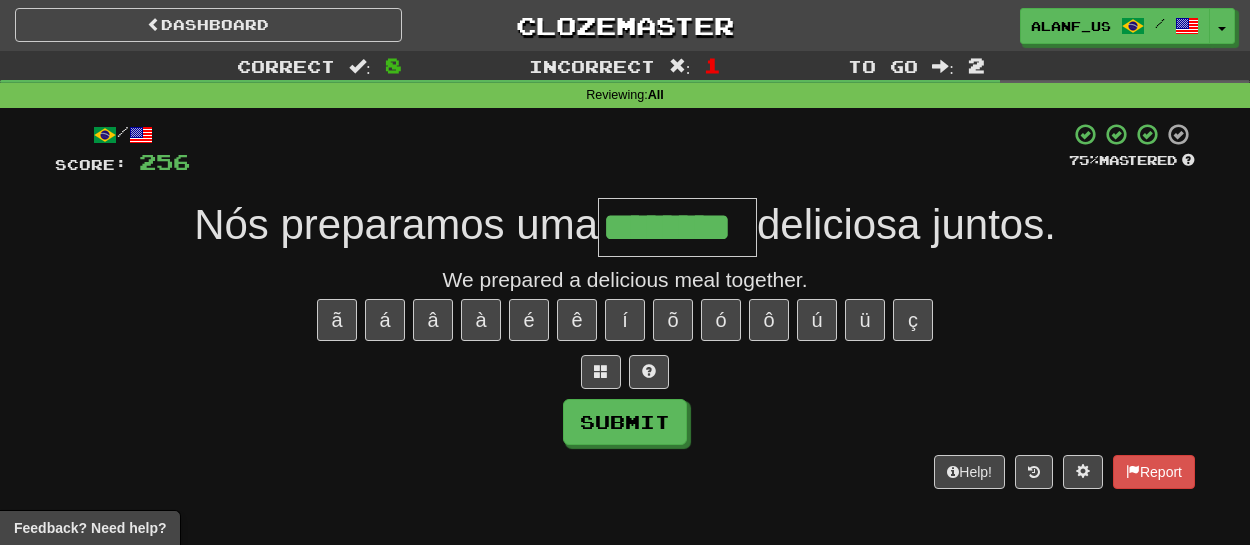 type on "********" 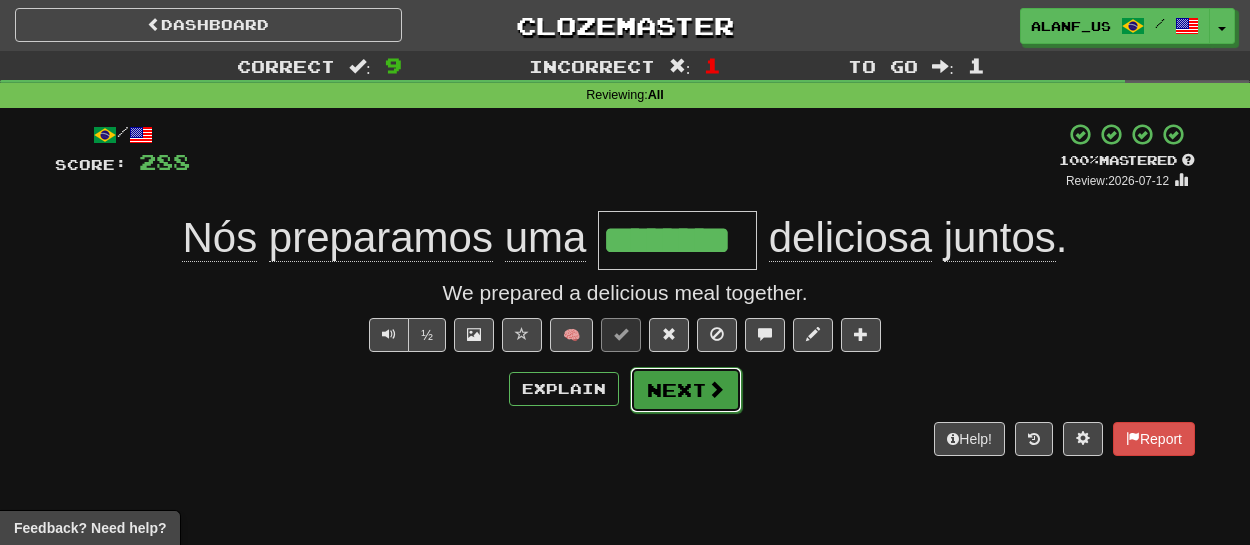 click on "Next" at bounding box center [686, 390] 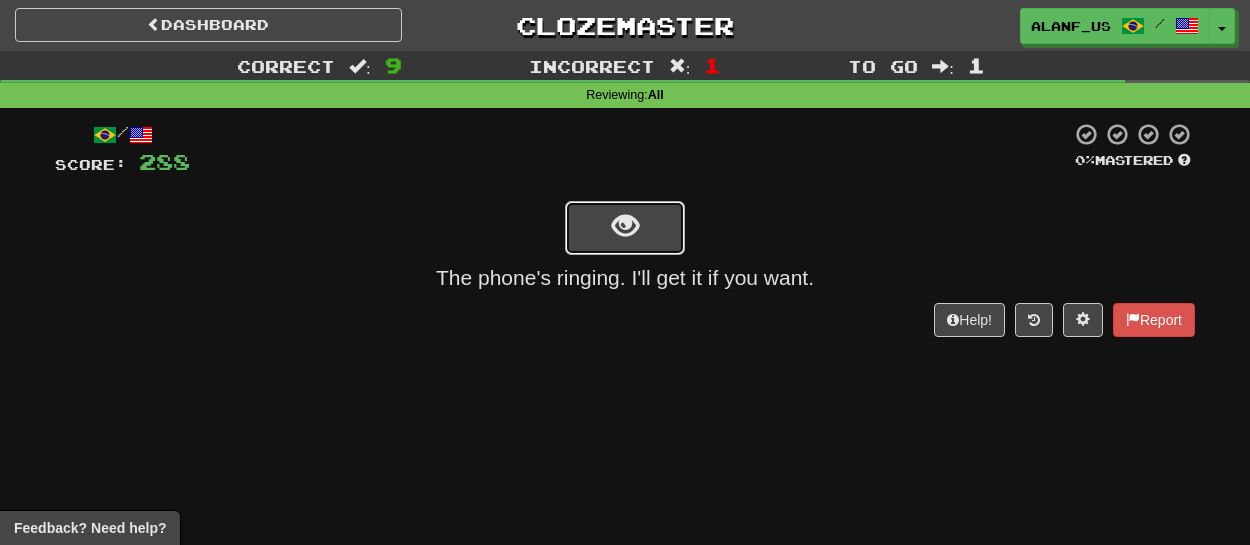 click at bounding box center (625, 228) 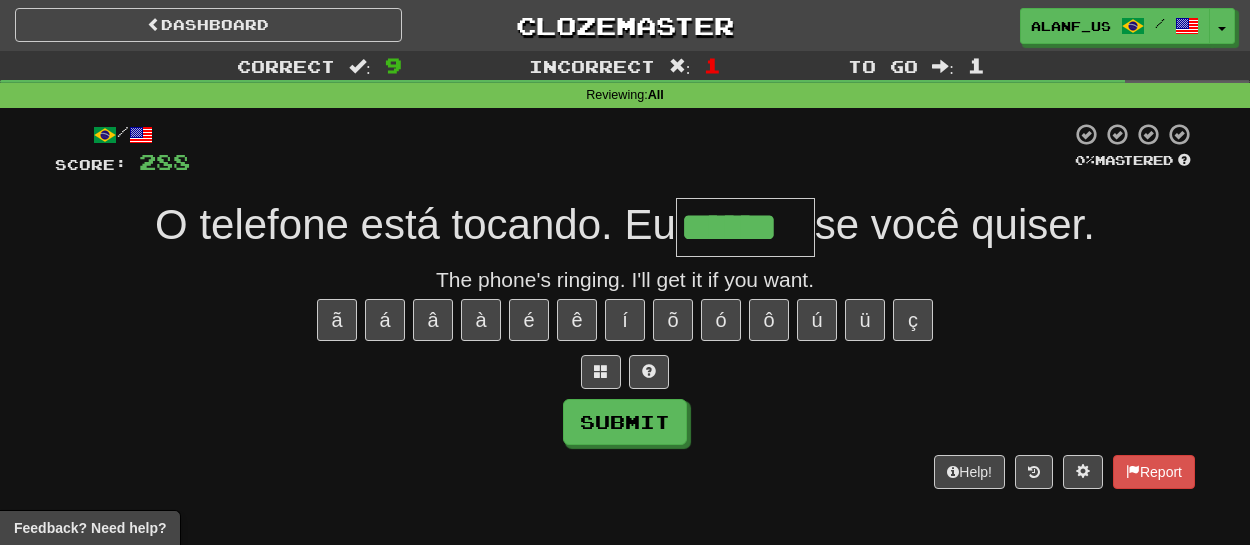 type on "******" 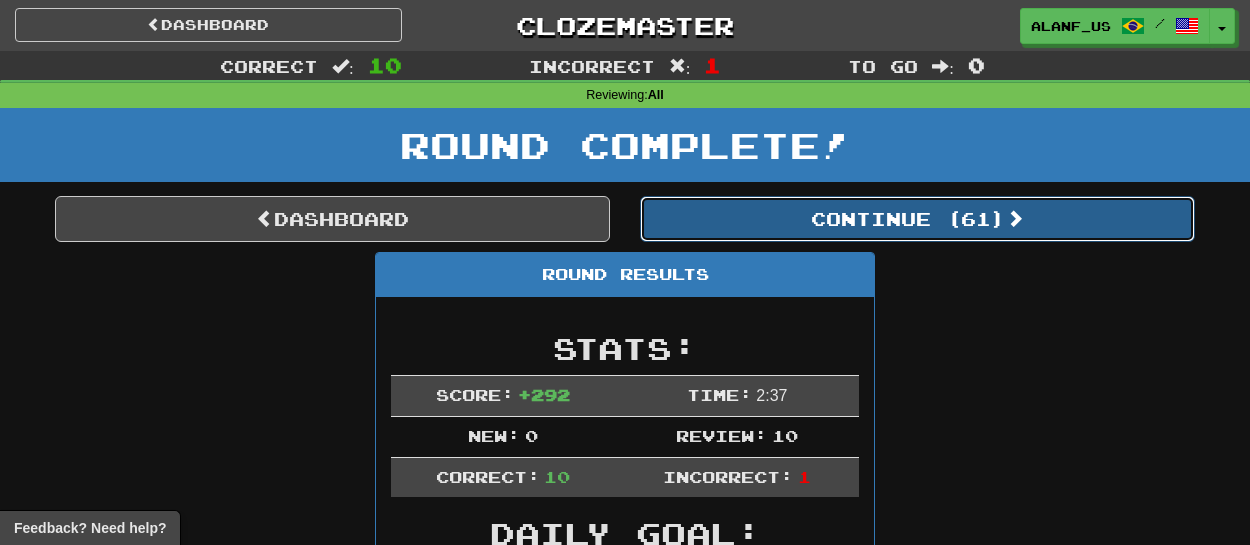 click on "Continue ( 61 )" at bounding box center [917, 219] 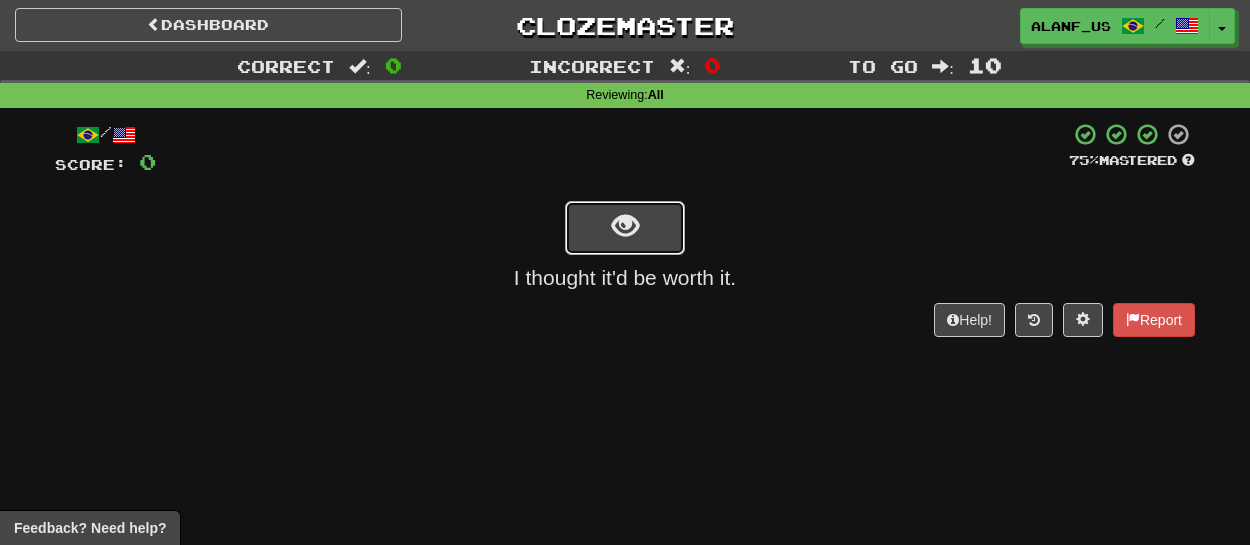 click at bounding box center (625, 226) 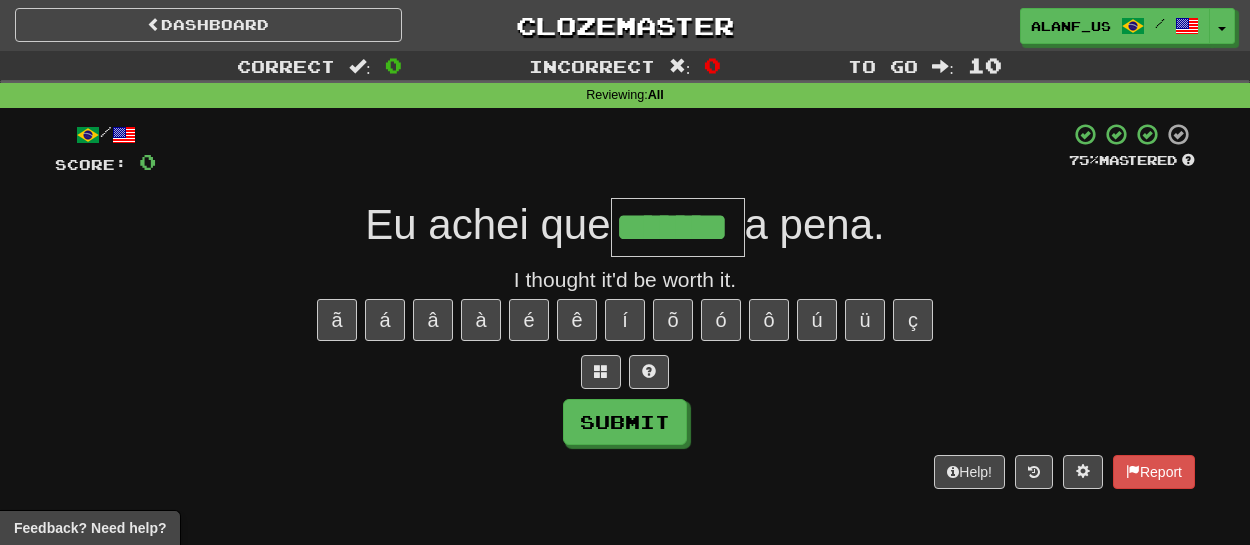 type on "*******" 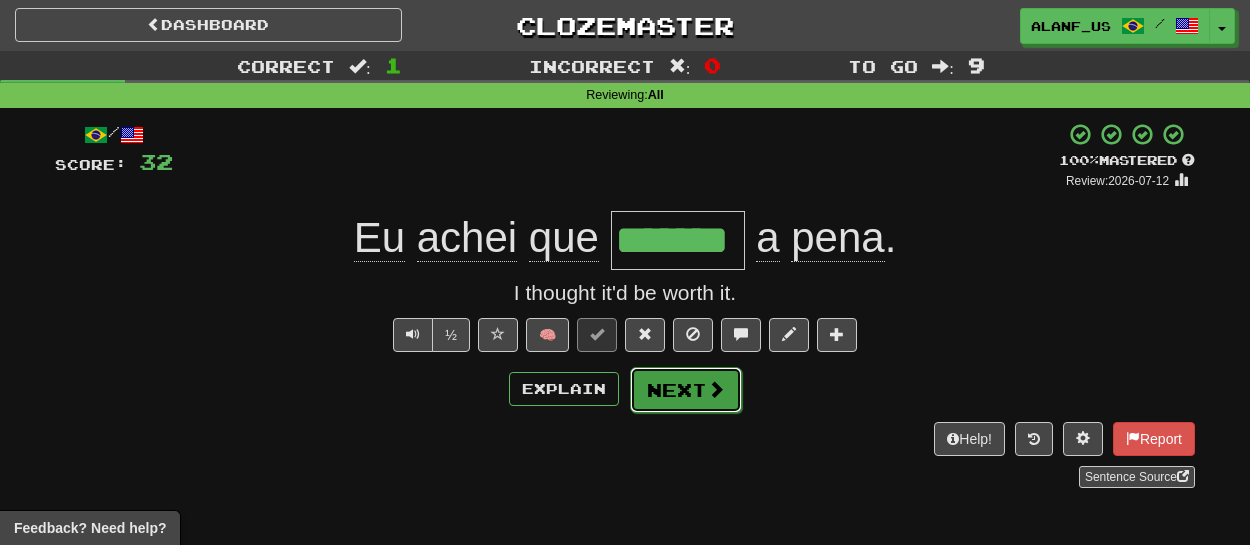 click on "Next" at bounding box center (686, 390) 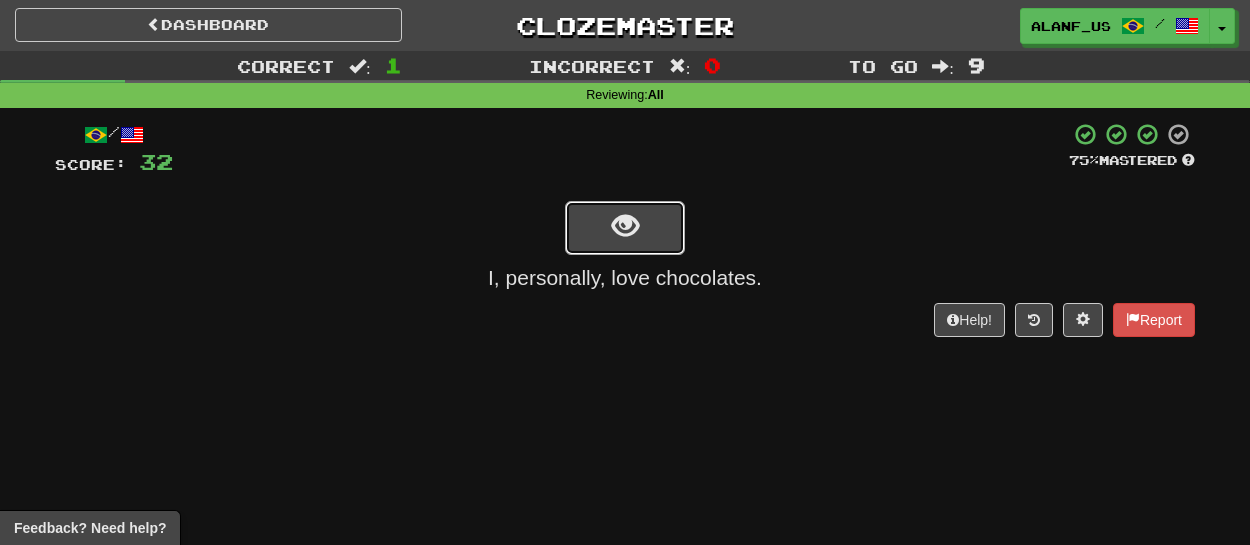 click at bounding box center [625, 226] 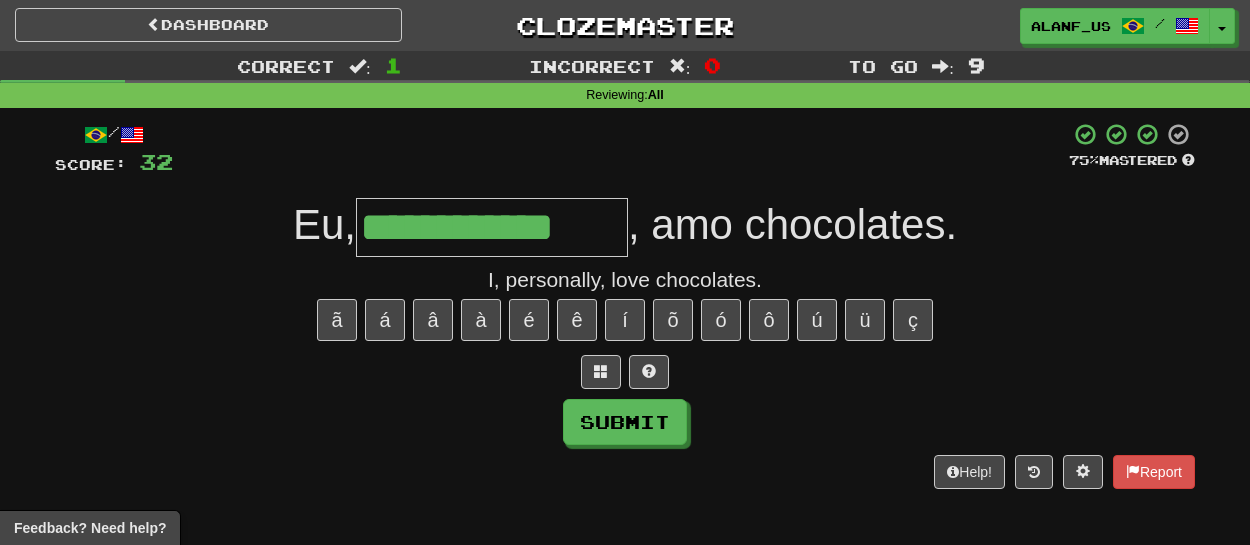 type on "**********" 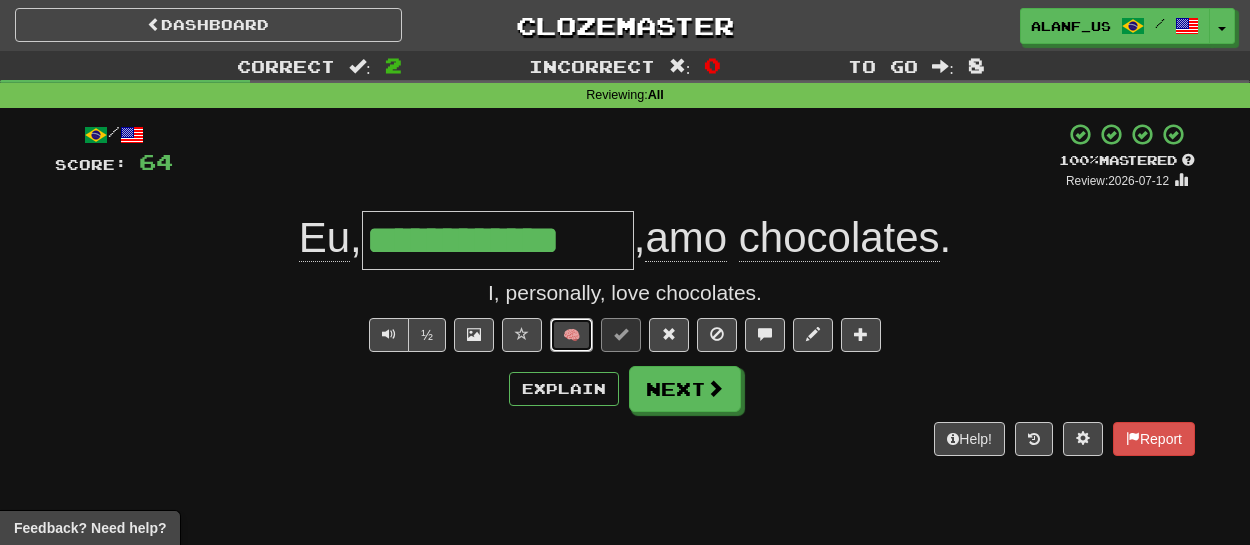 click on "🧠" at bounding box center (571, 335) 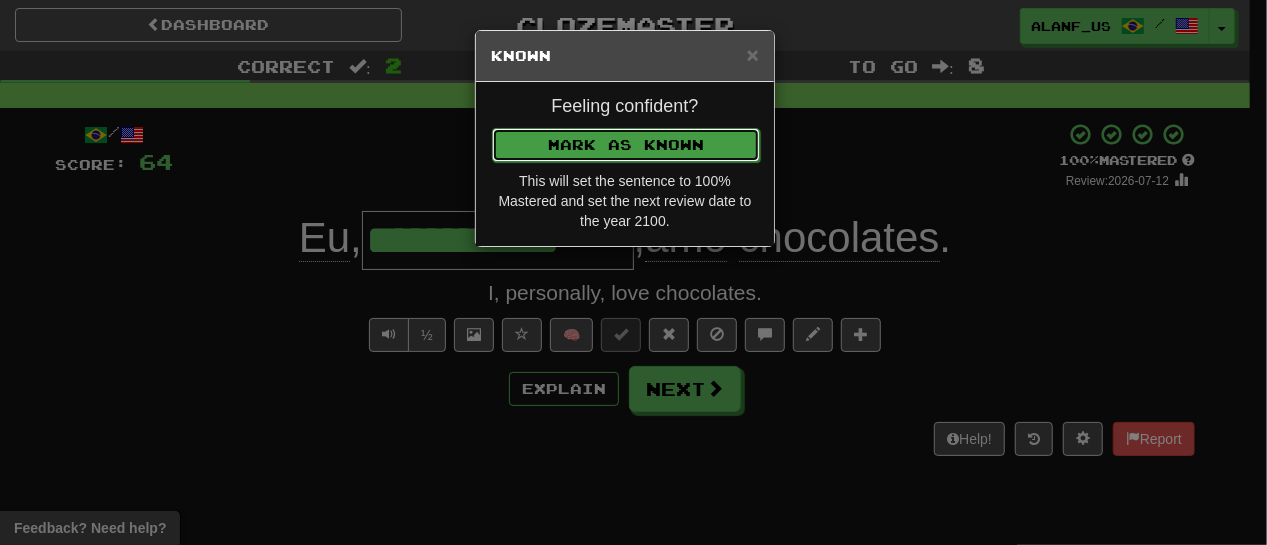 click on "Mark as Known" at bounding box center (626, 145) 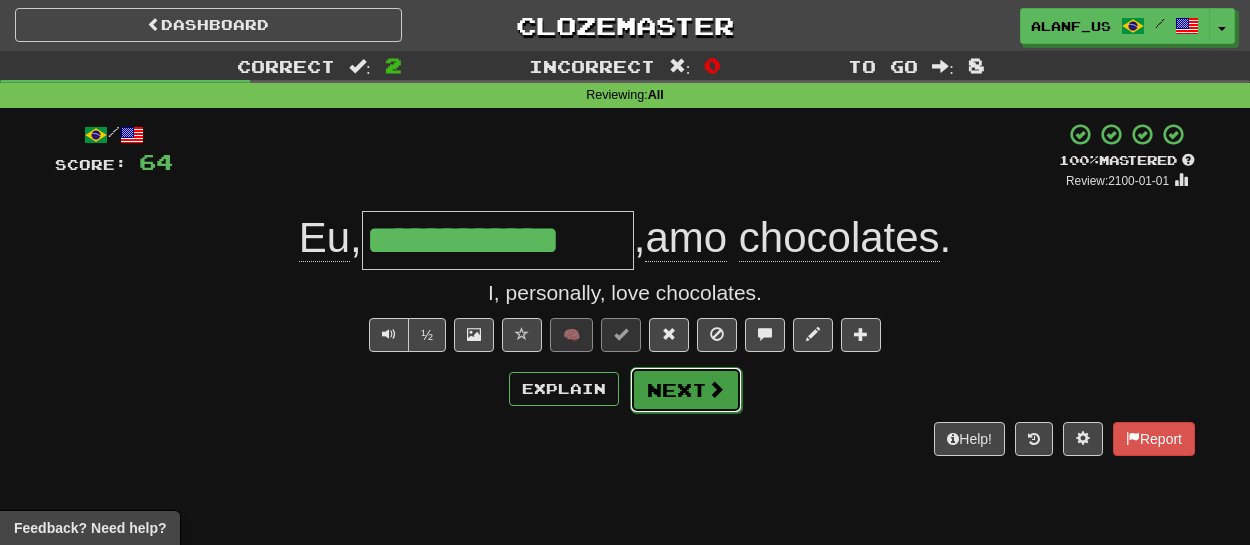 click on "Next" at bounding box center [686, 390] 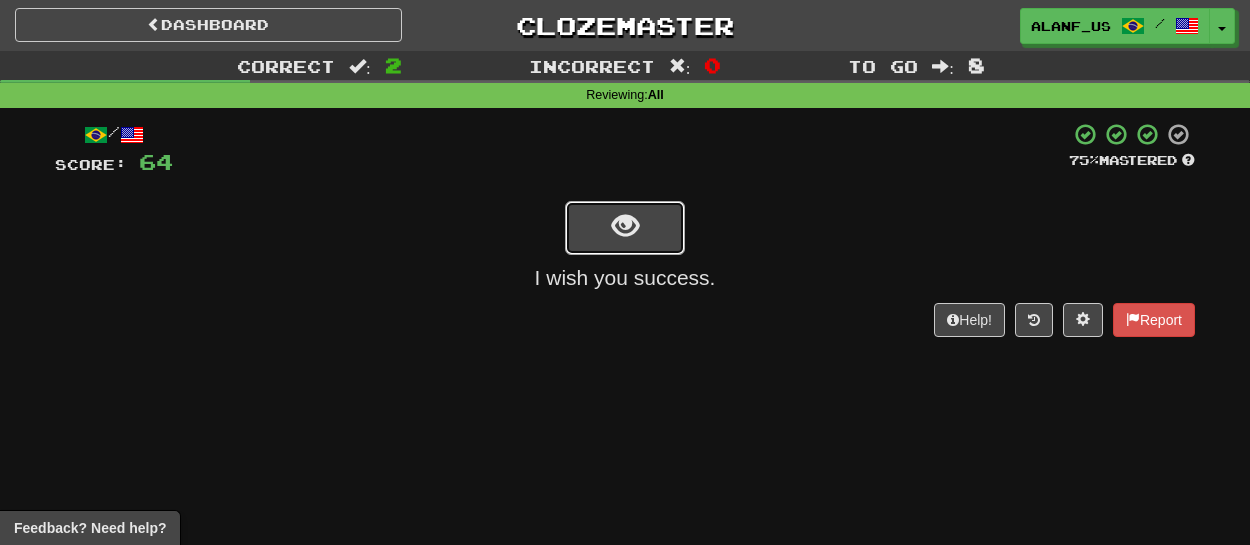 click at bounding box center [625, 226] 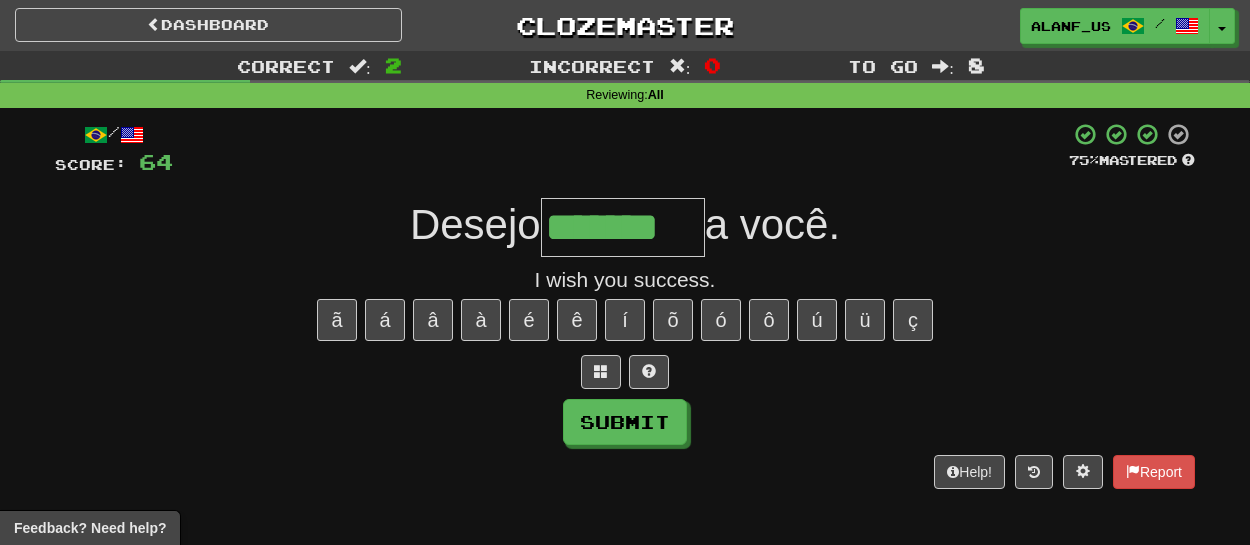 type on "*******" 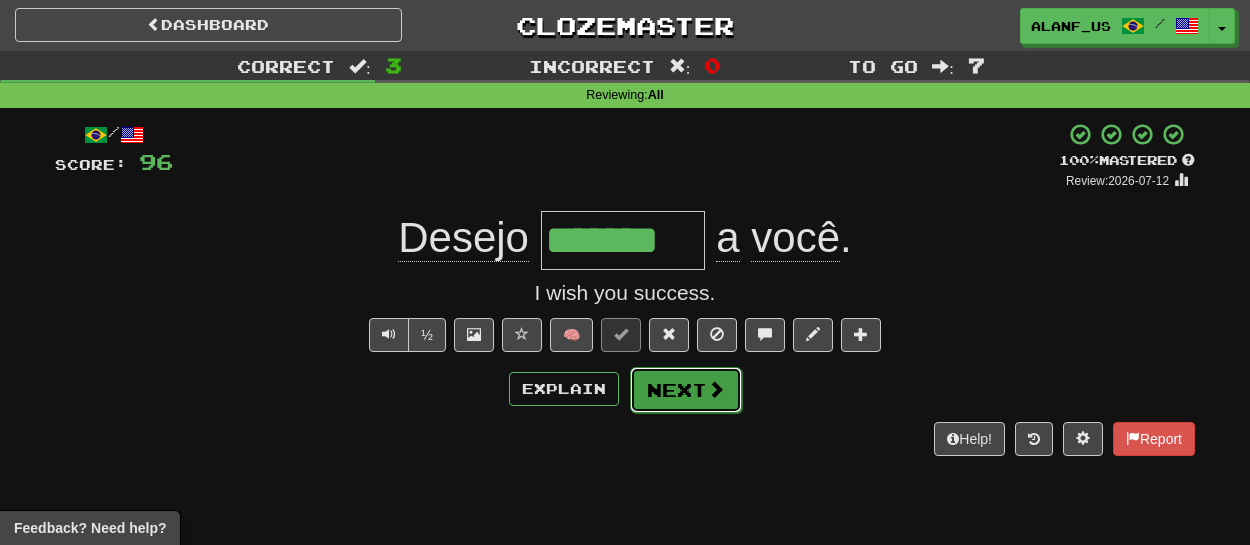 click on "Next" at bounding box center (686, 390) 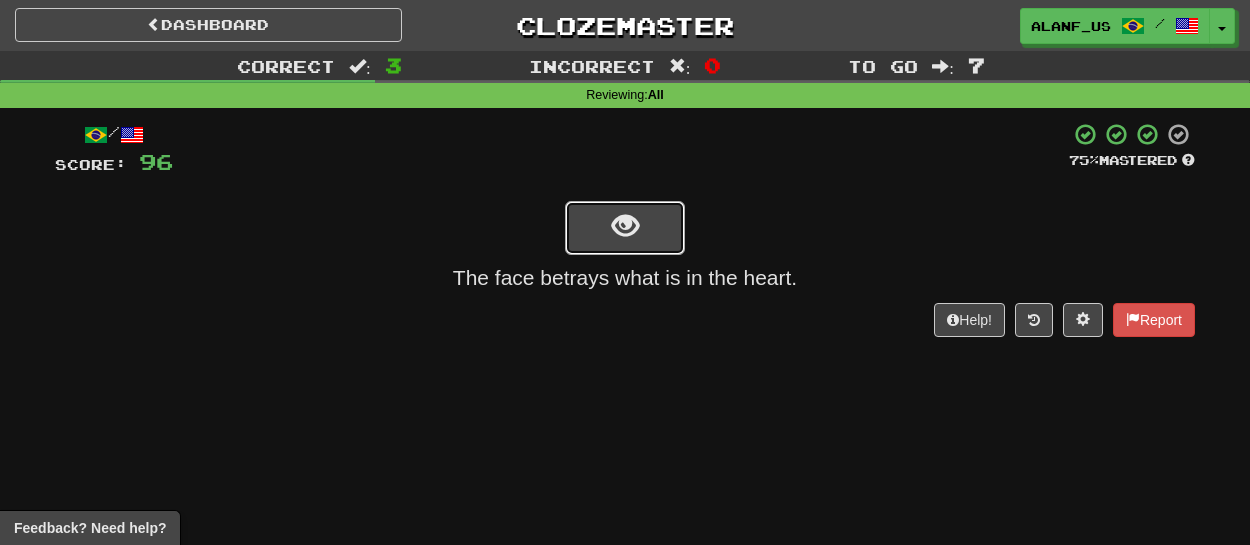 click at bounding box center [625, 228] 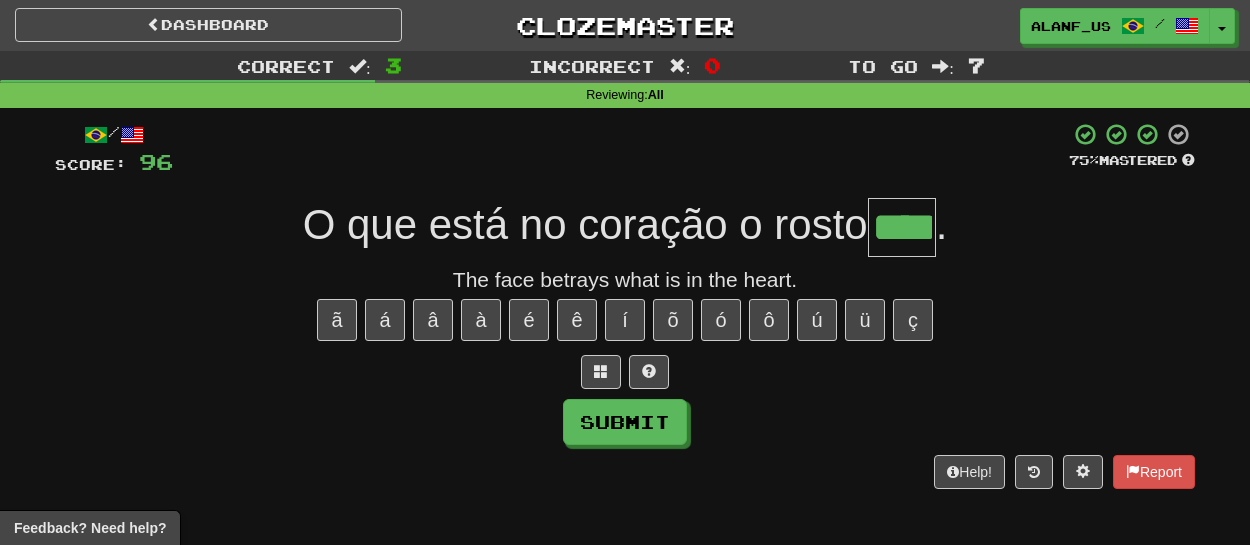 type on "****" 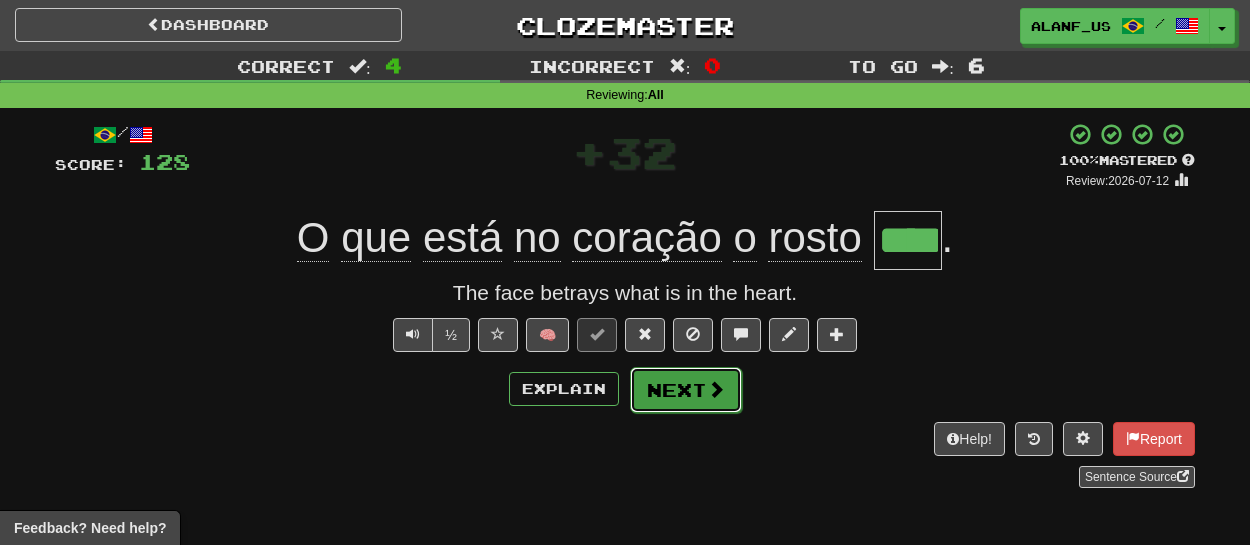click on "Next" at bounding box center (686, 390) 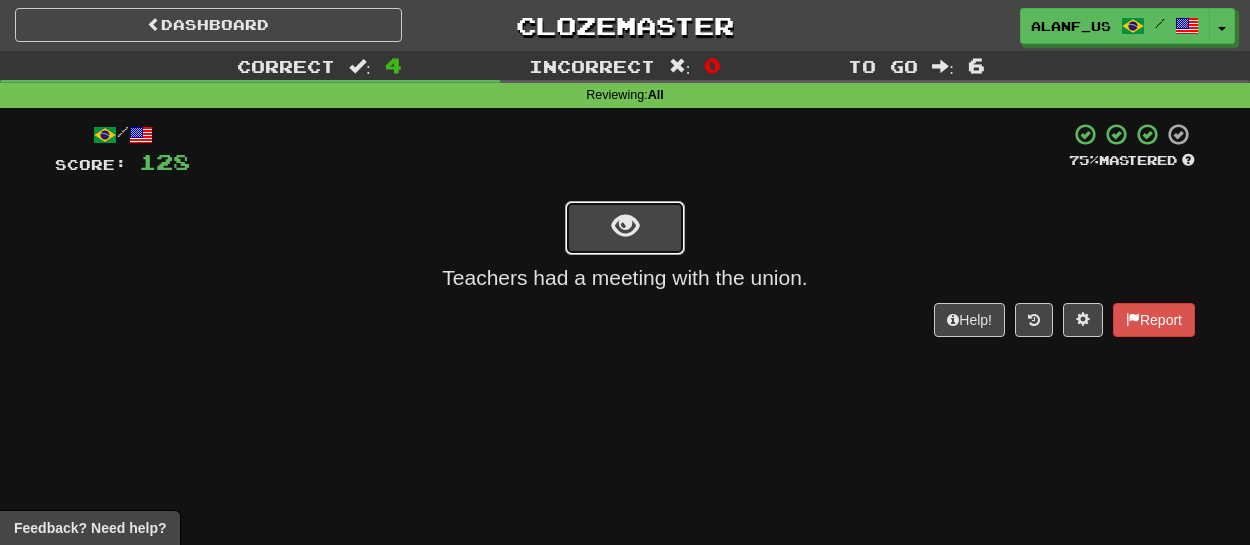 click at bounding box center (625, 228) 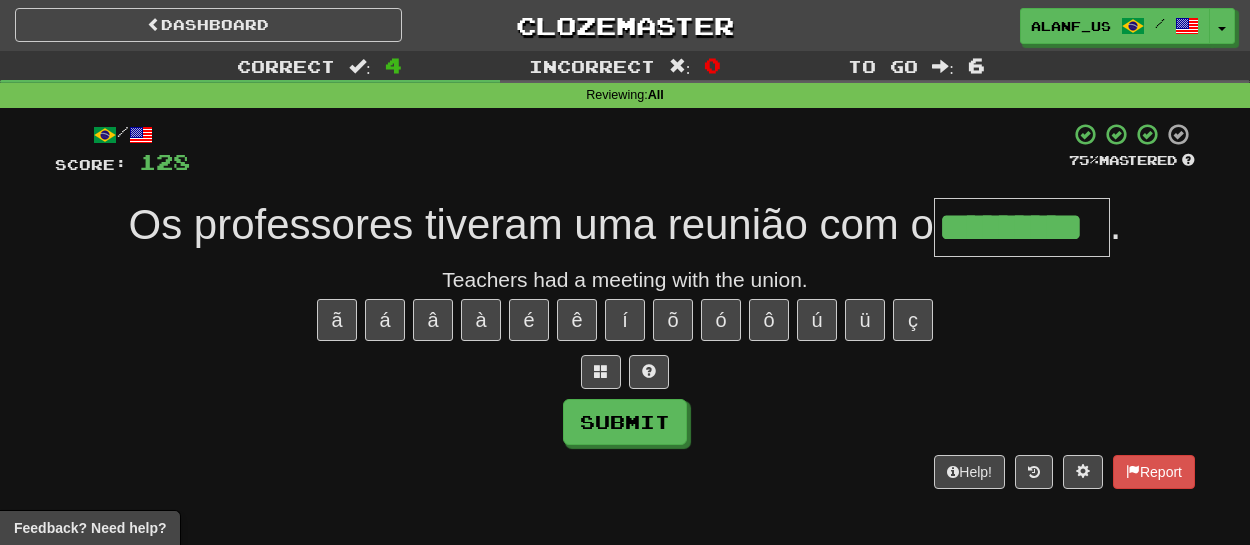 type on "*********" 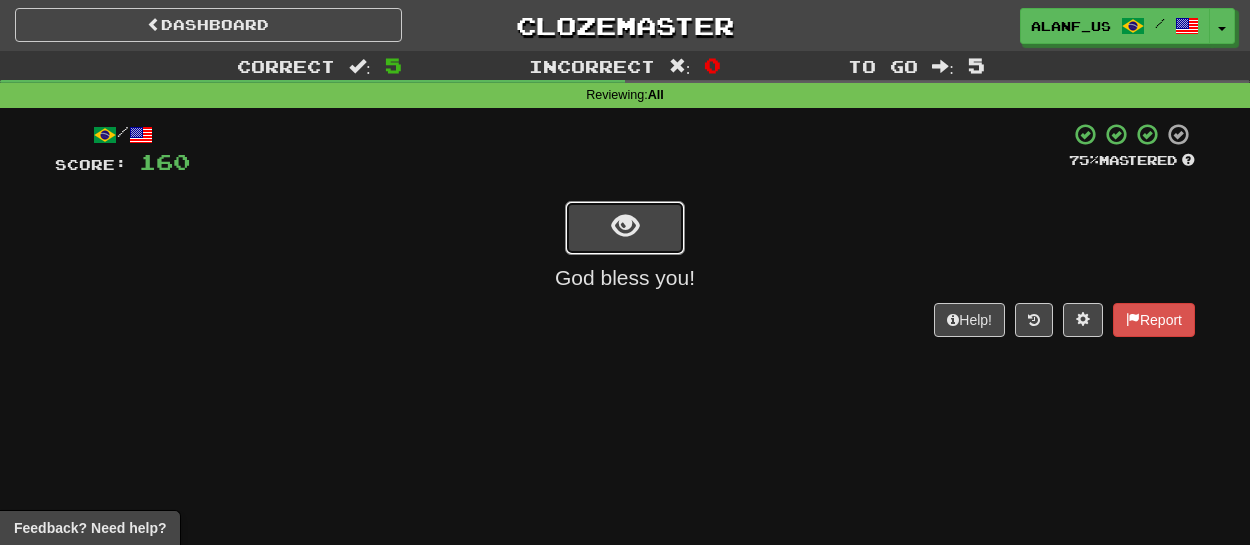 click at bounding box center [625, 228] 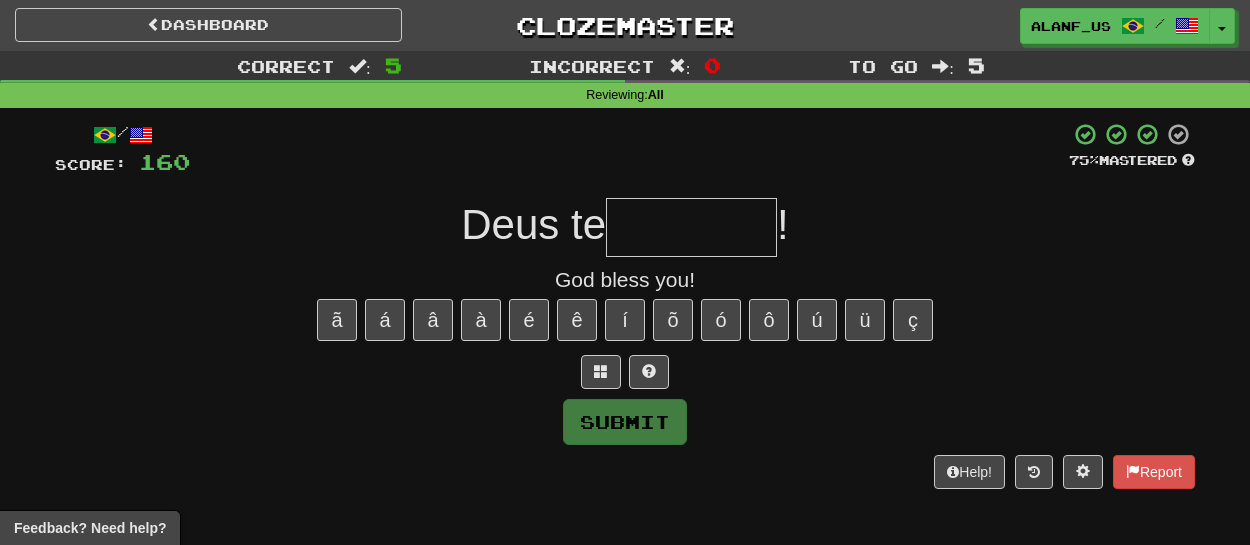 type on "*" 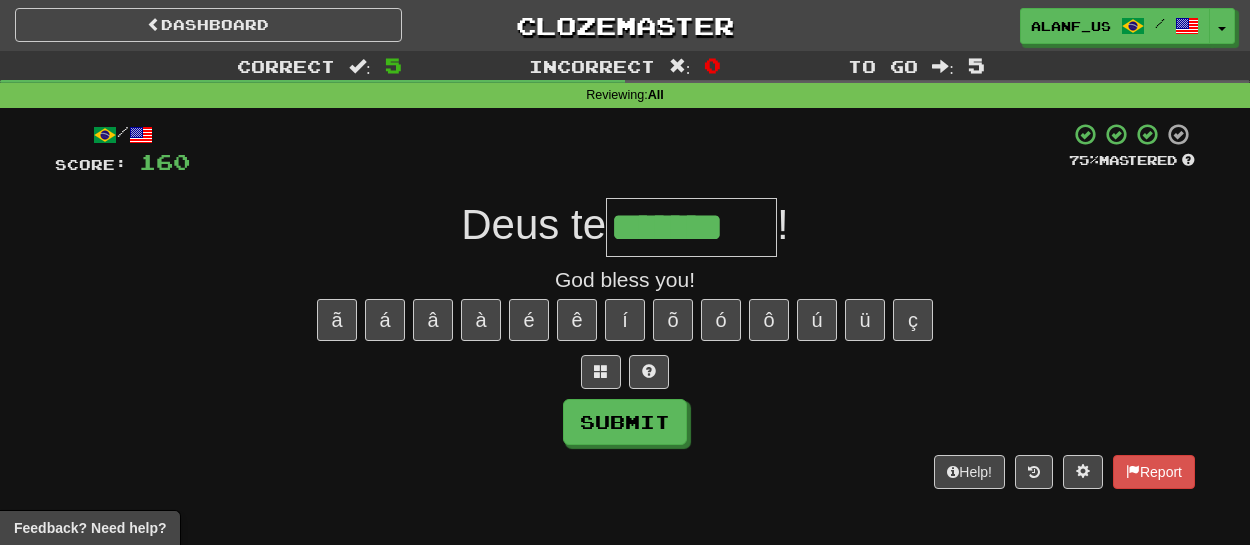 type on "*******" 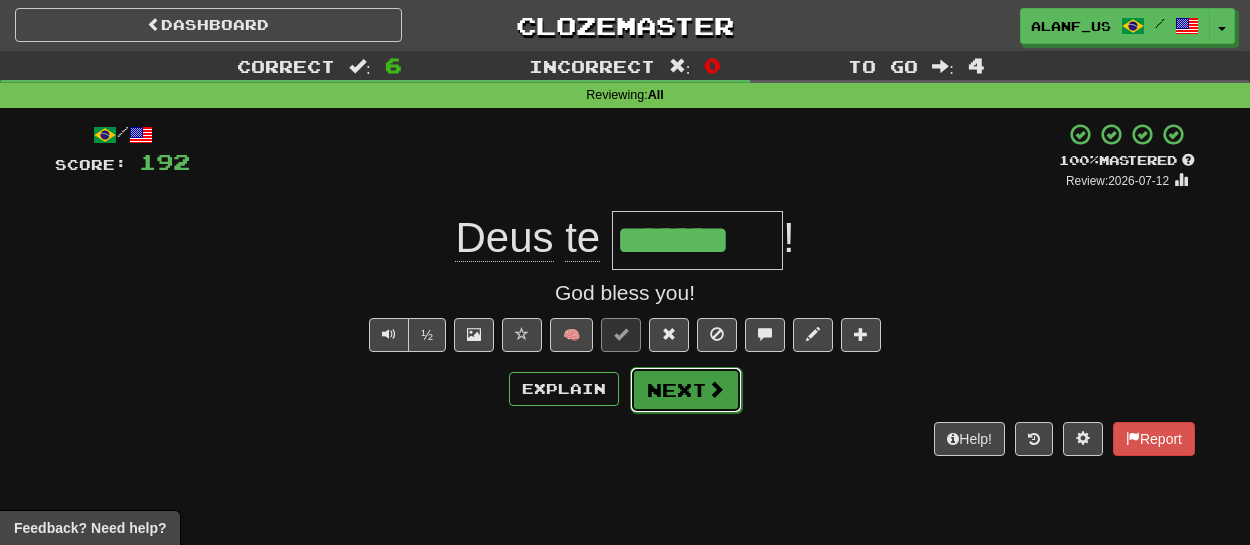 click on "Next" at bounding box center [686, 390] 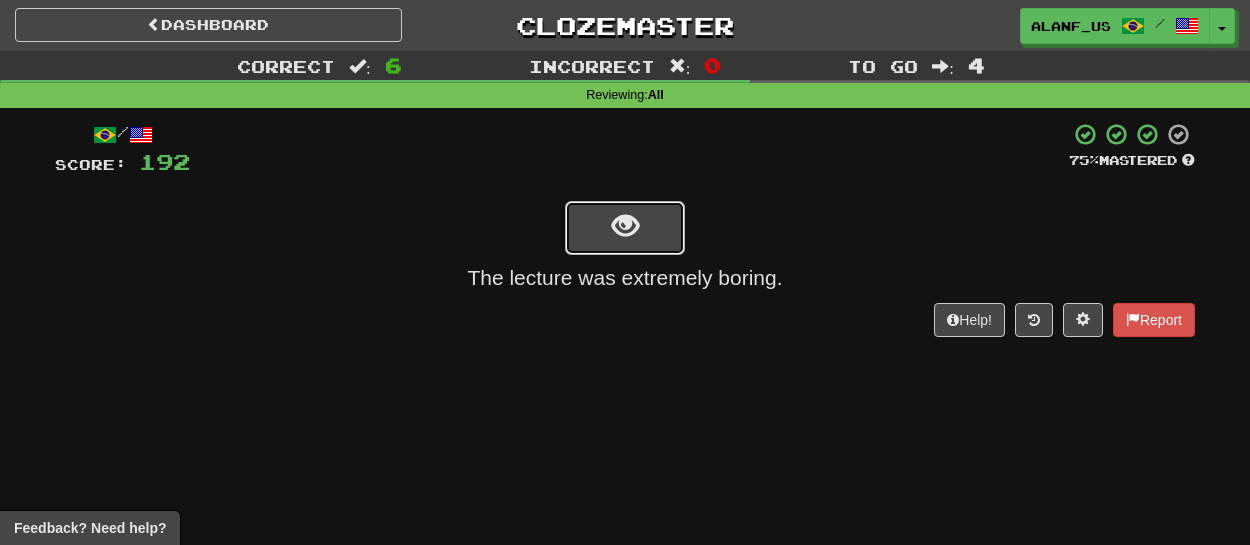 click at bounding box center [625, 228] 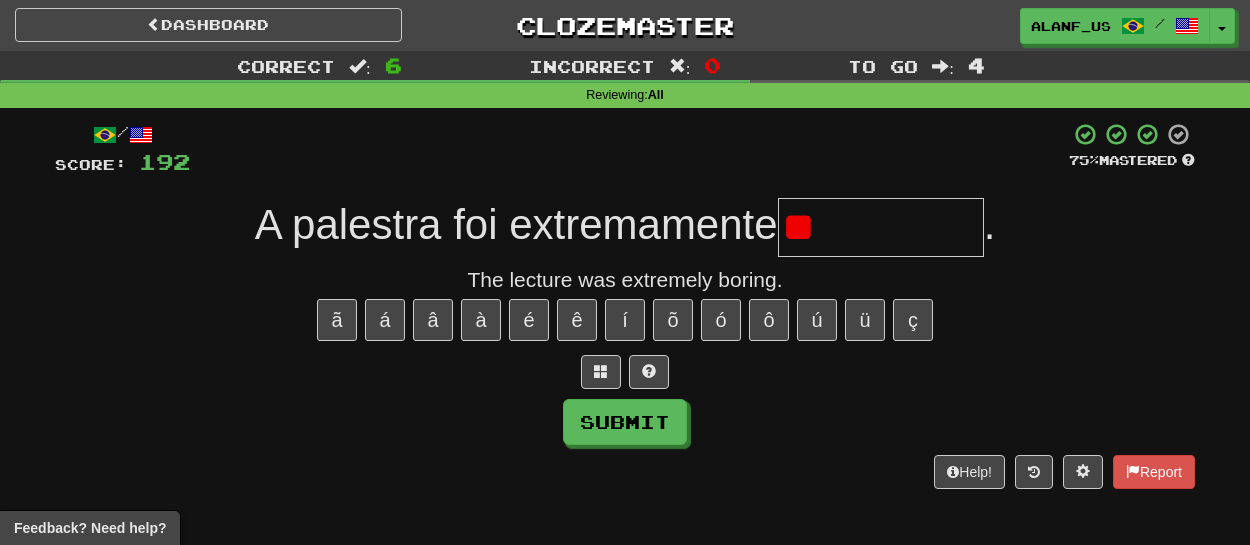 type on "*" 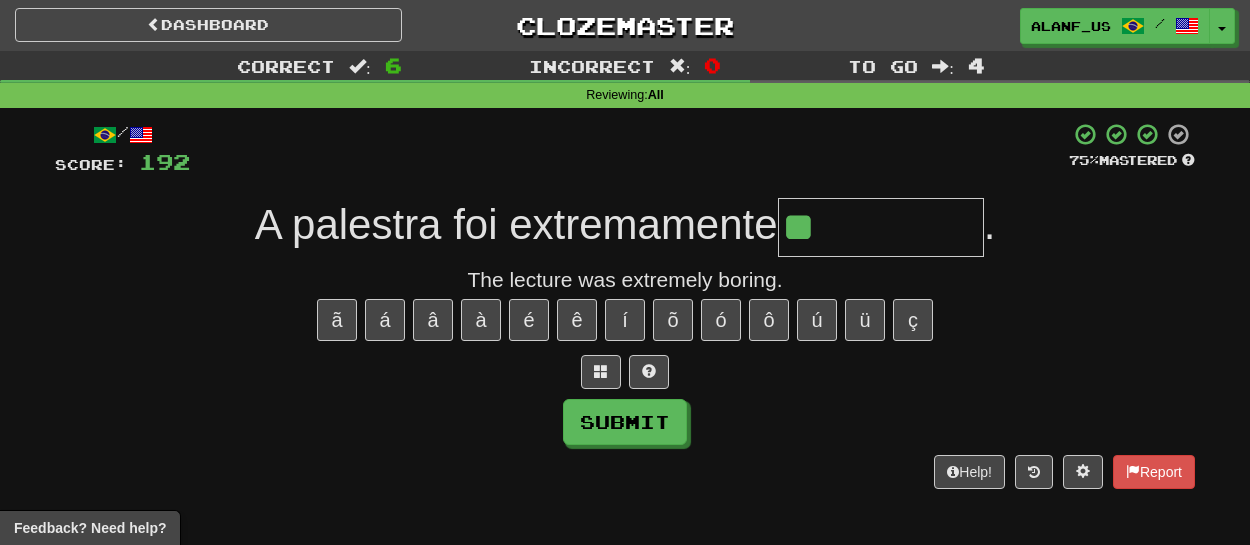 type on "**********" 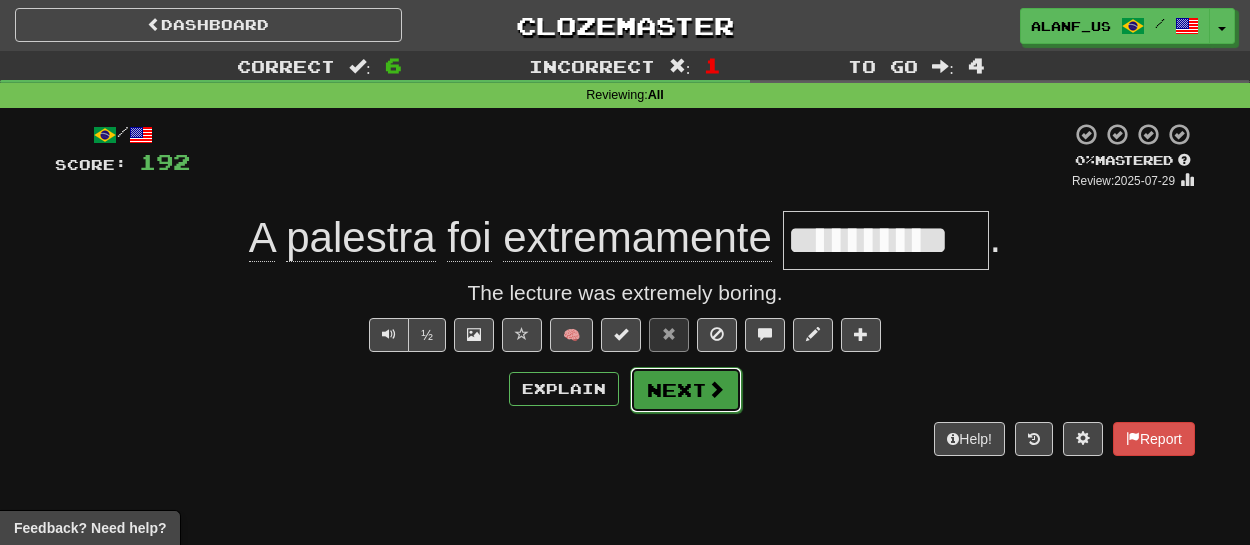 click on "Next" at bounding box center [686, 390] 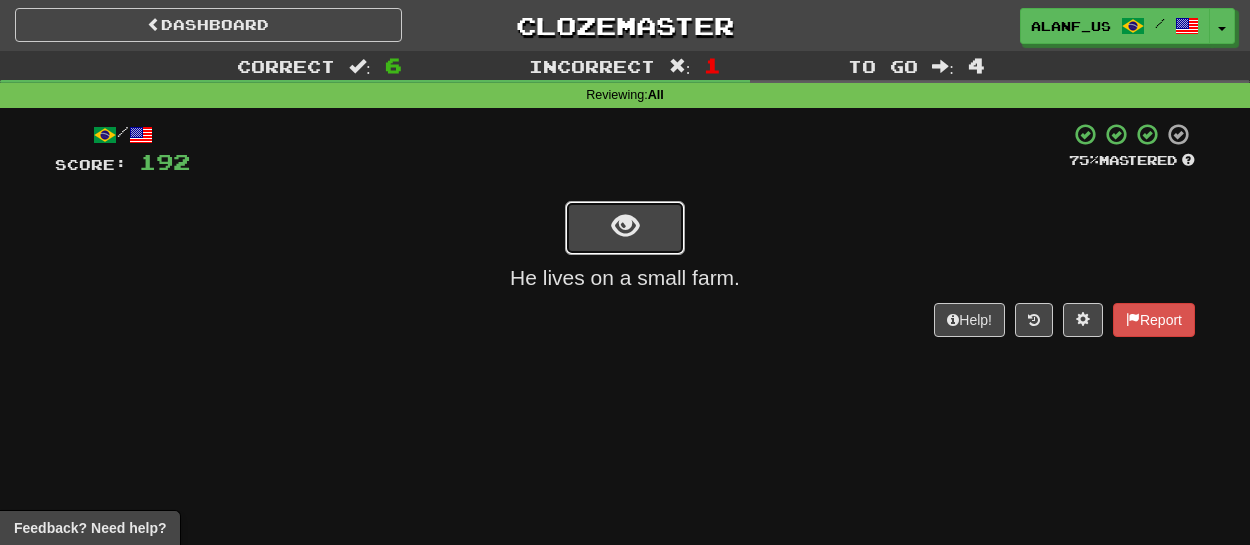 click at bounding box center (625, 228) 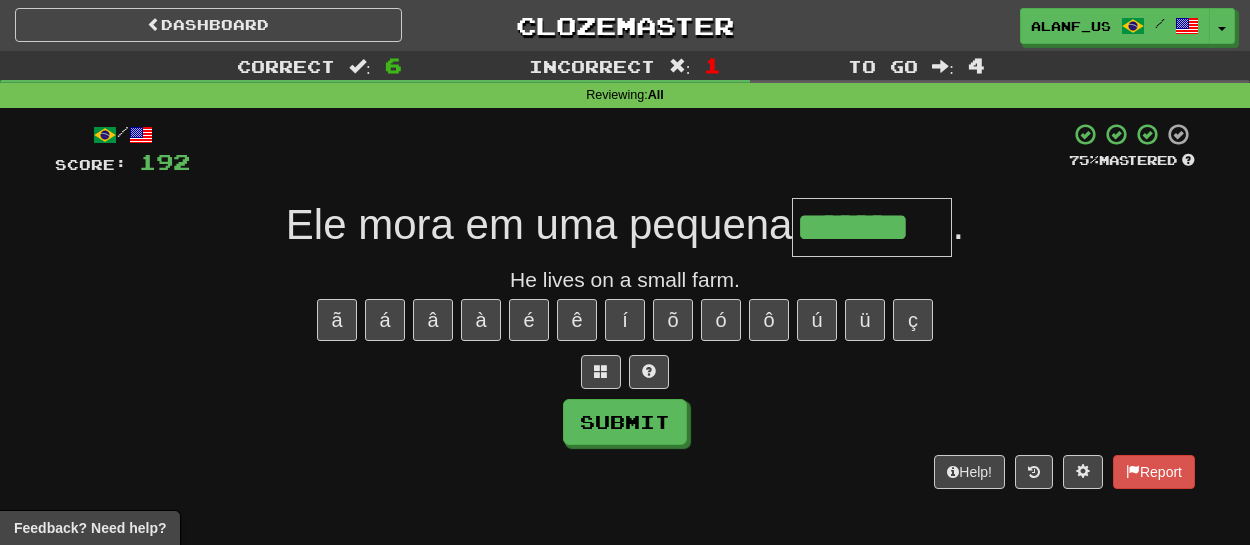 type on "*******" 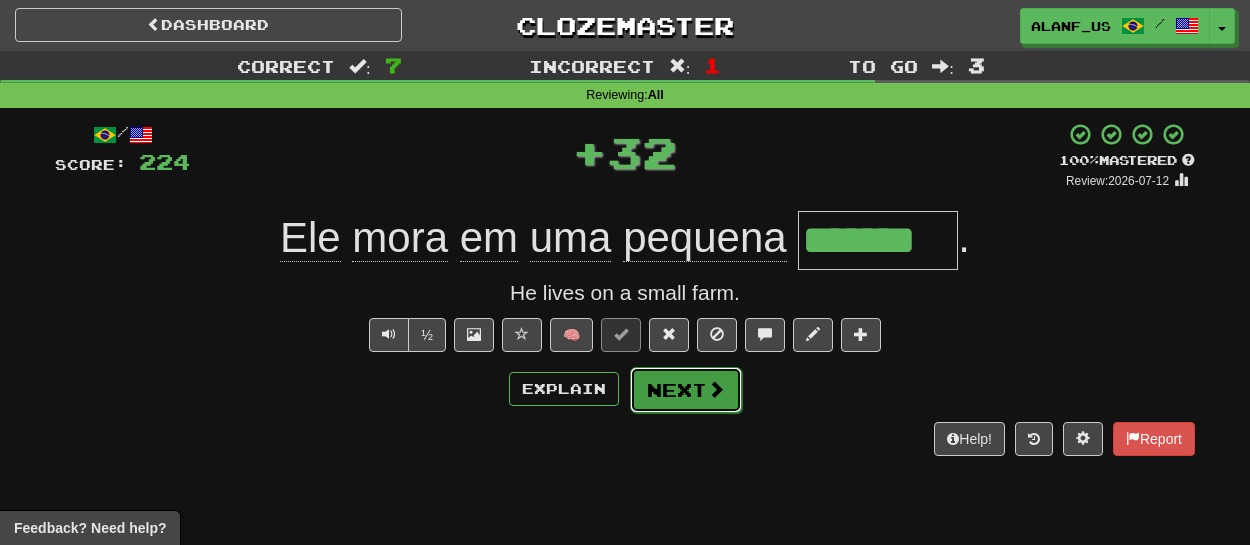 click on "Next" at bounding box center [686, 390] 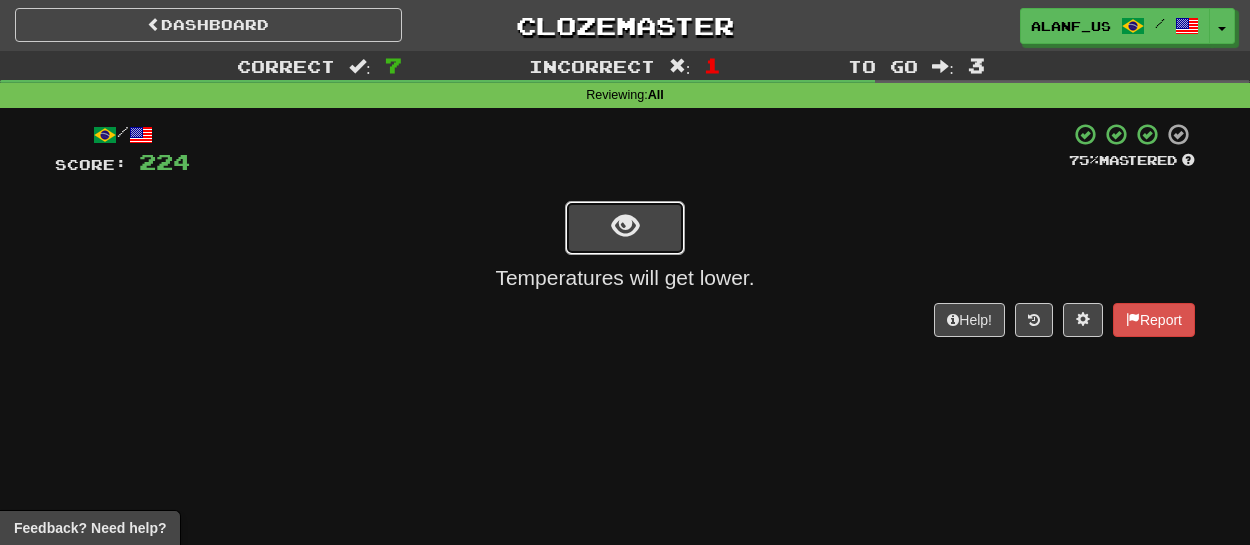click at bounding box center [625, 228] 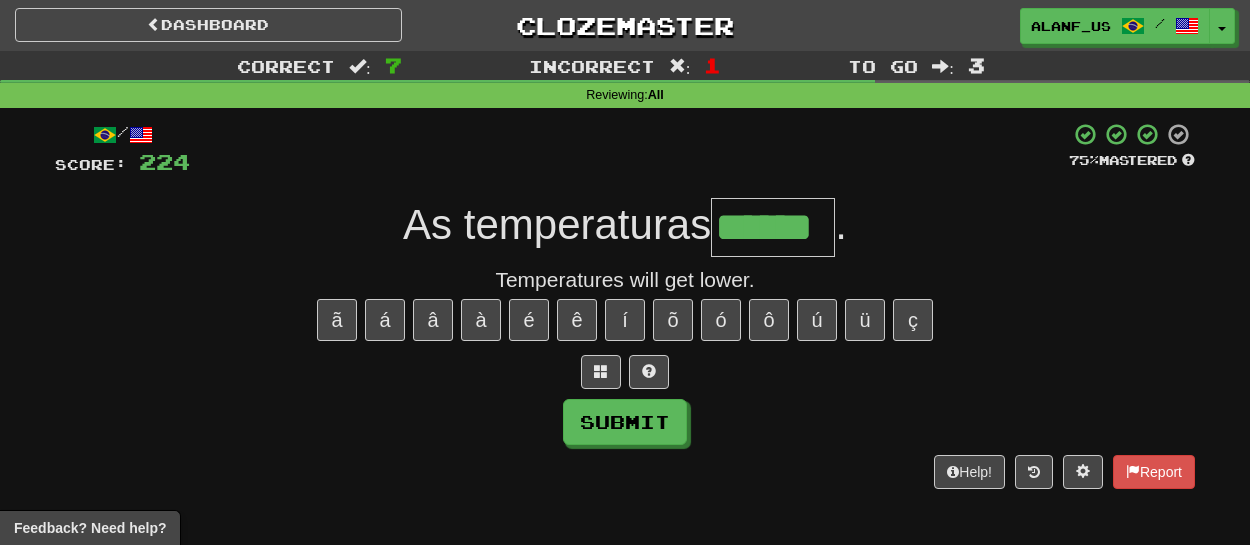 type on "******" 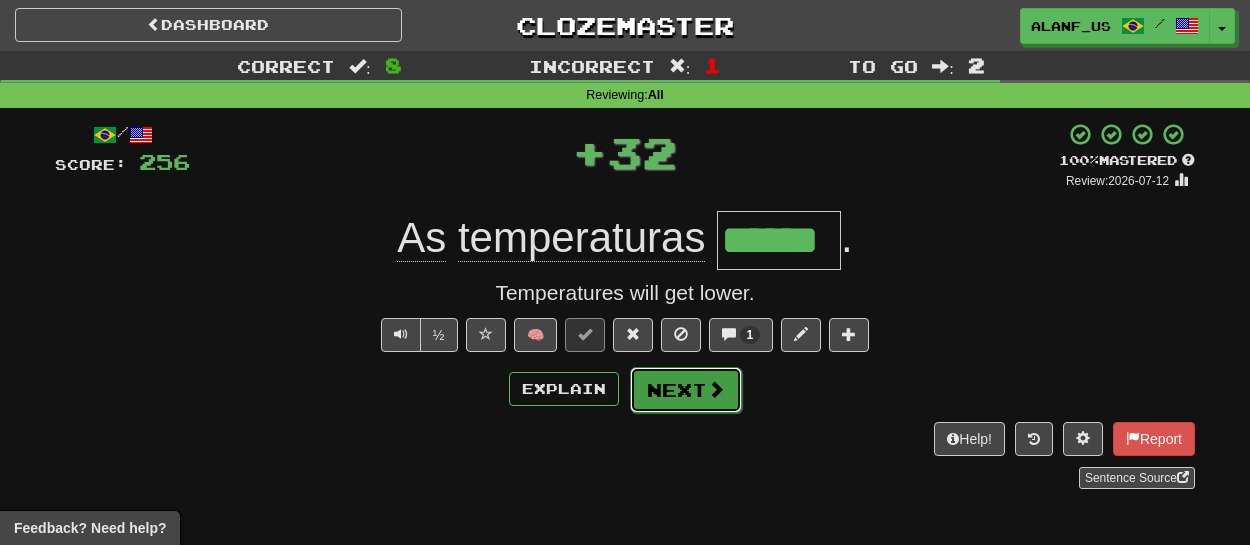 click at bounding box center (716, 389) 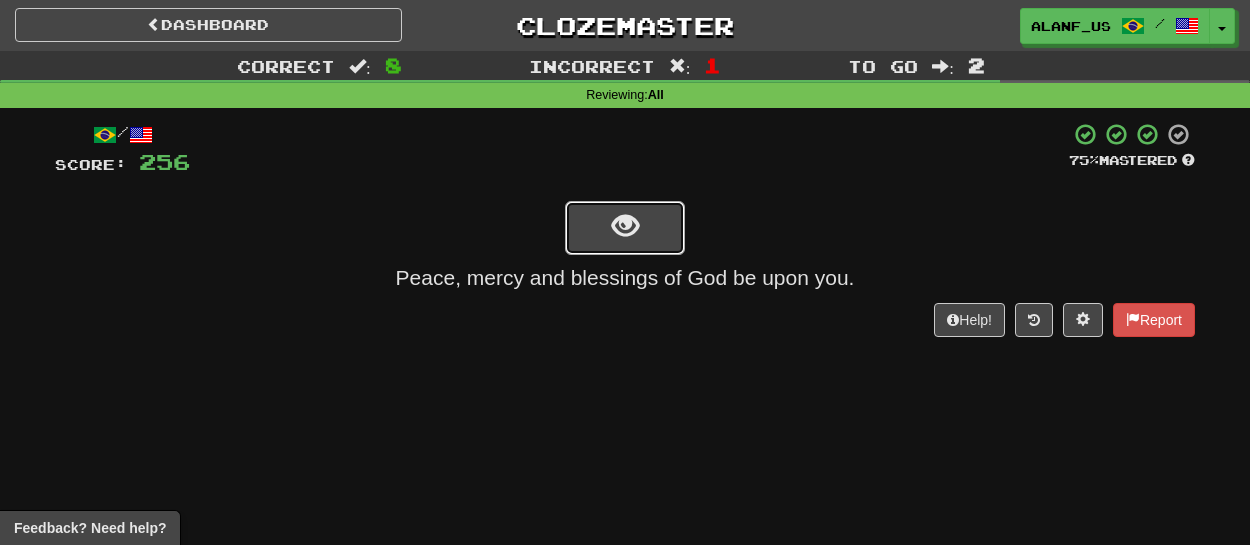 click at bounding box center (625, 228) 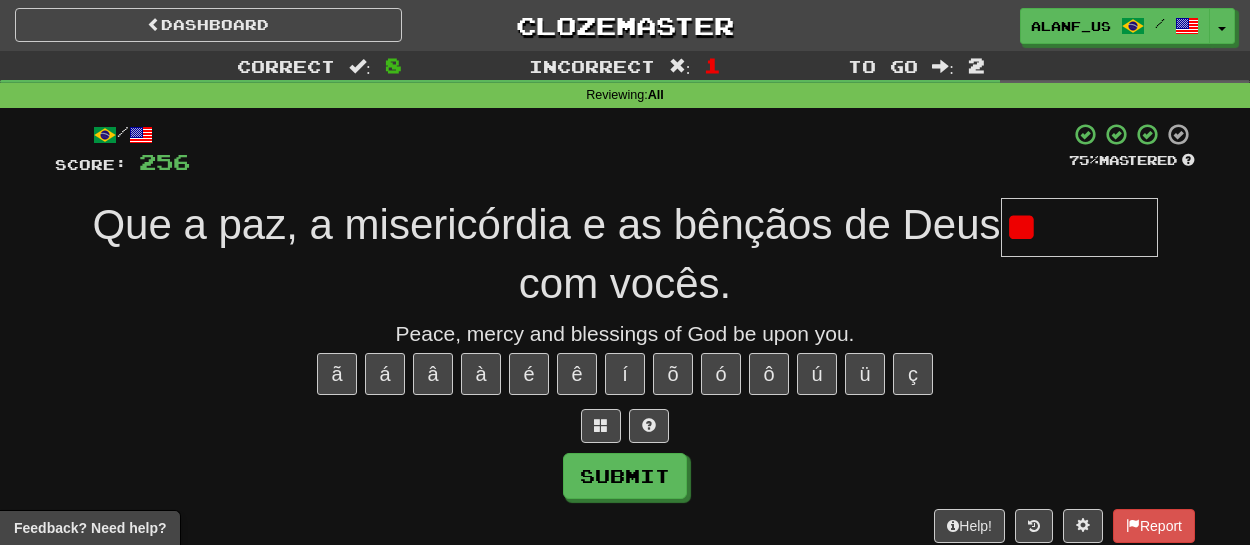 type on "*" 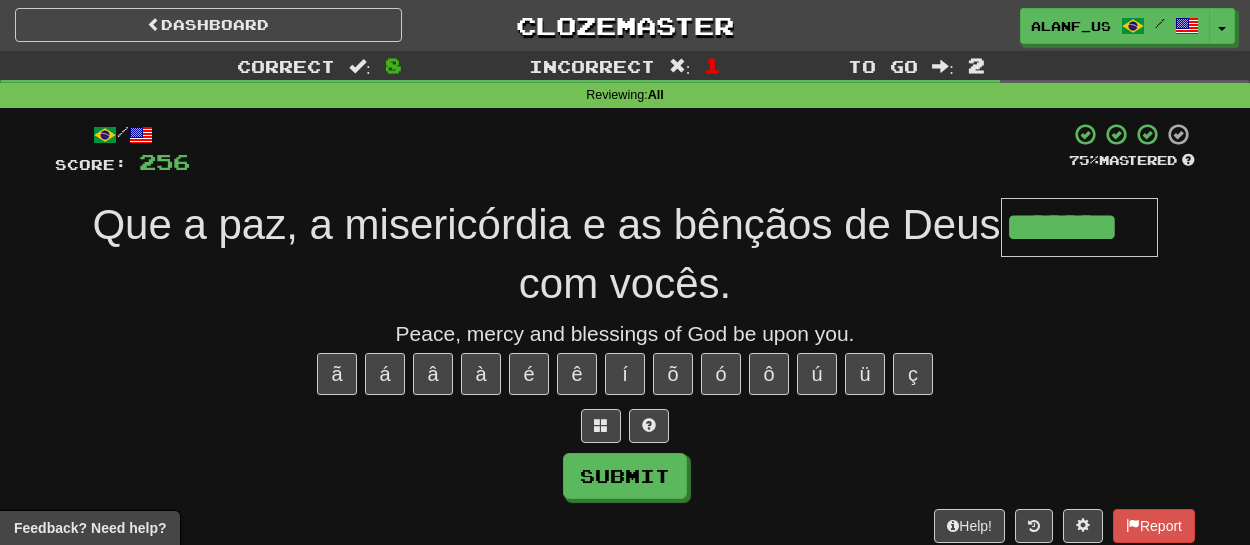 type on "*******" 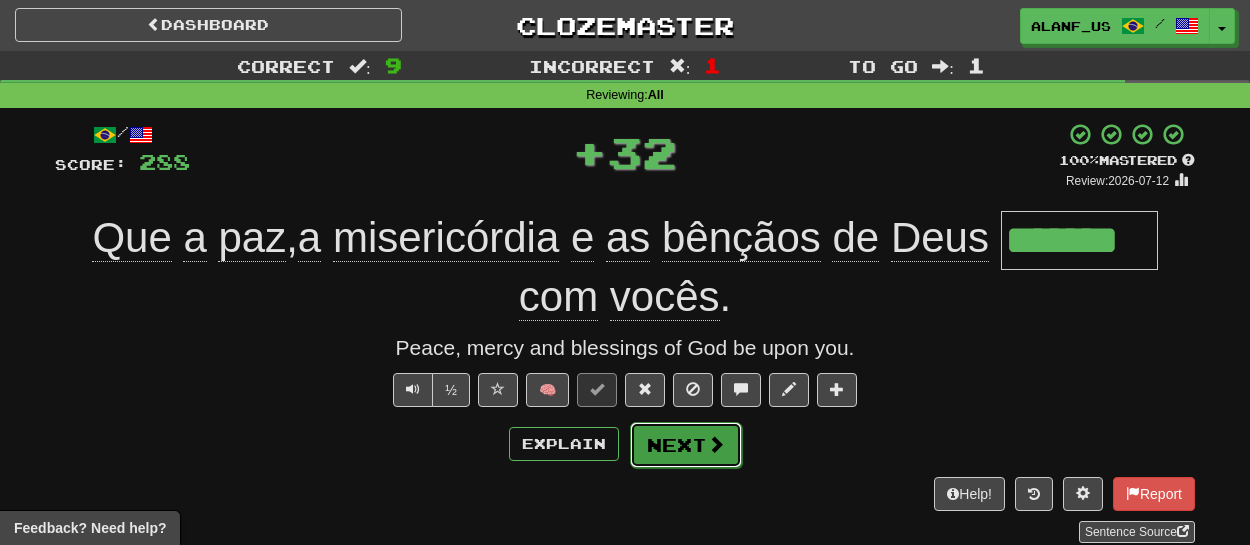 click on "Next" at bounding box center [686, 445] 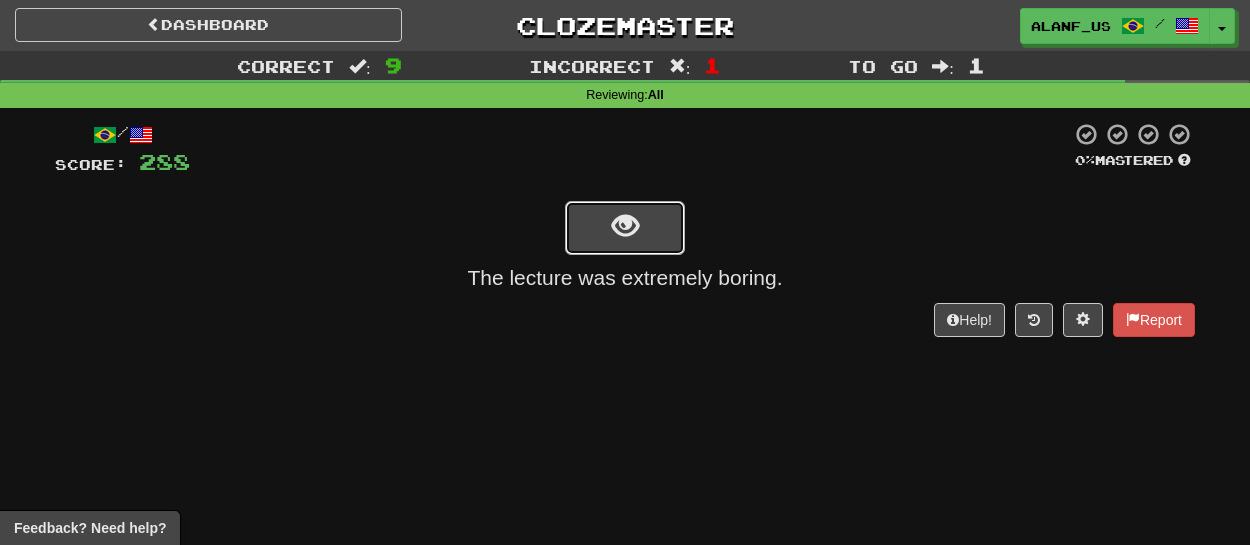 click at bounding box center (625, 228) 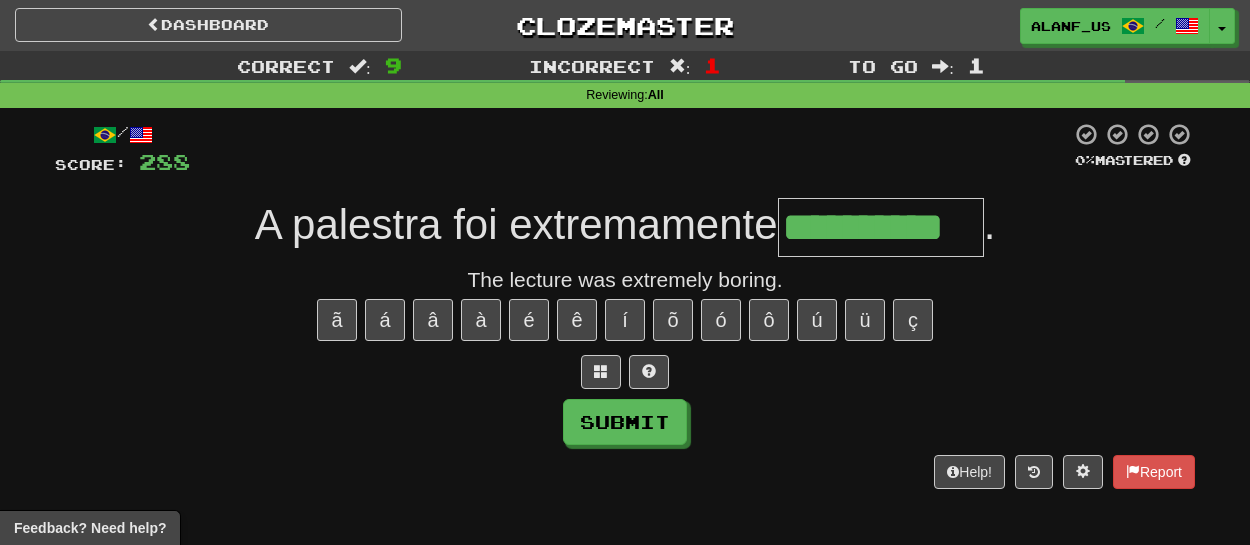 type on "**********" 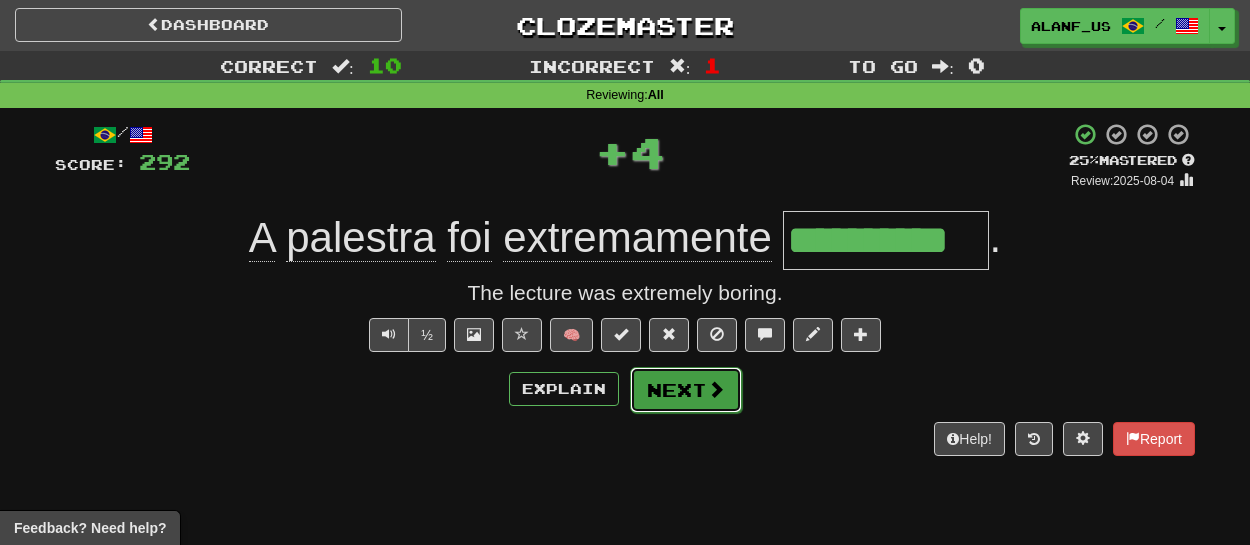 click on "Next" at bounding box center [686, 390] 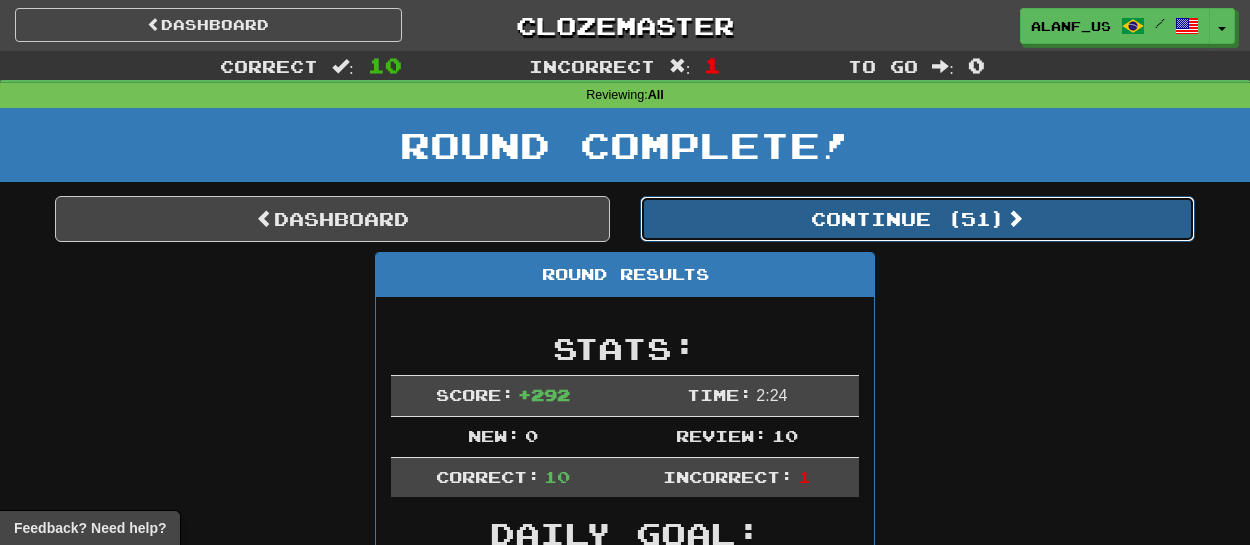 click on "Continue ( 51 )" at bounding box center [917, 219] 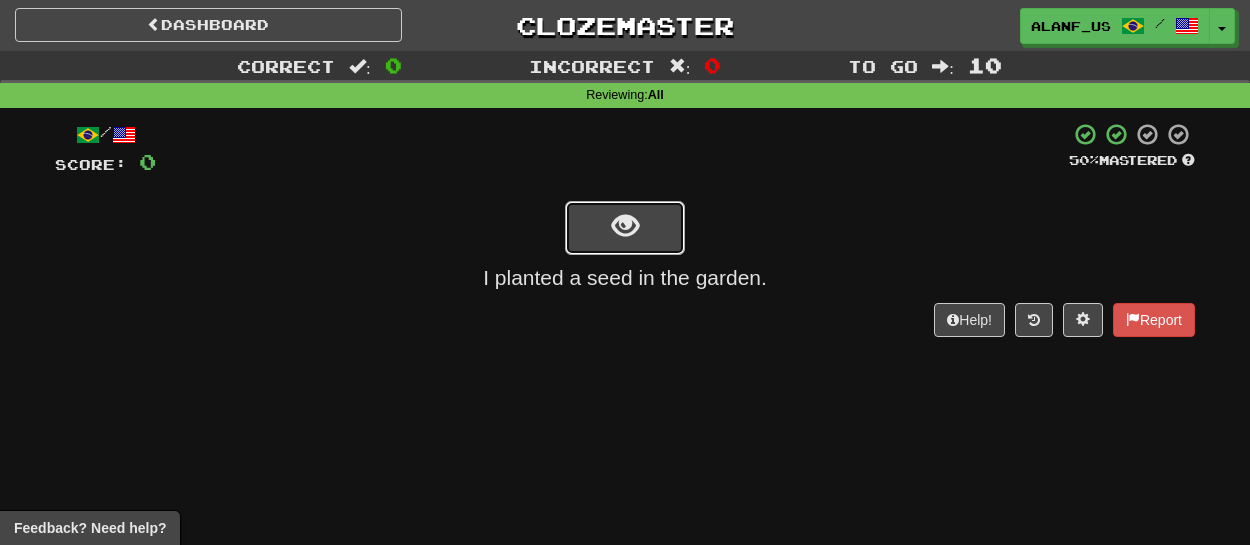 click at bounding box center (625, 226) 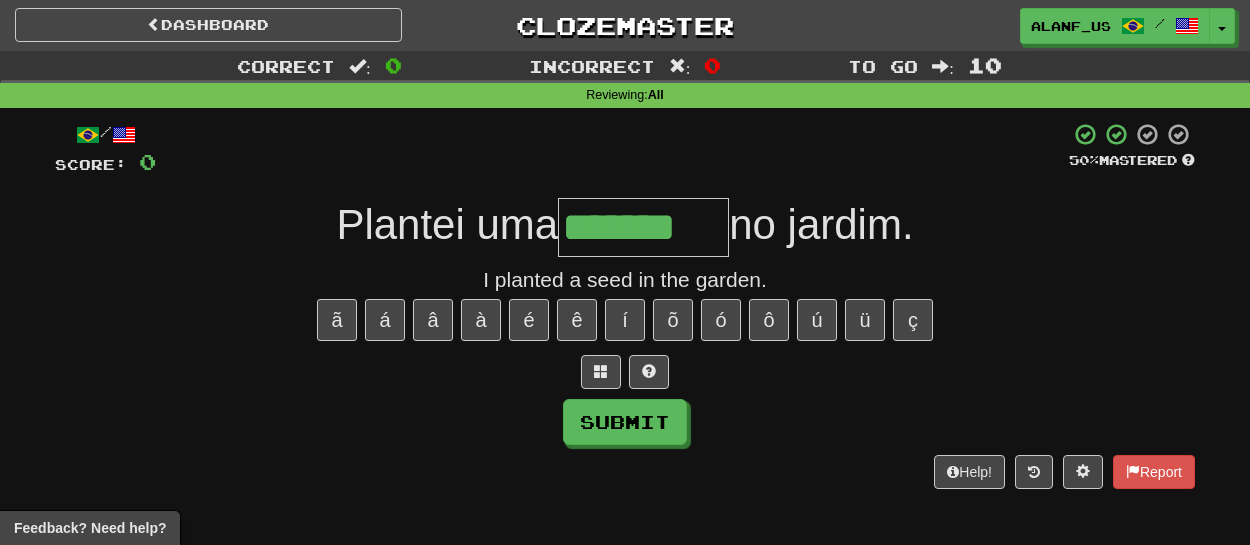 type on "*******" 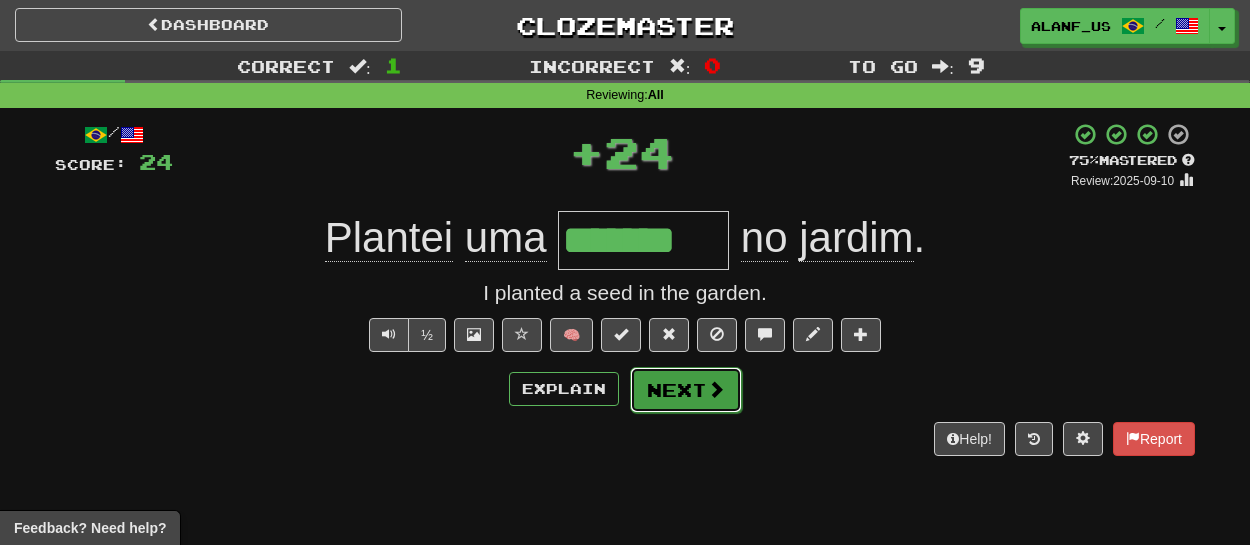 click at bounding box center (716, 389) 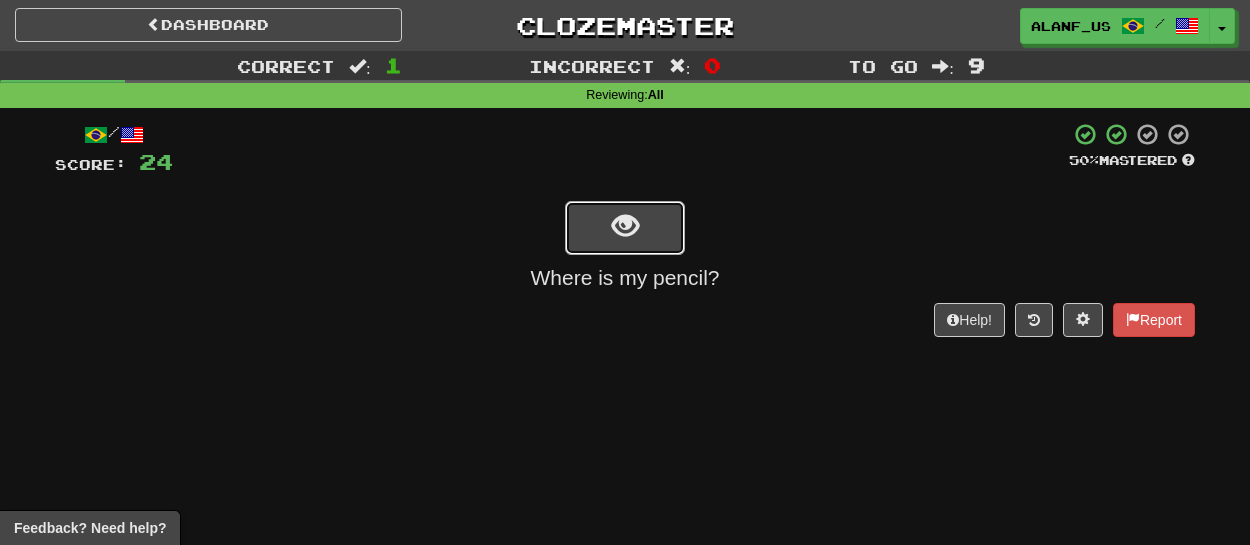click at bounding box center [625, 226] 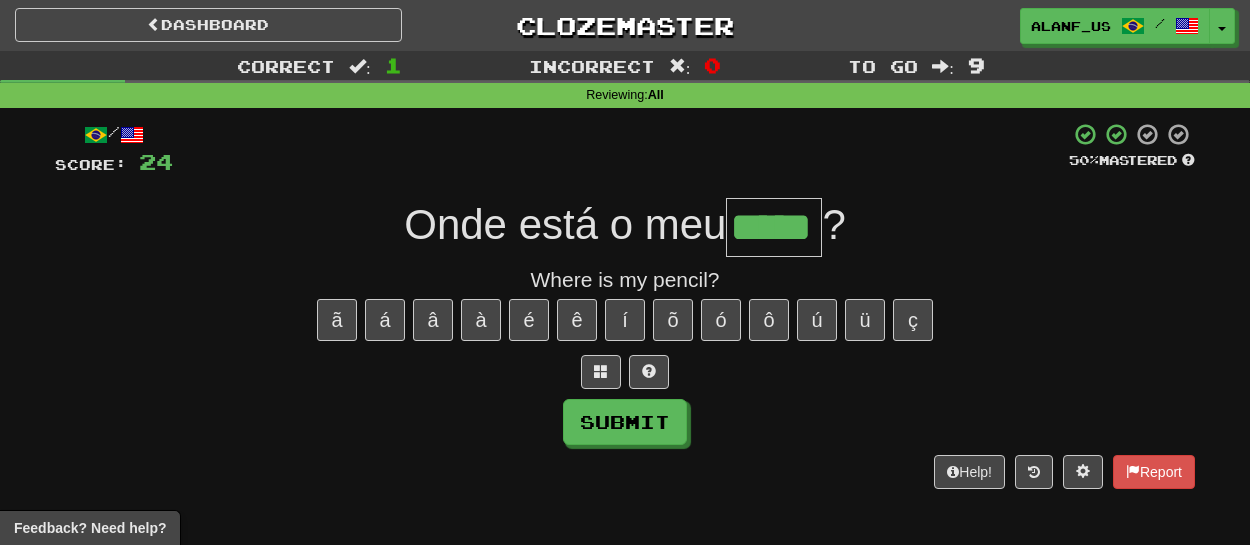 type on "*****" 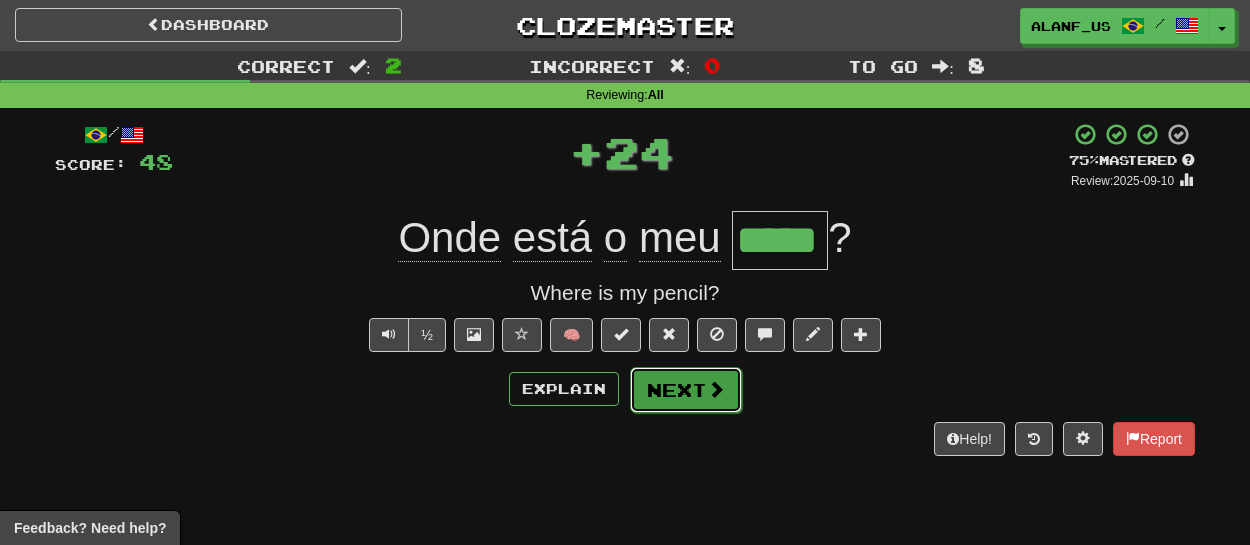 click on "Next" at bounding box center [686, 390] 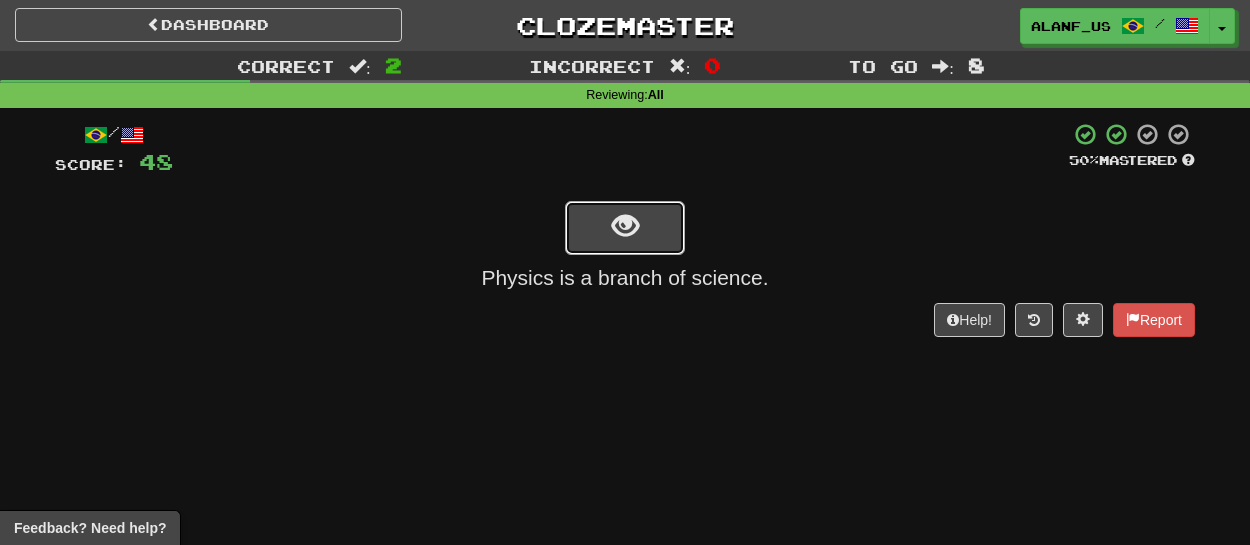 click at bounding box center (625, 228) 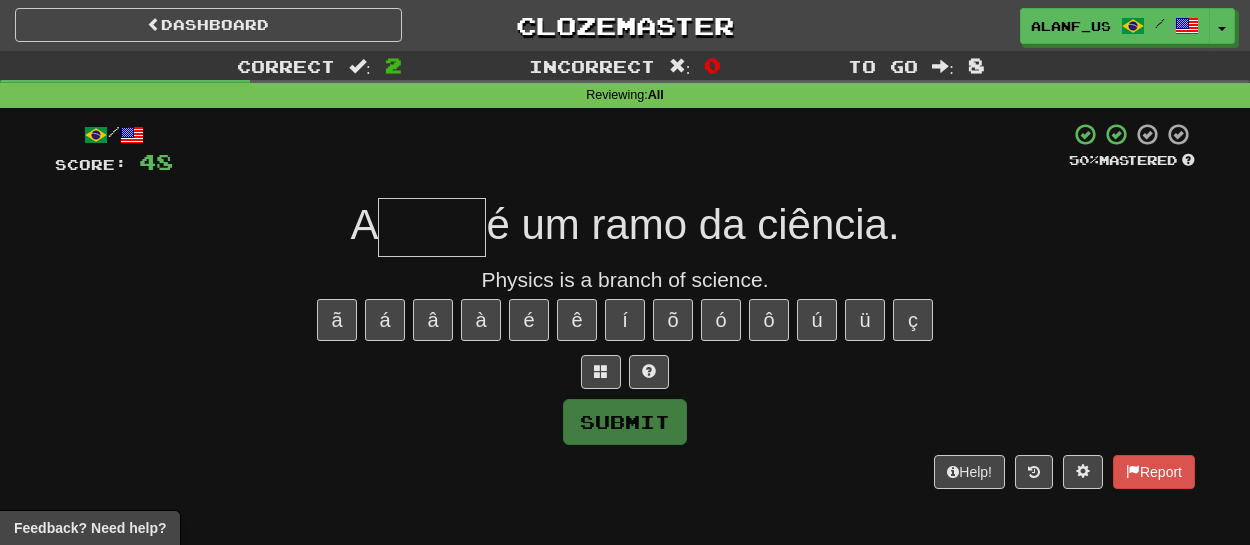 type on "*" 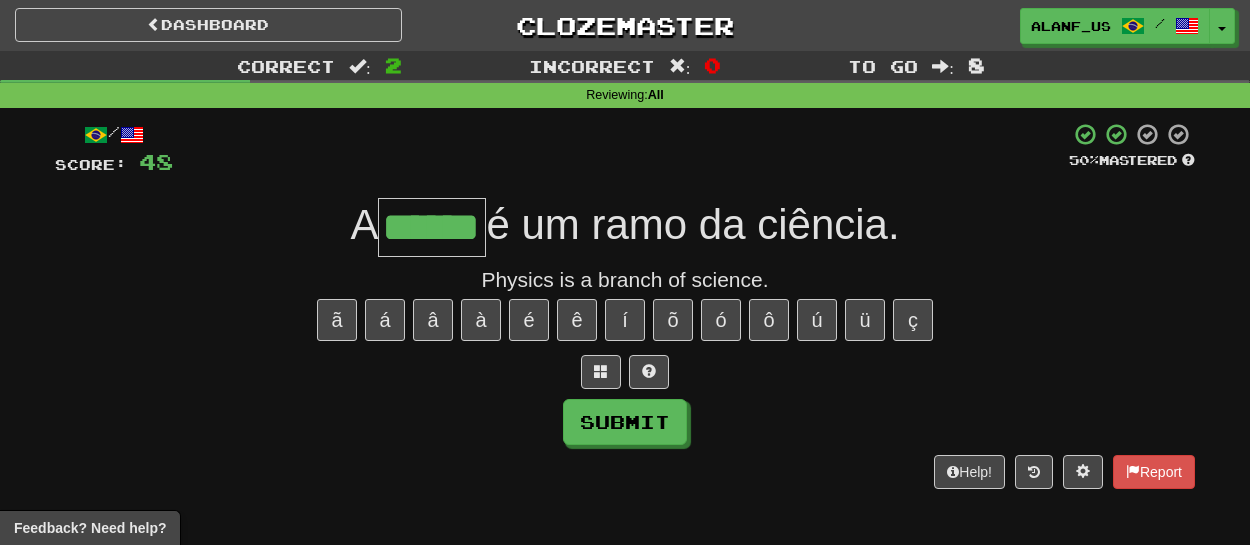 type on "******" 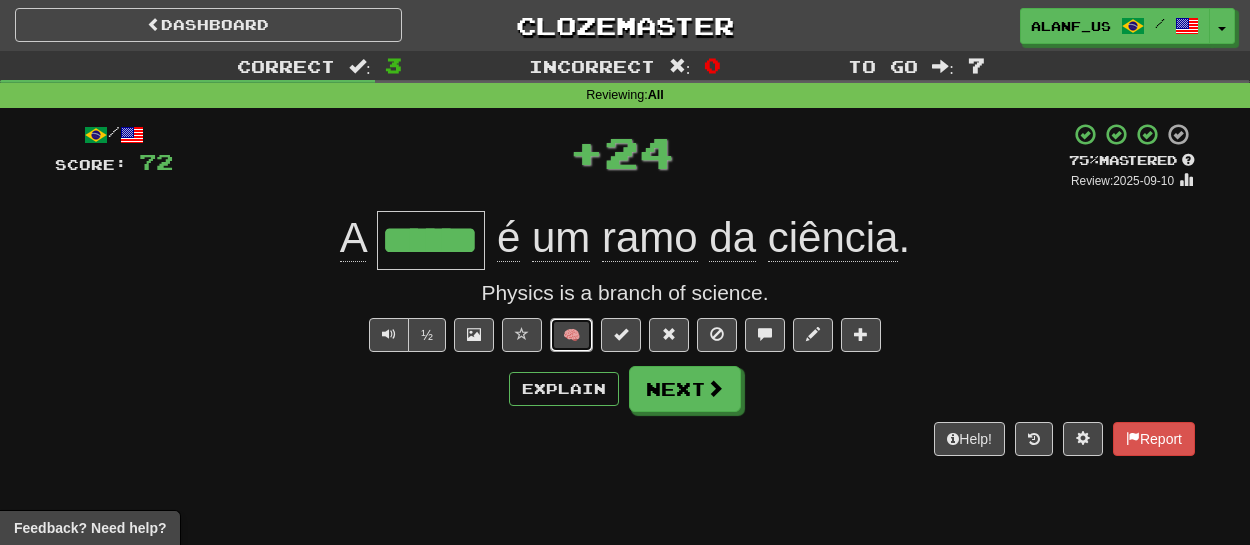 click on "🧠" at bounding box center [571, 335] 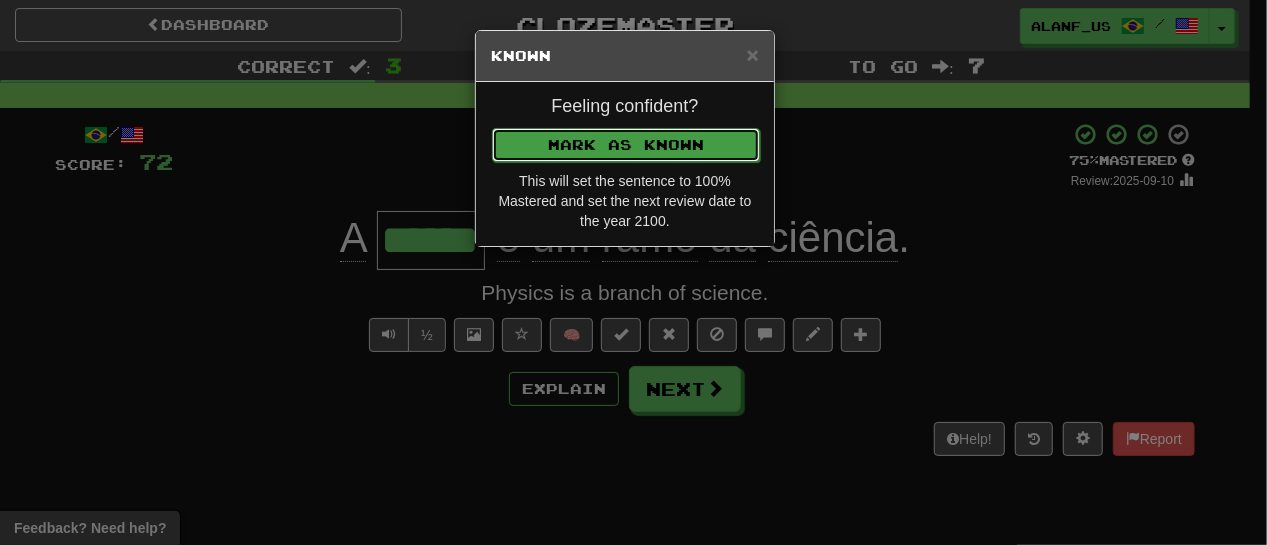 click on "Mark as Known" at bounding box center [626, 145] 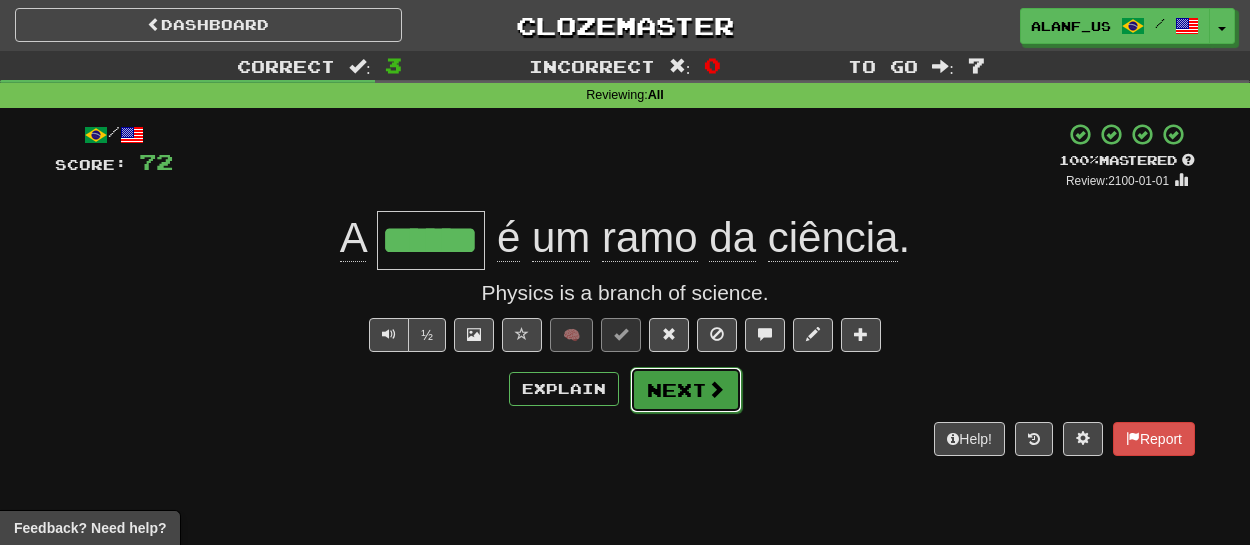 click on "Next" at bounding box center (686, 390) 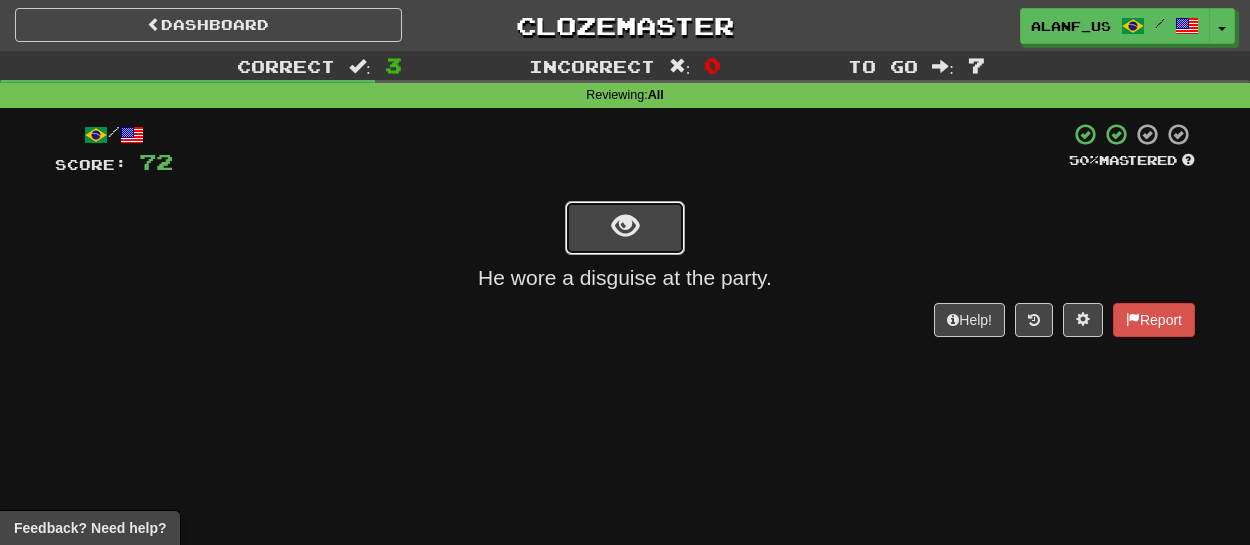 click at bounding box center [625, 228] 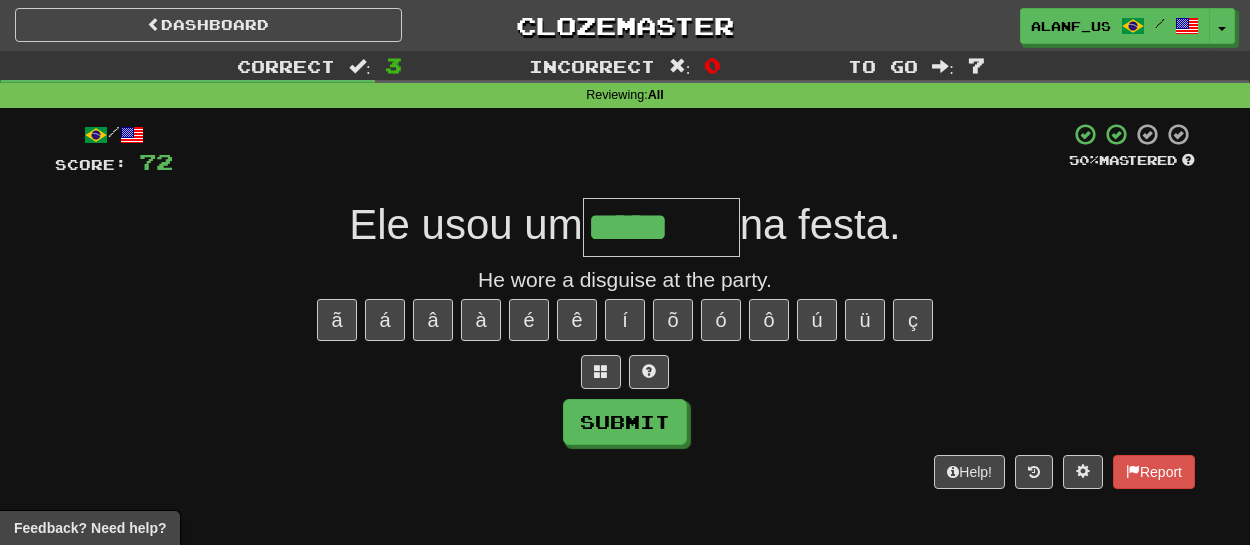 type on "********" 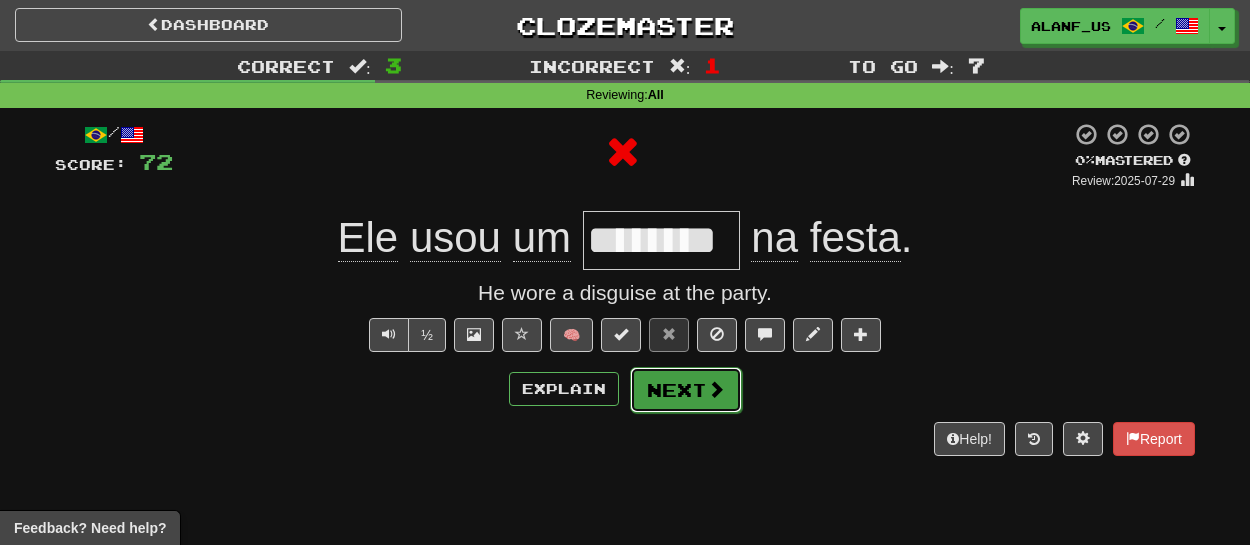 click on "Next" at bounding box center [686, 390] 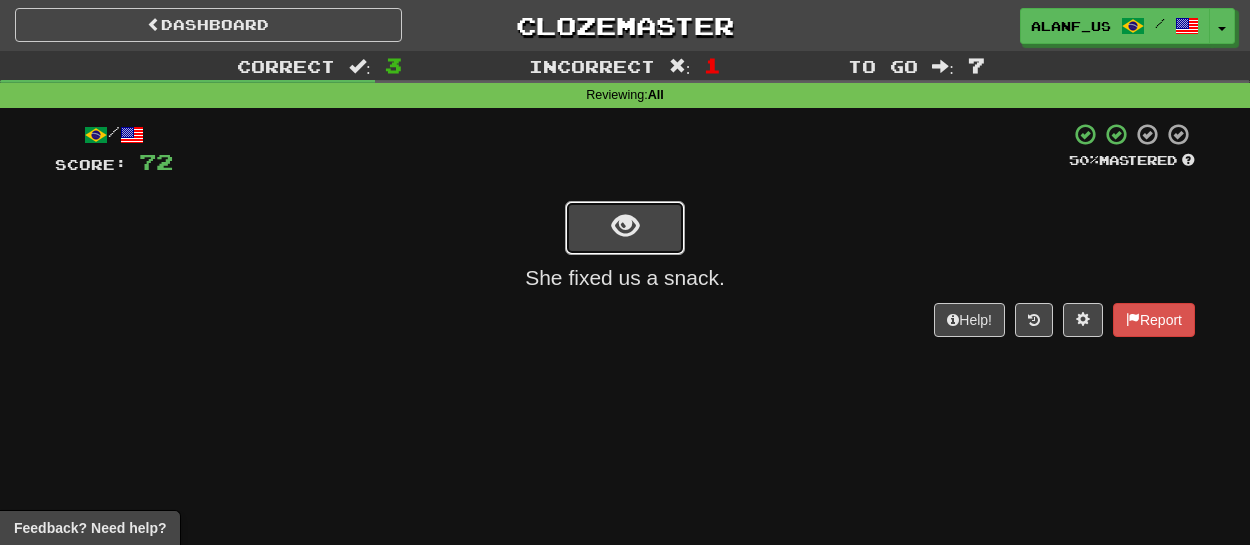 click at bounding box center [625, 226] 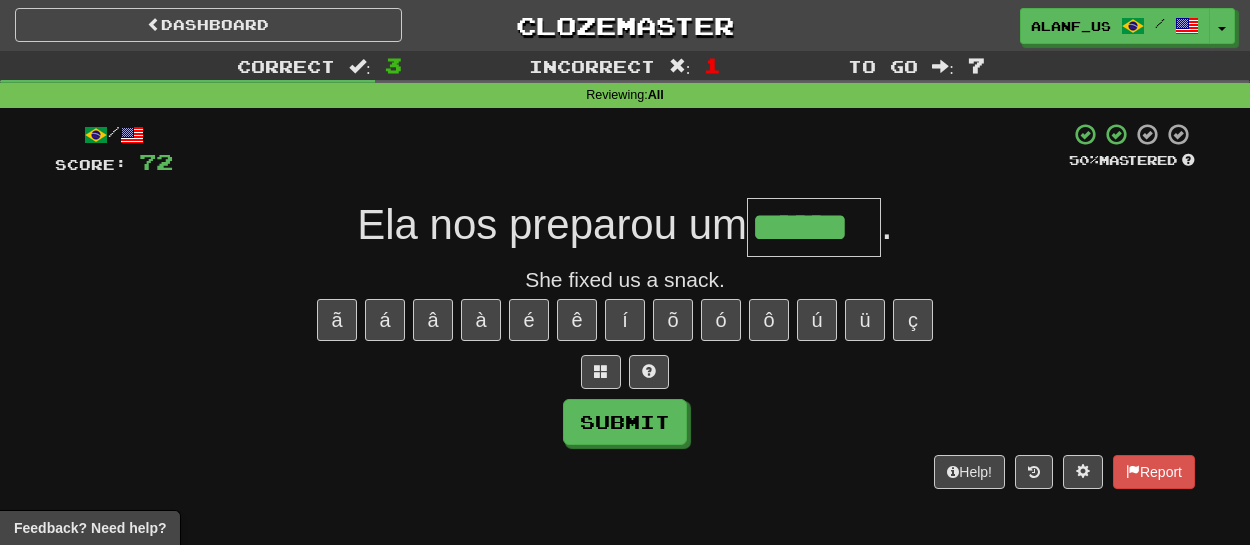type on "******" 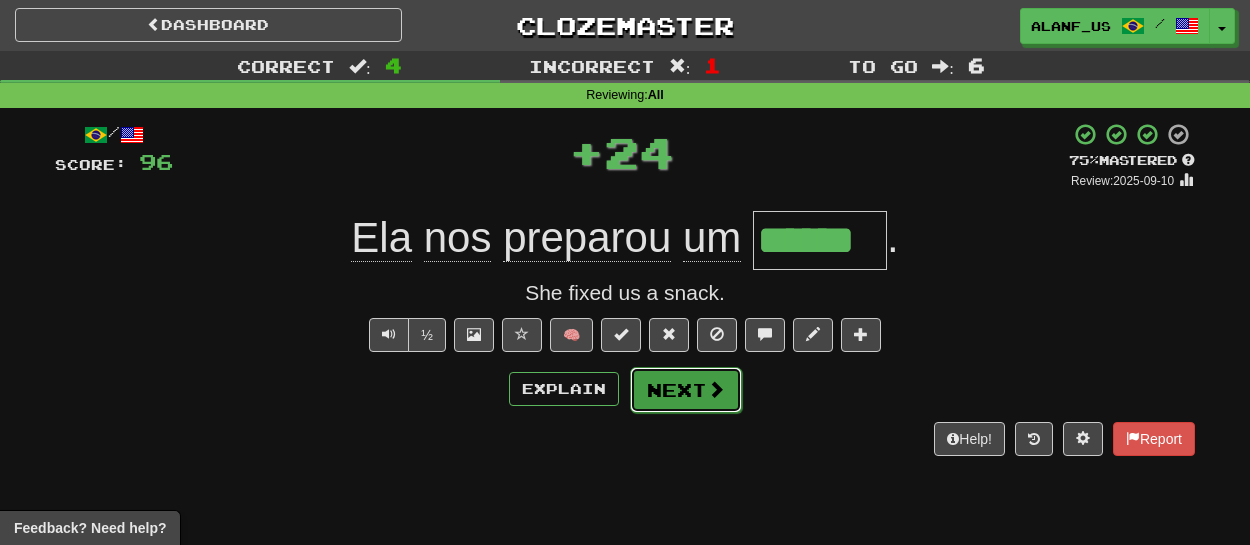 click on "Next" at bounding box center [686, 390] 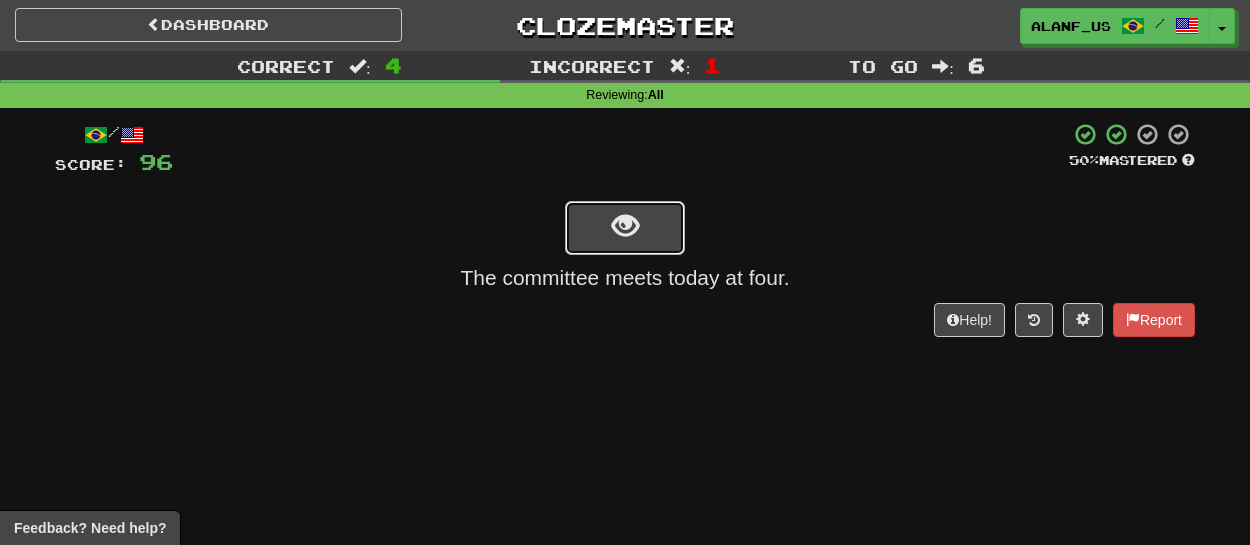 click at bounding box center [625, 226] 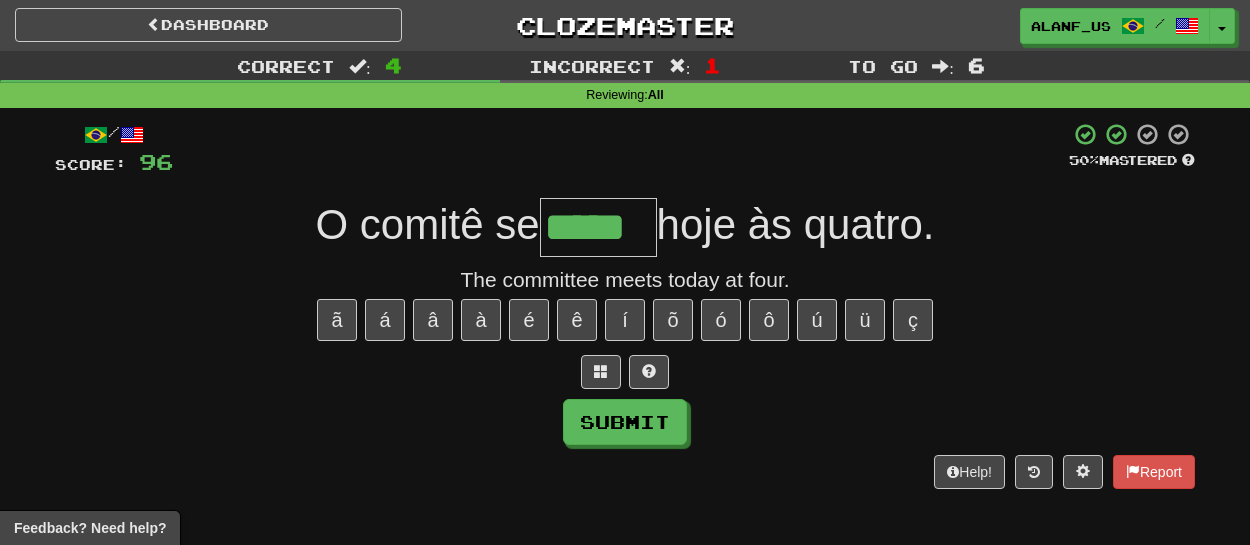 type on "*****" 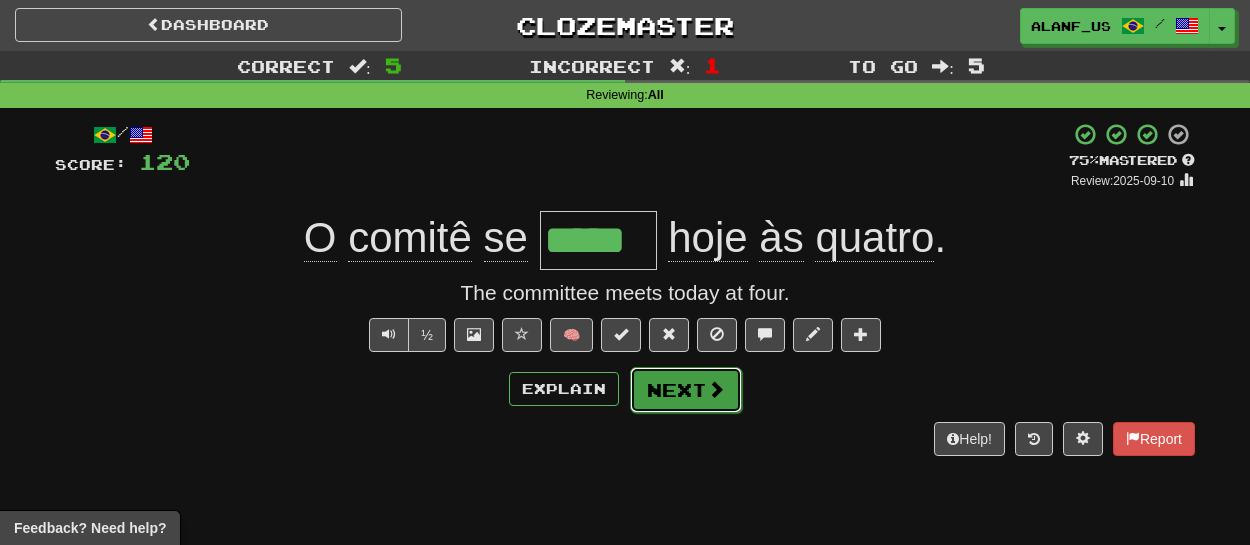 click on "Next" at bounding box center [686, 390] 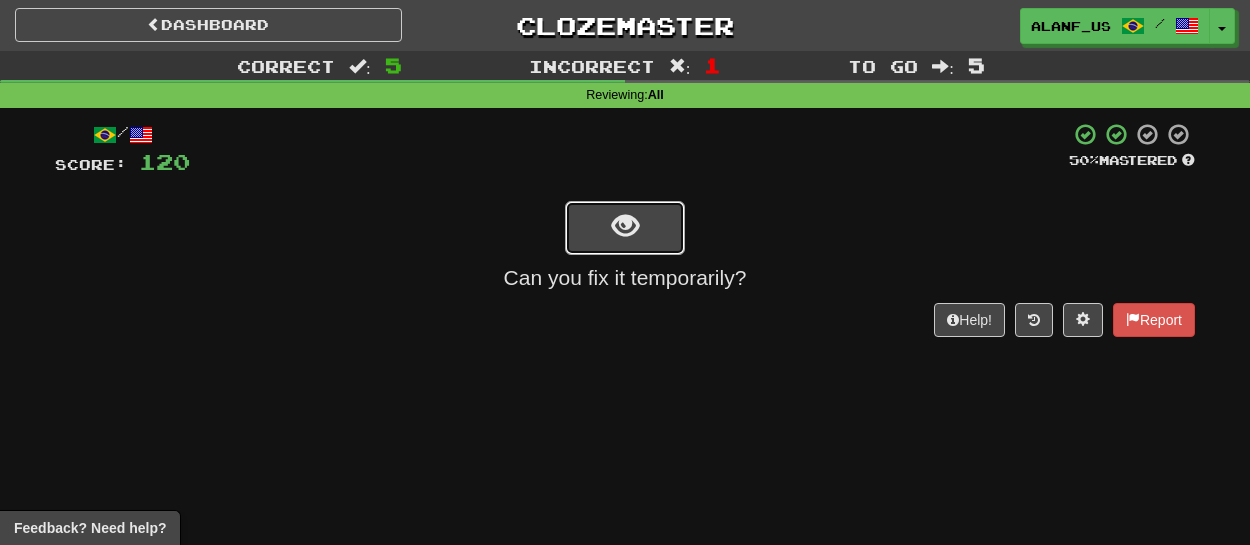 click at bounding box center [625, 228] 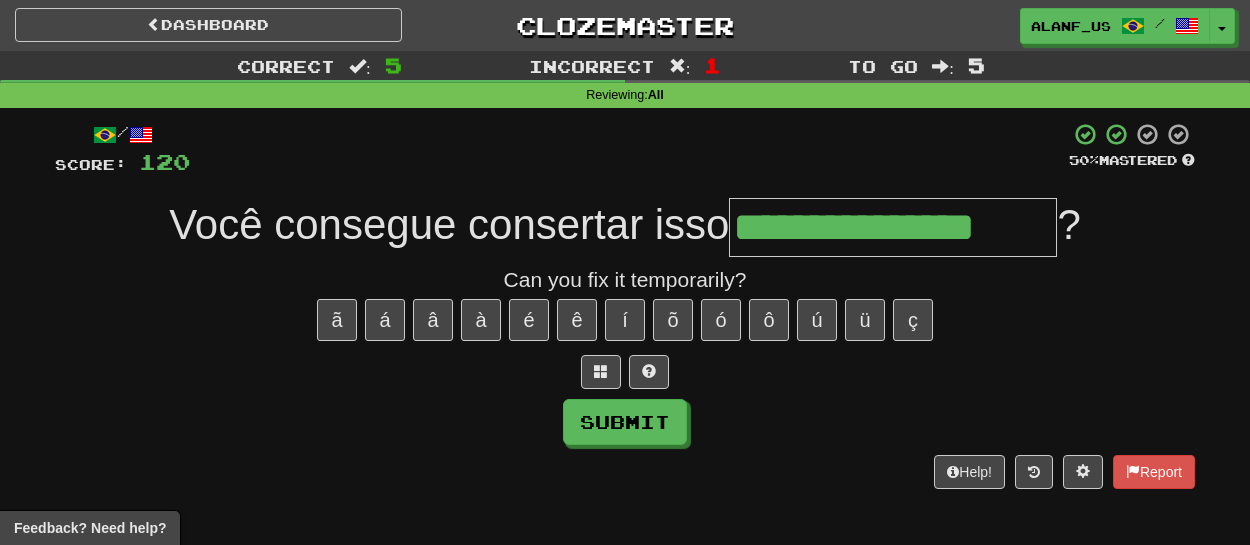 type on "**********" 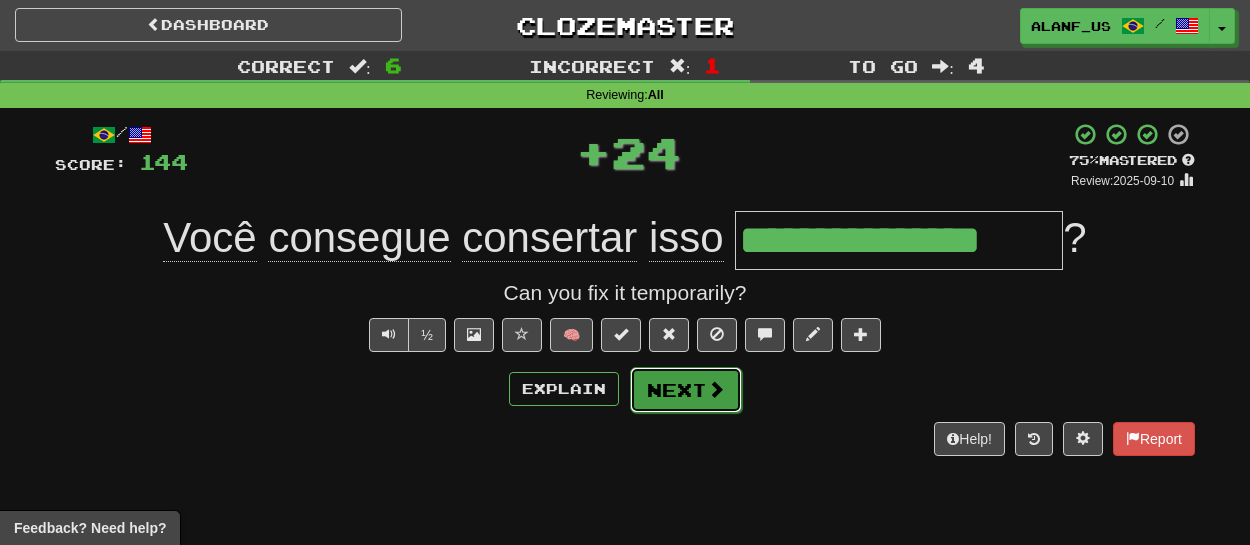 click at bounding box center [716, 389] 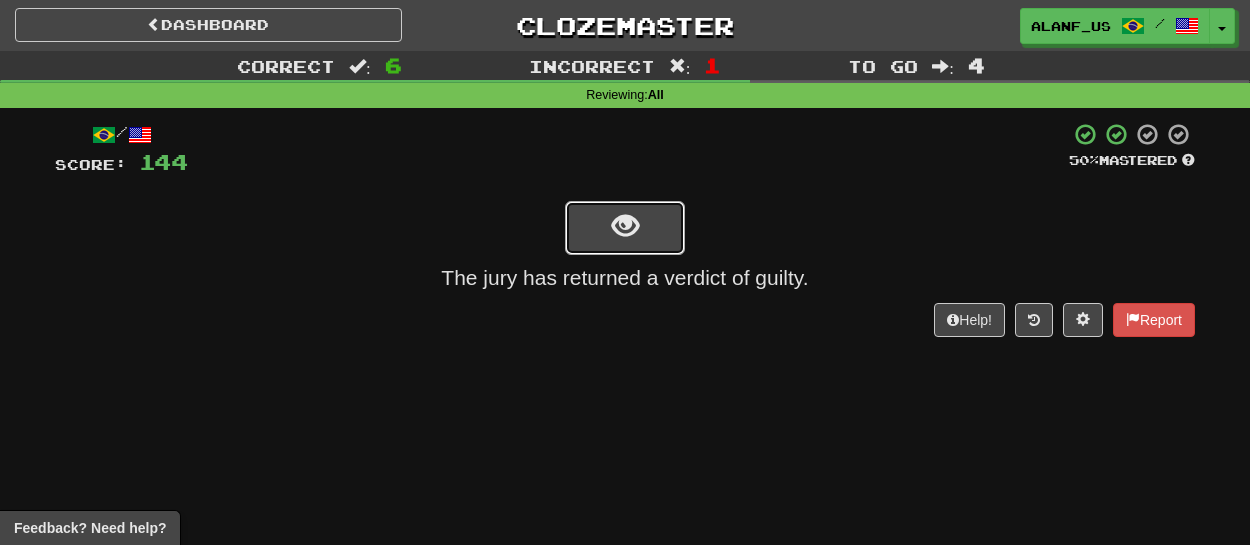click at bounding box center (625, 226) 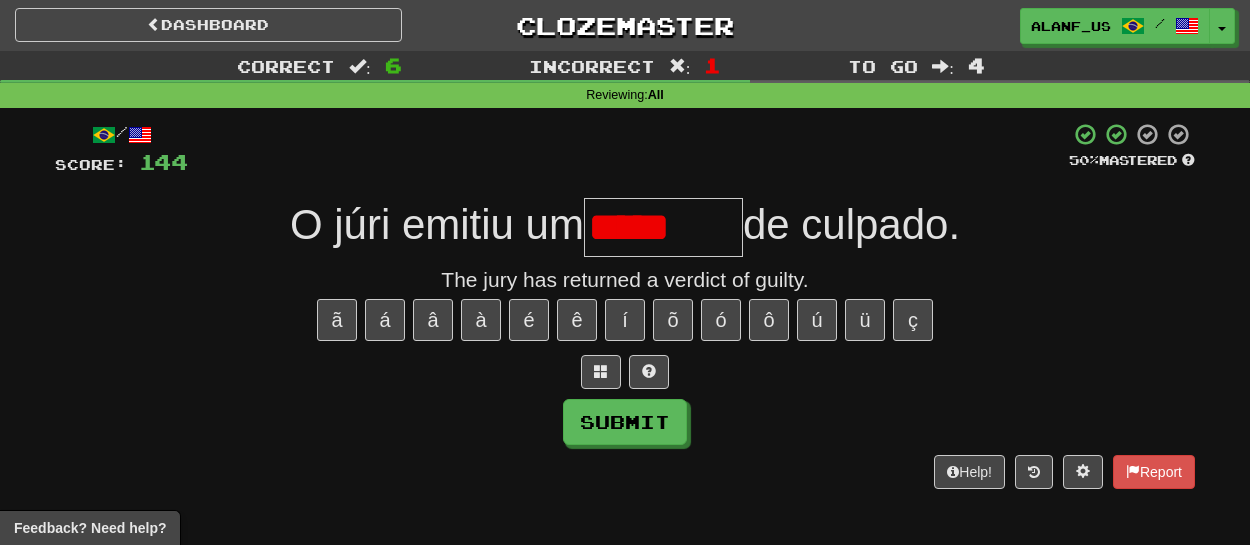 type on "********" 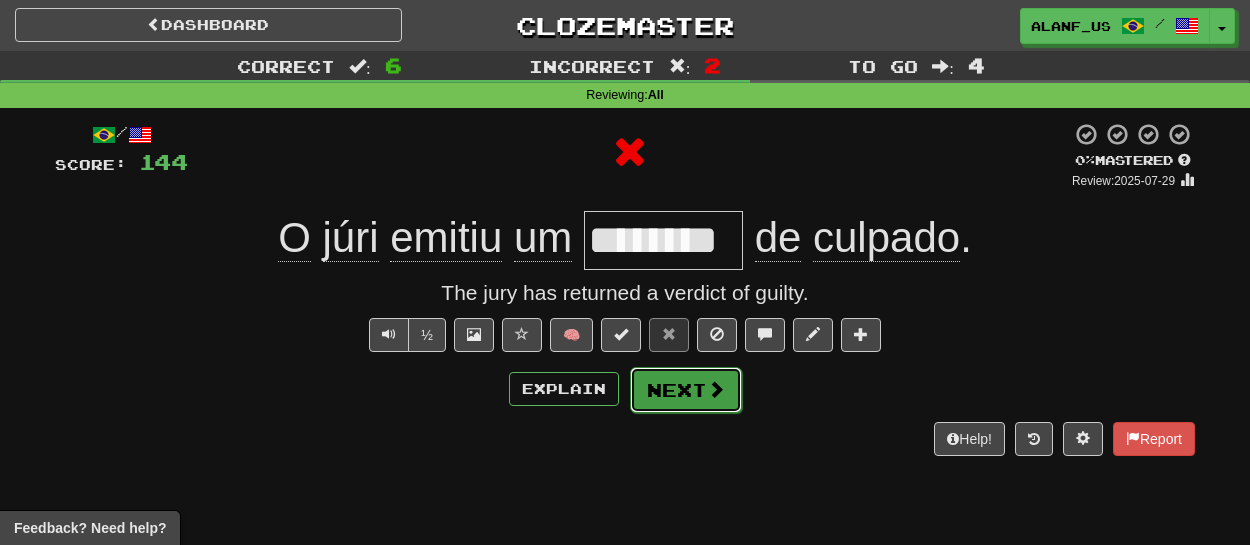 click on "Next" at bounding box center [686, 390] 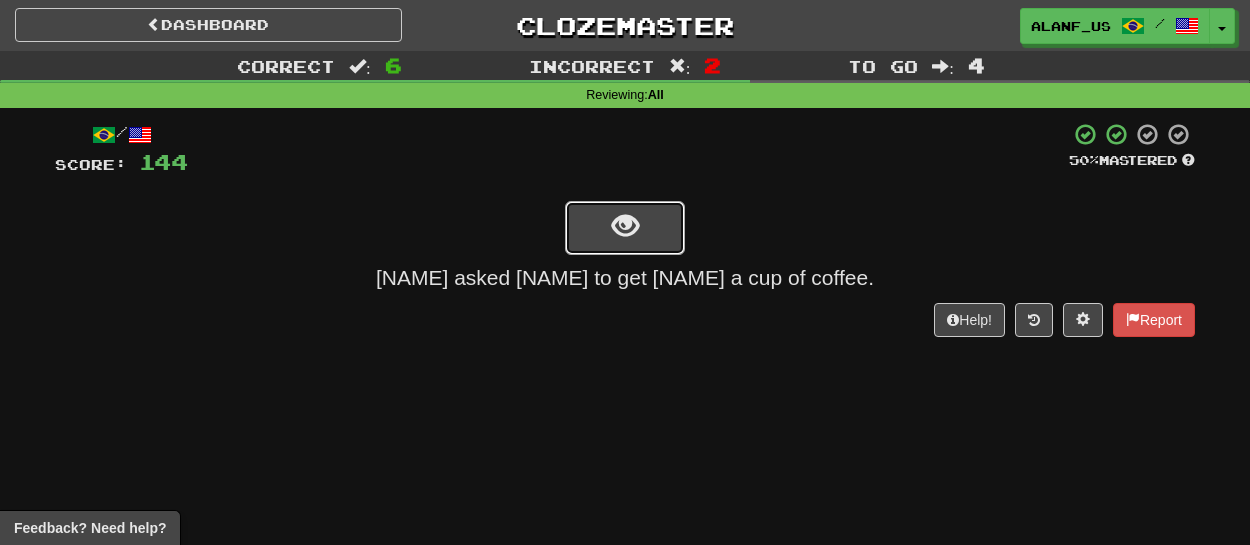 click at bounding box center (625, 226) 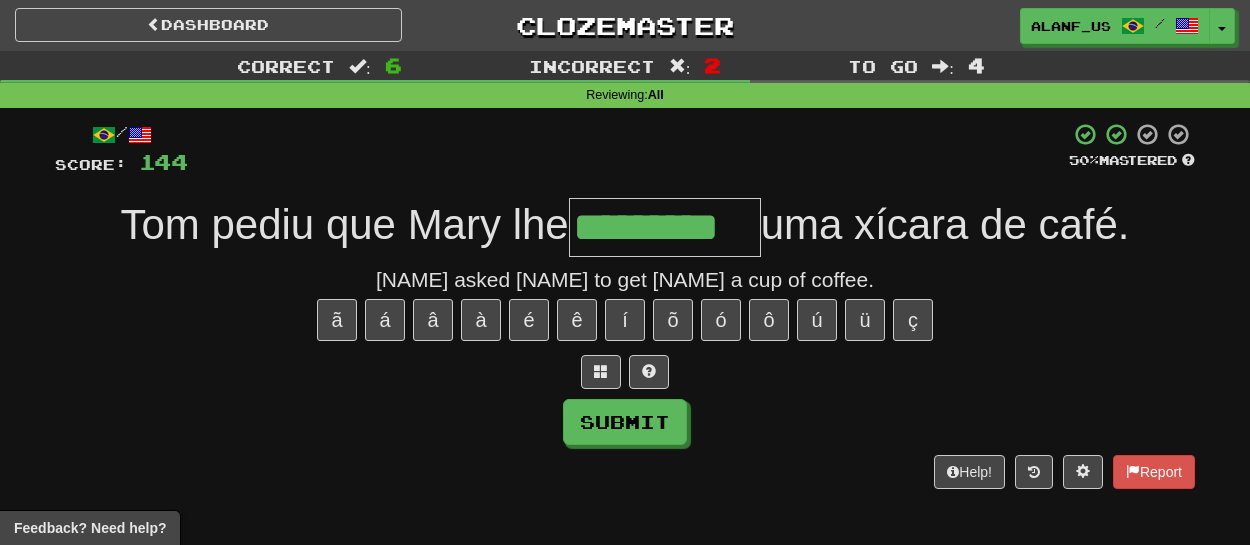 type on "*********" 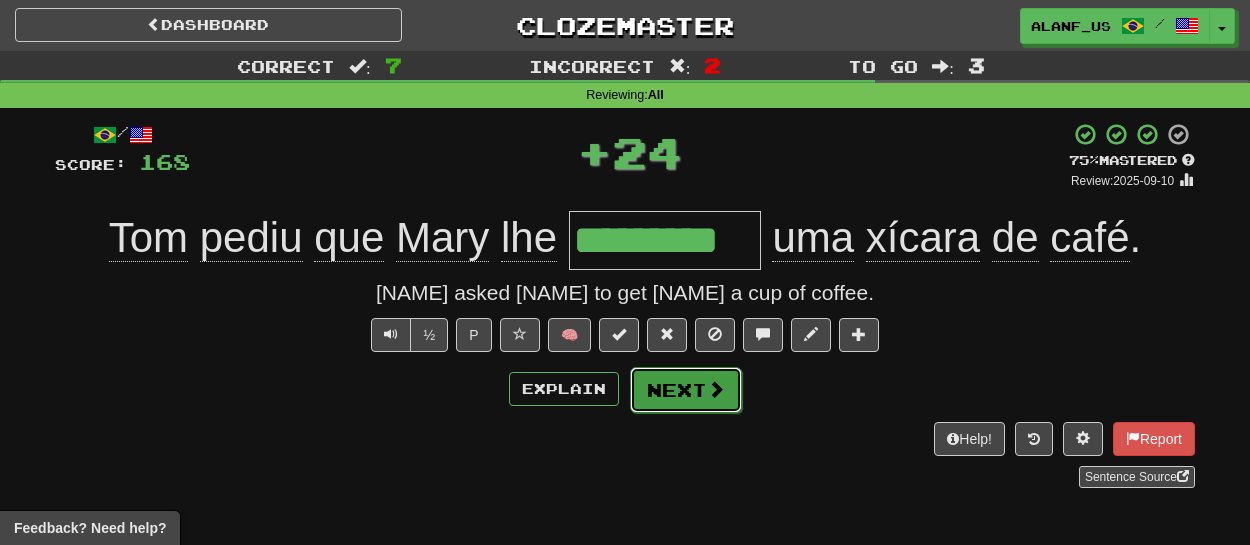 click on "Next" at bounding box center (686, 390) 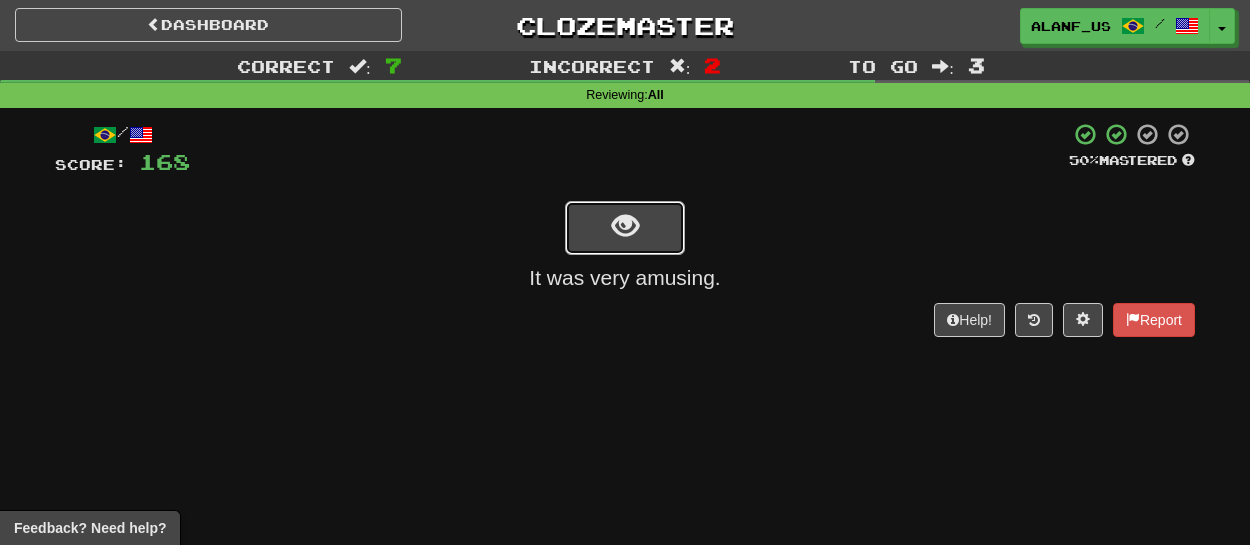 click at bounding box center [625, 228] 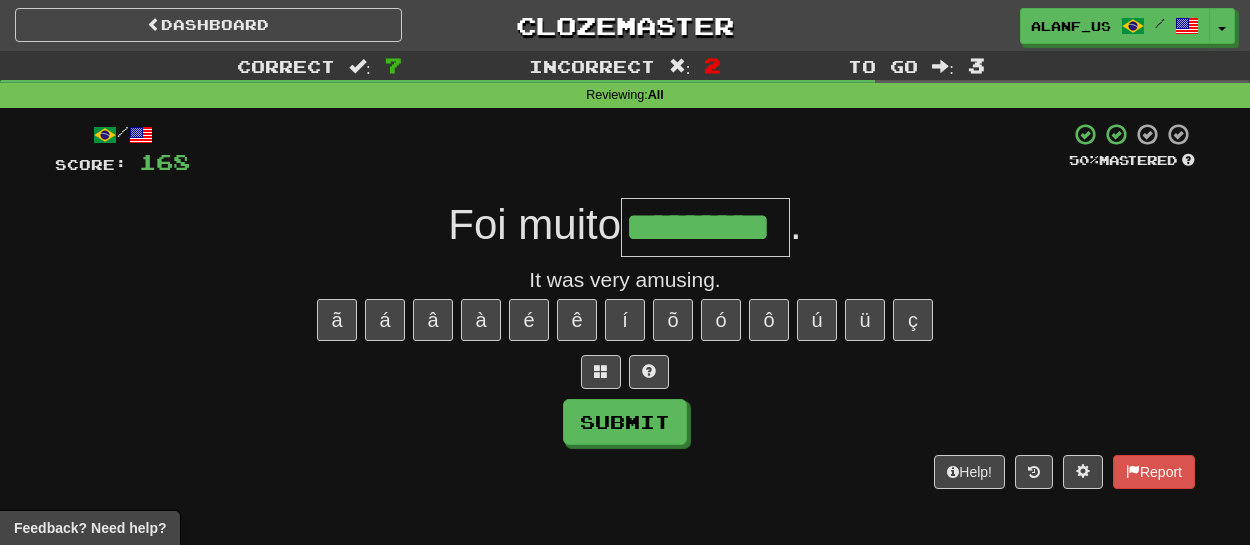 type on "*********" 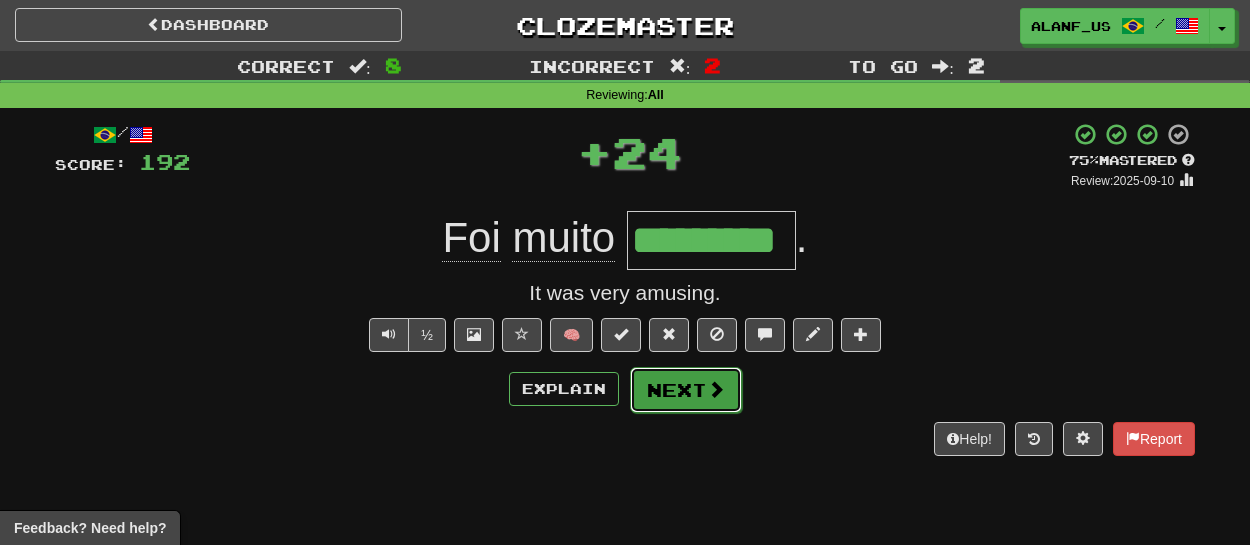 click on "Next" at bounding box center [686, 390] 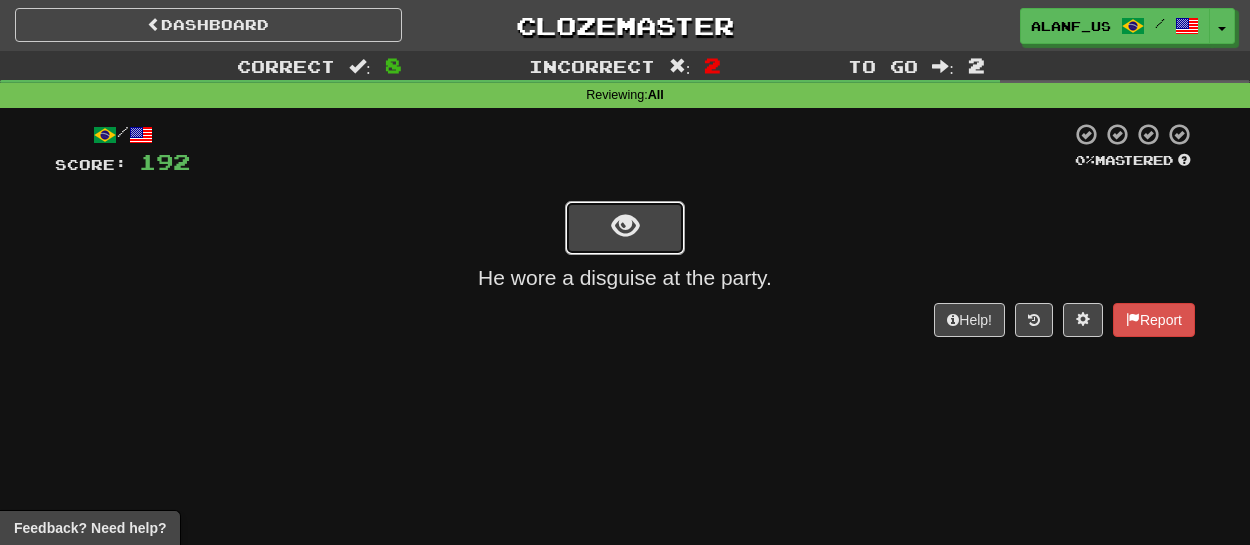 click at bounding box center [625, 226] 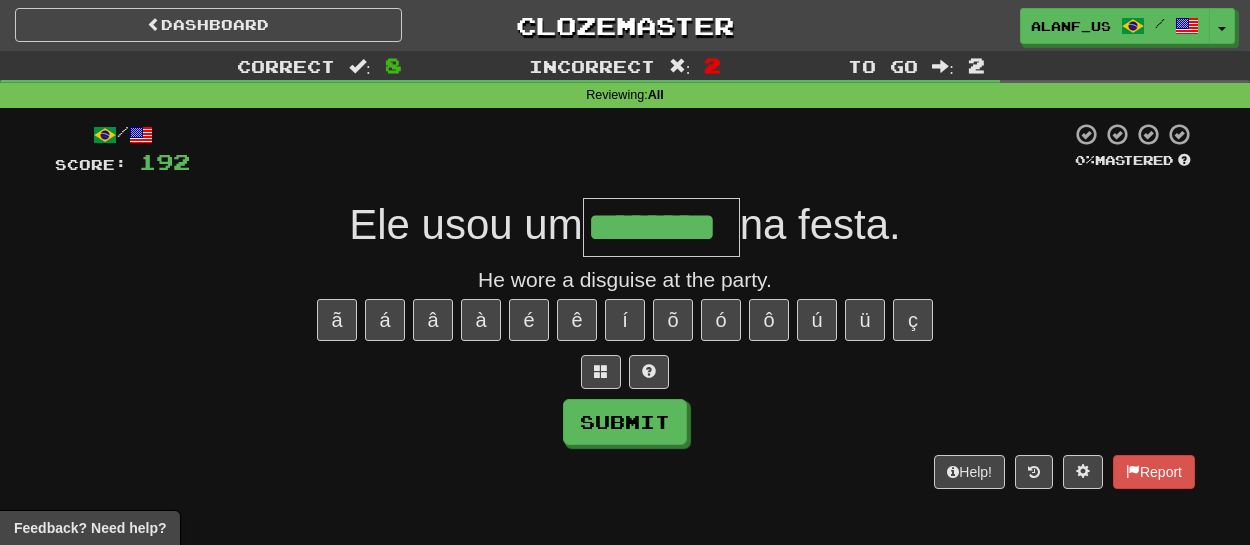 type on "********" 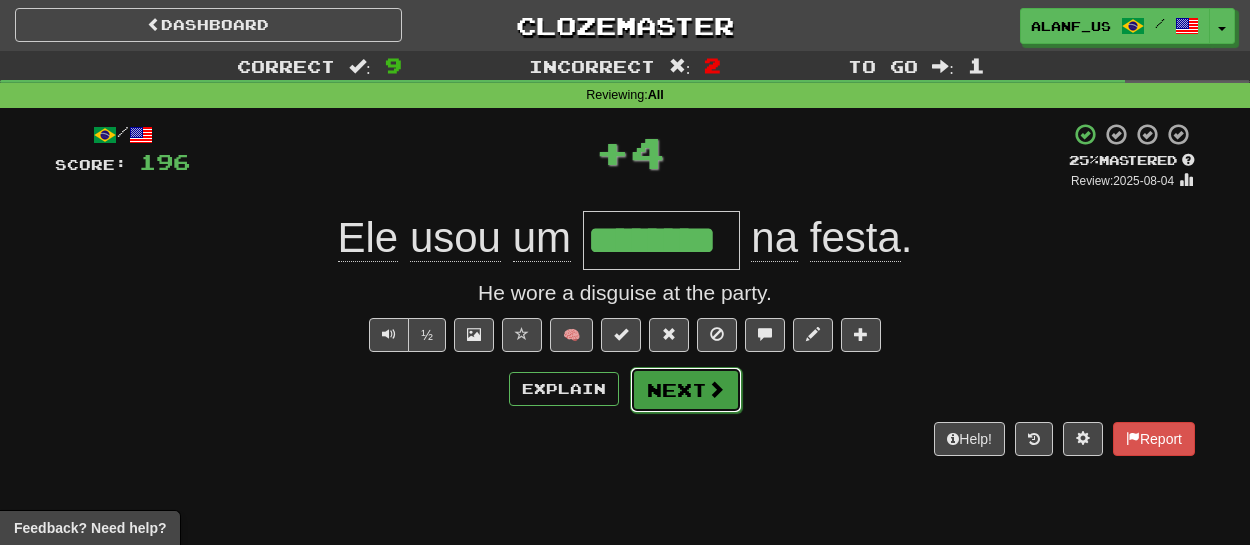 click at bounding box center (716, 389) 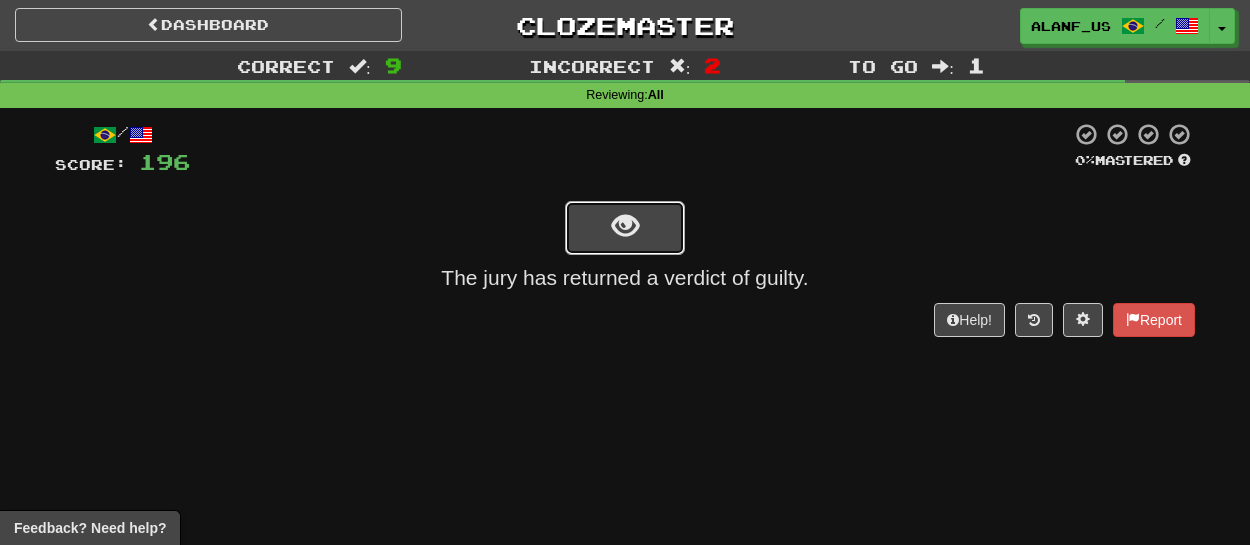 click at bounding box center [625, 228] 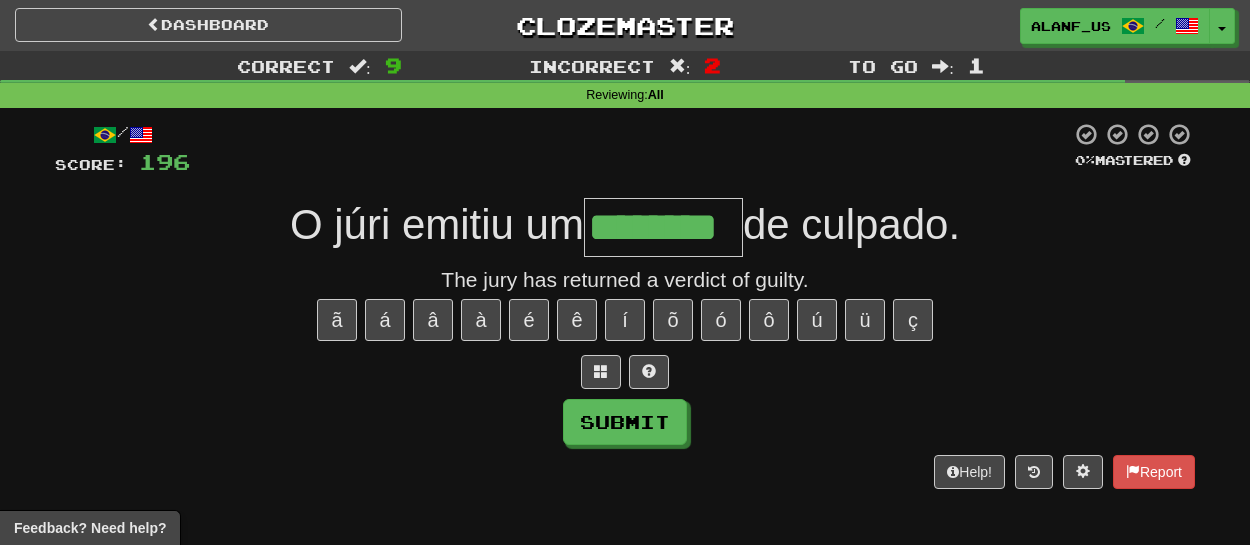 type on "********" 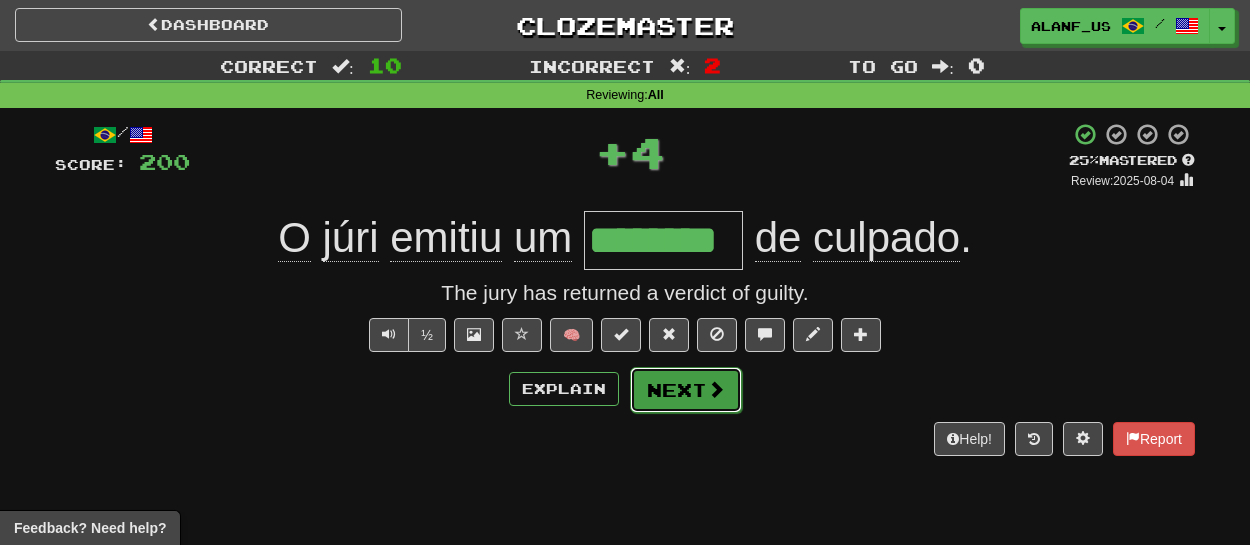 click at bounding box center (716, 389) 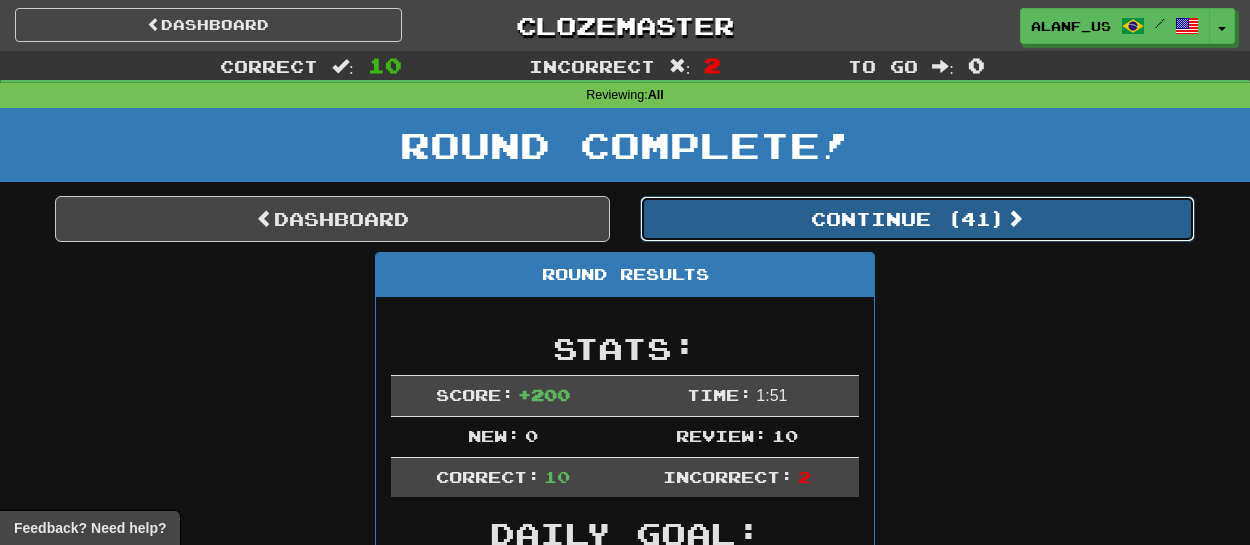click on "Continue ( 41 )" at bounding box center (917, 219) 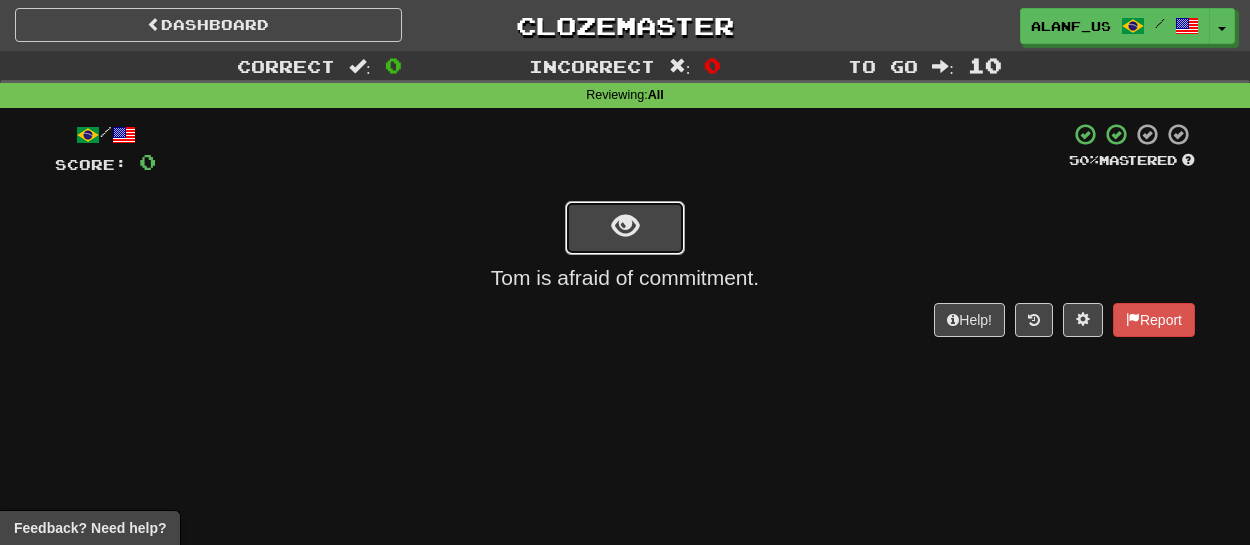 click at bounding box center (625, 228) 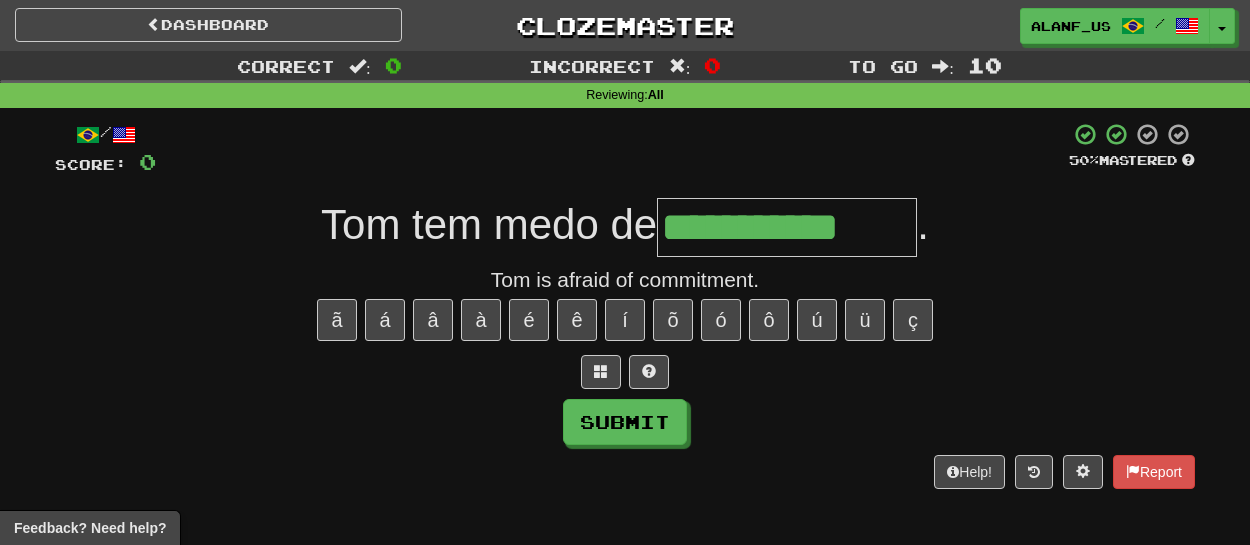 type on "**********" 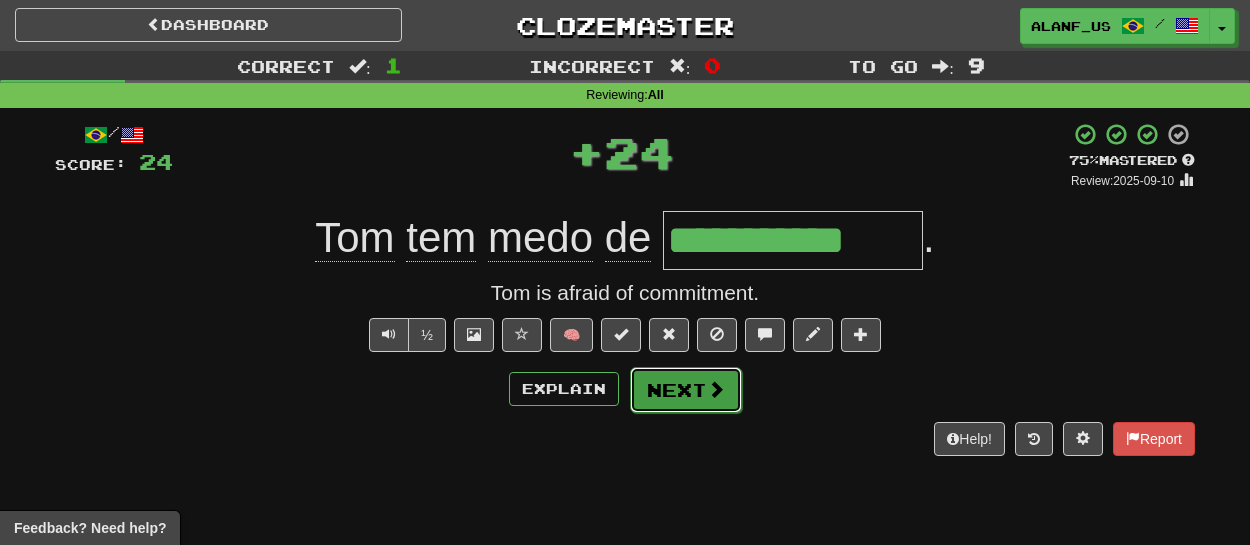 click at bounding box center [716, 389] 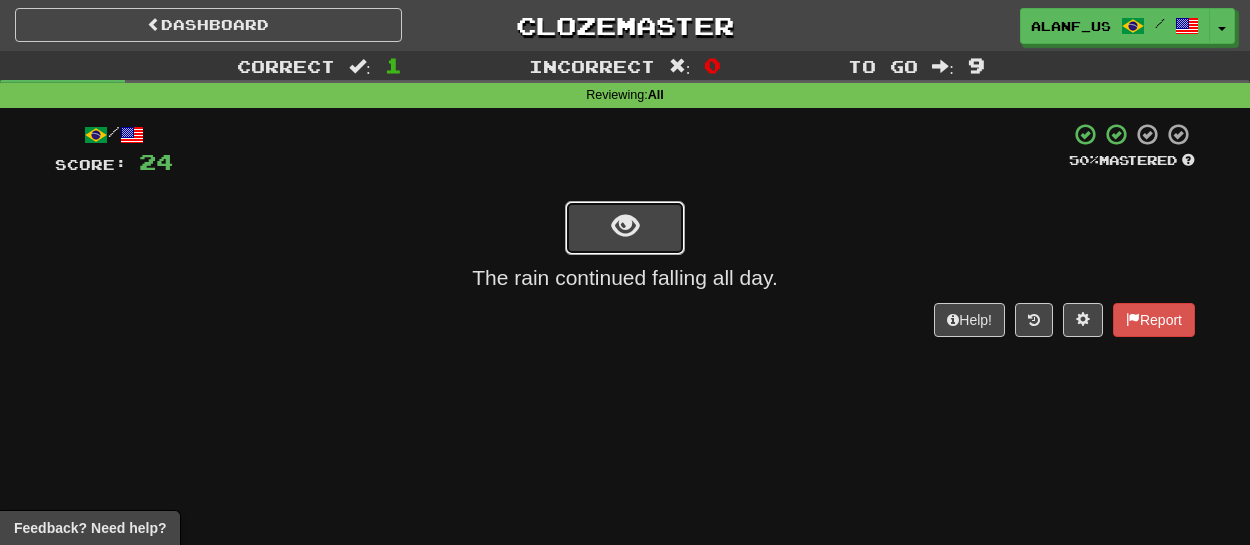 click at bounding box center [625, 228] 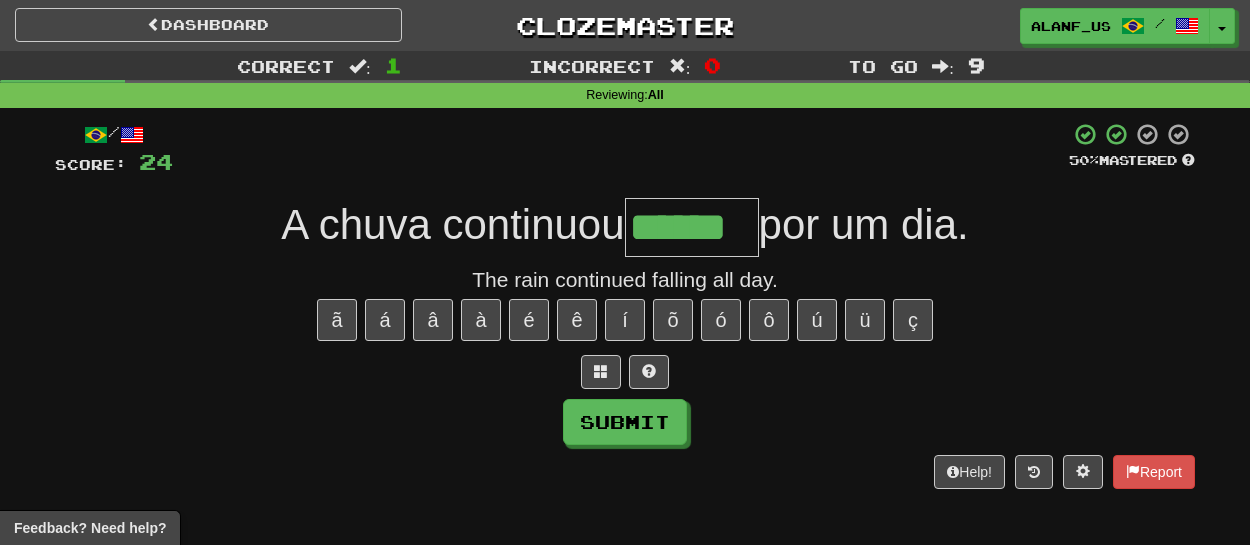 type on "******" 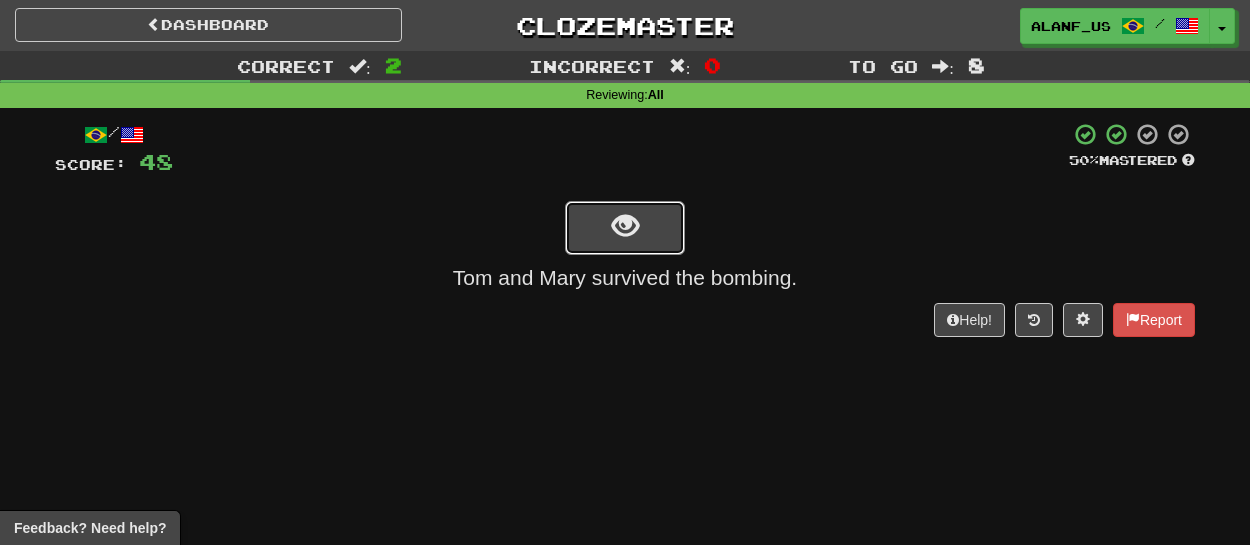 click at bounding box center [625, 228] 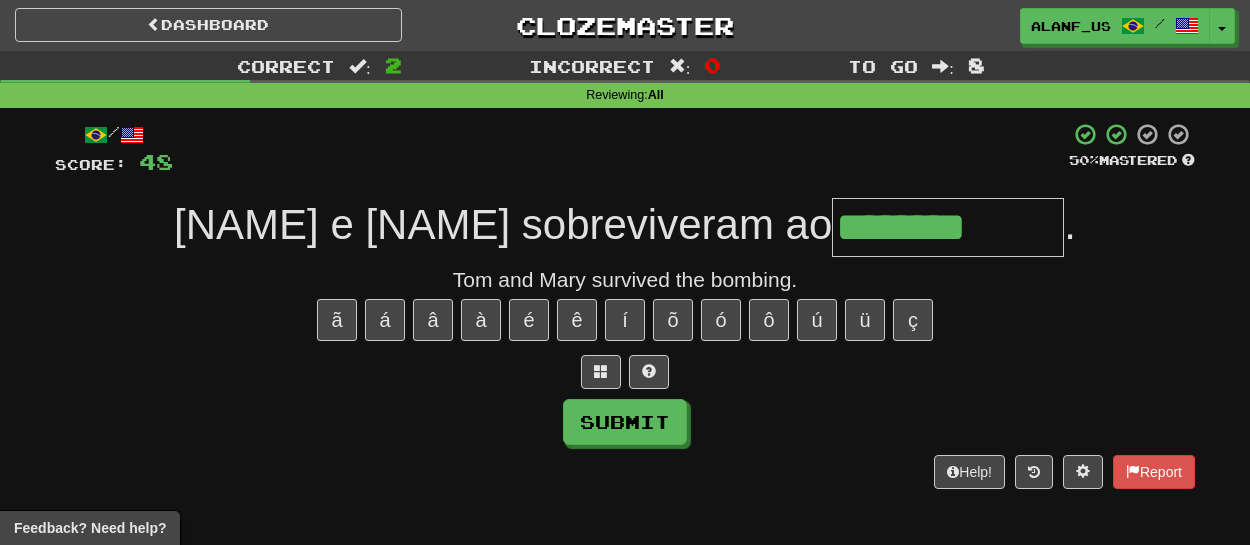 click on "********" at bounding box center [948, 227] 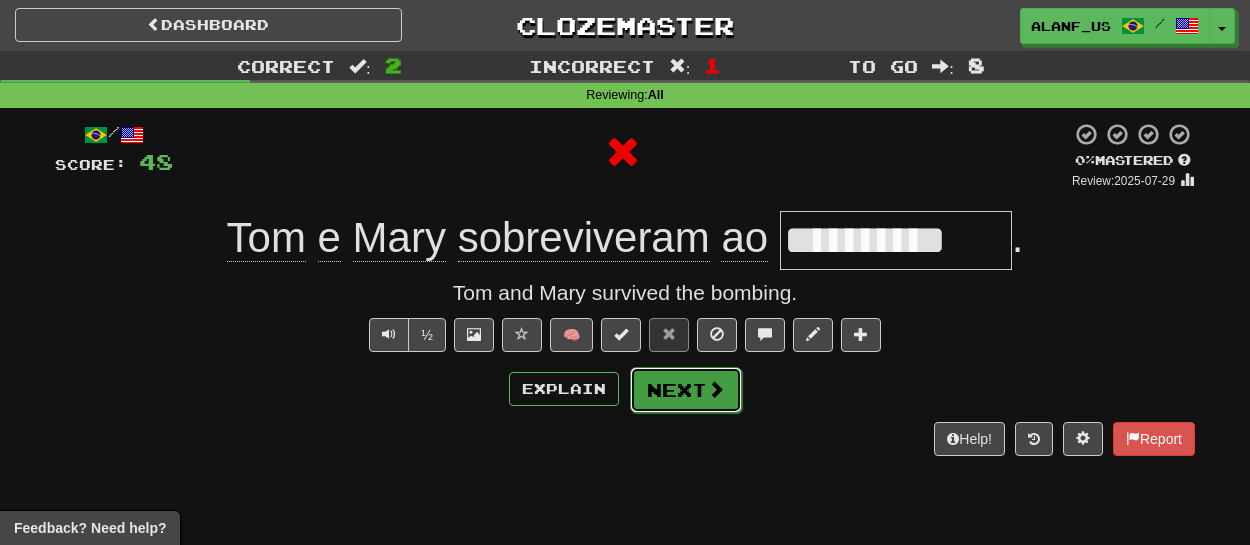 click on "Next" at bounding box center (686, 390) 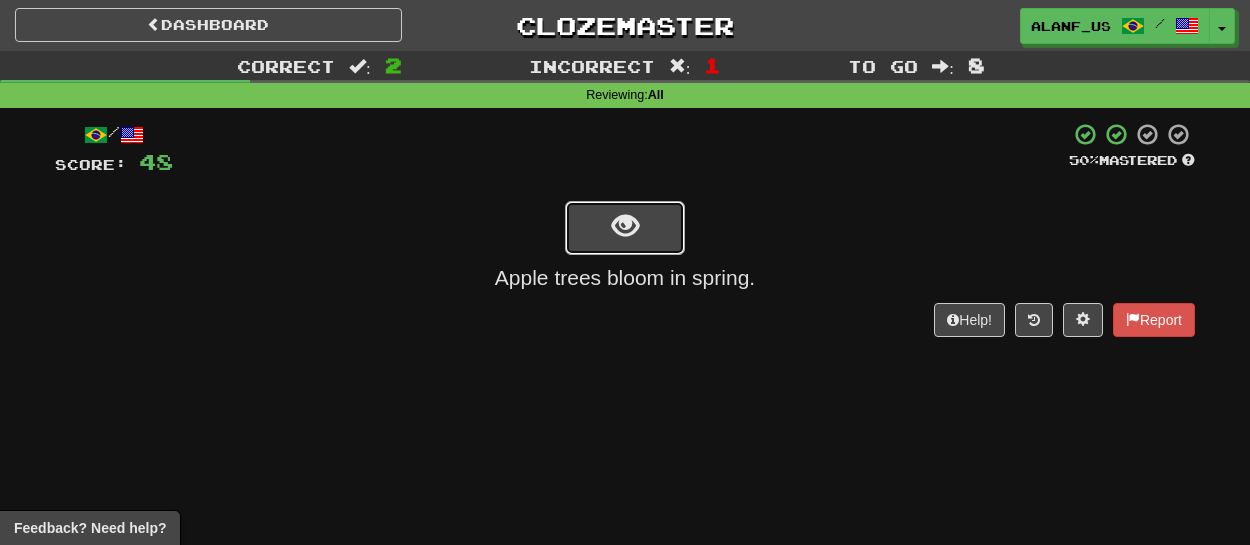 click at bounding box center [625, 226] 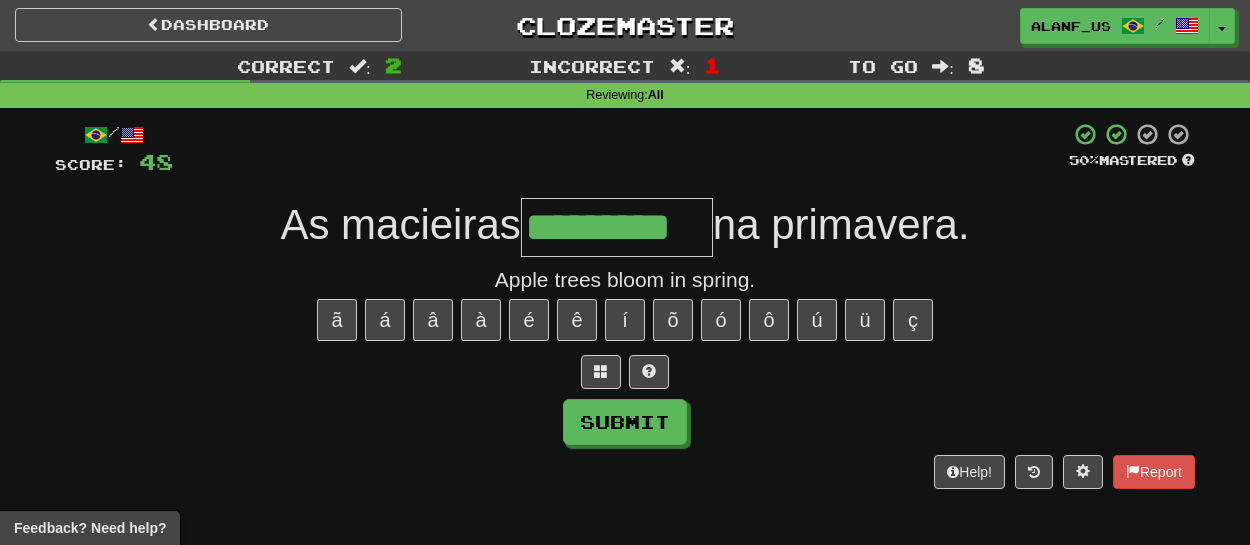 type on "*********" 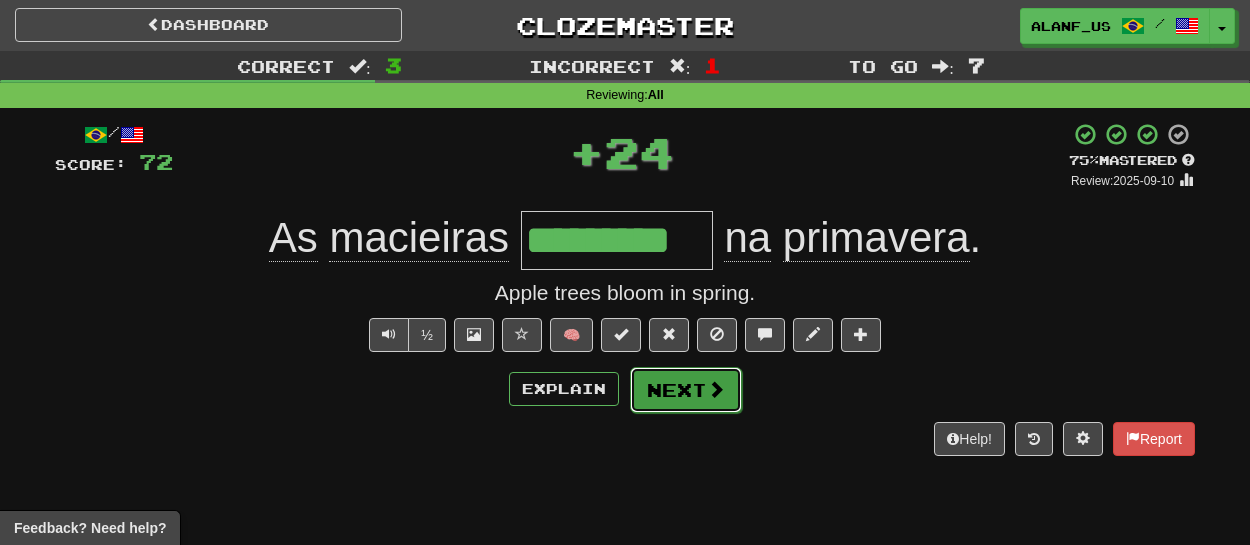 click on "Next" at bounding box center (686, 390) 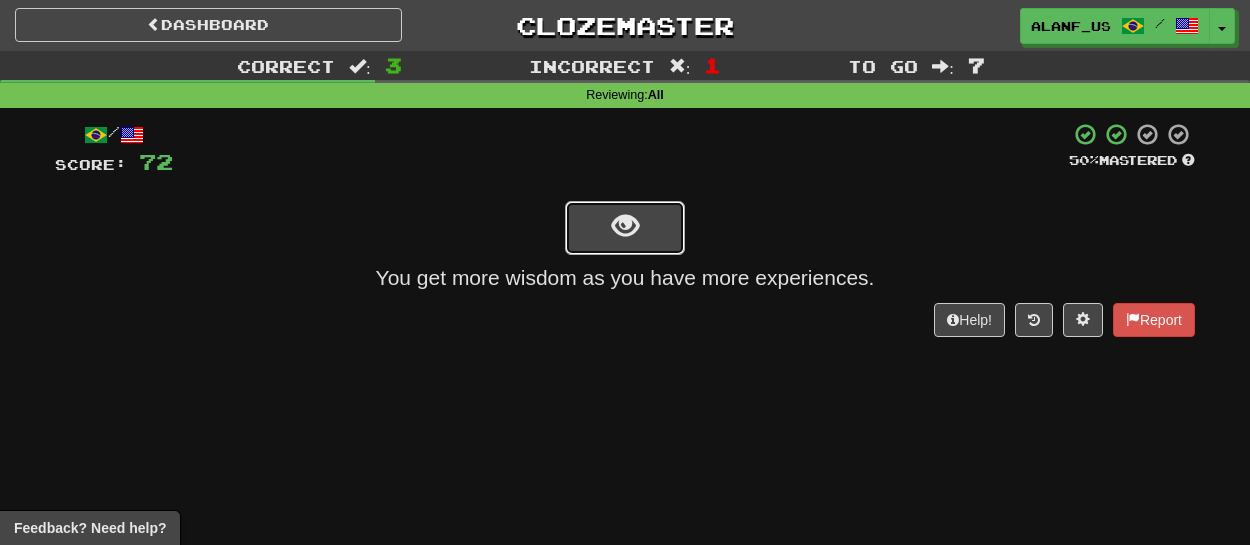 click at bounding box center (625, 226) 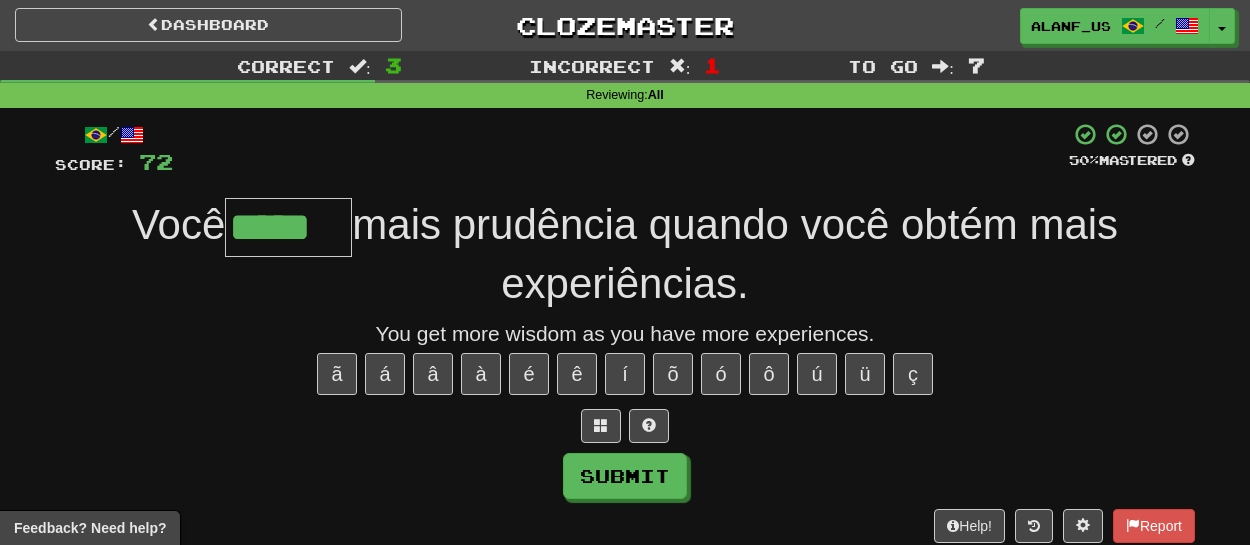 type on "*****" 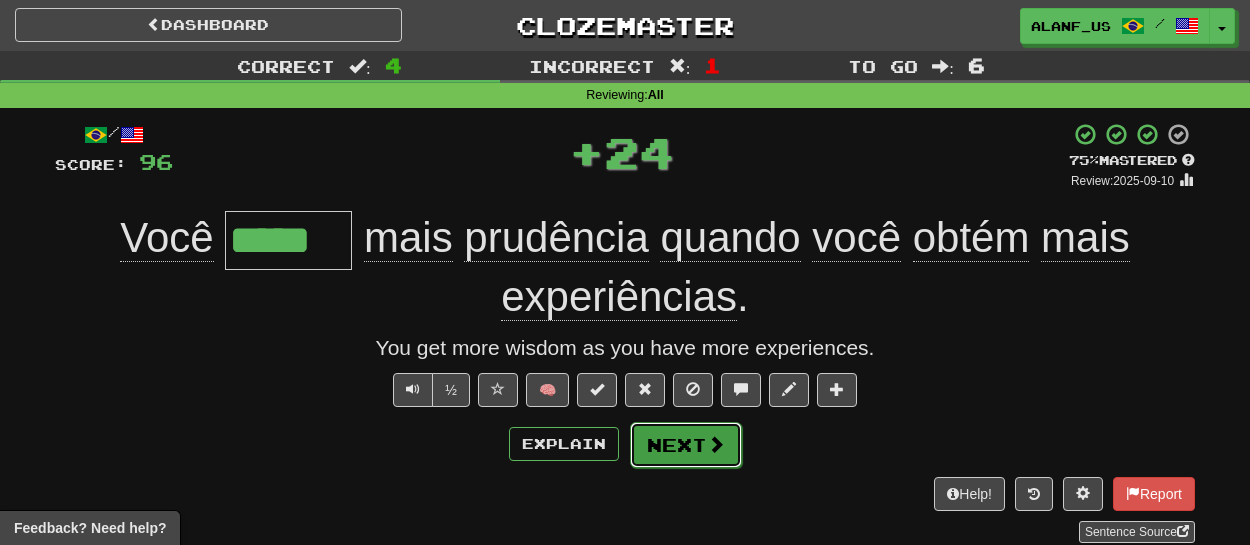 click on "Next" at bounding box center [686, 445] 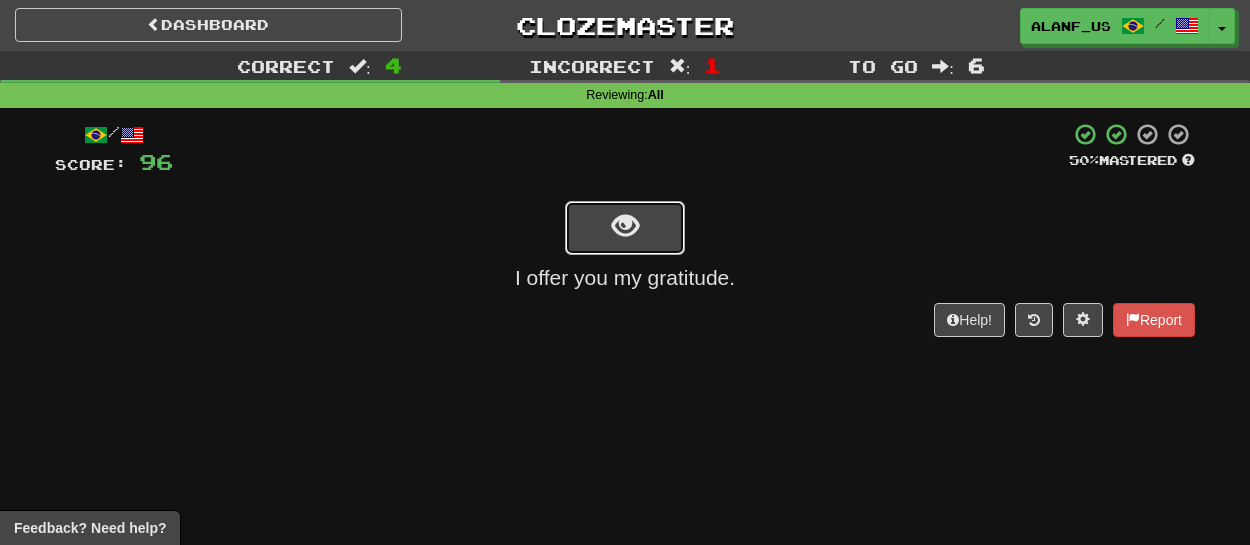 click at bounding box center [625, 226] 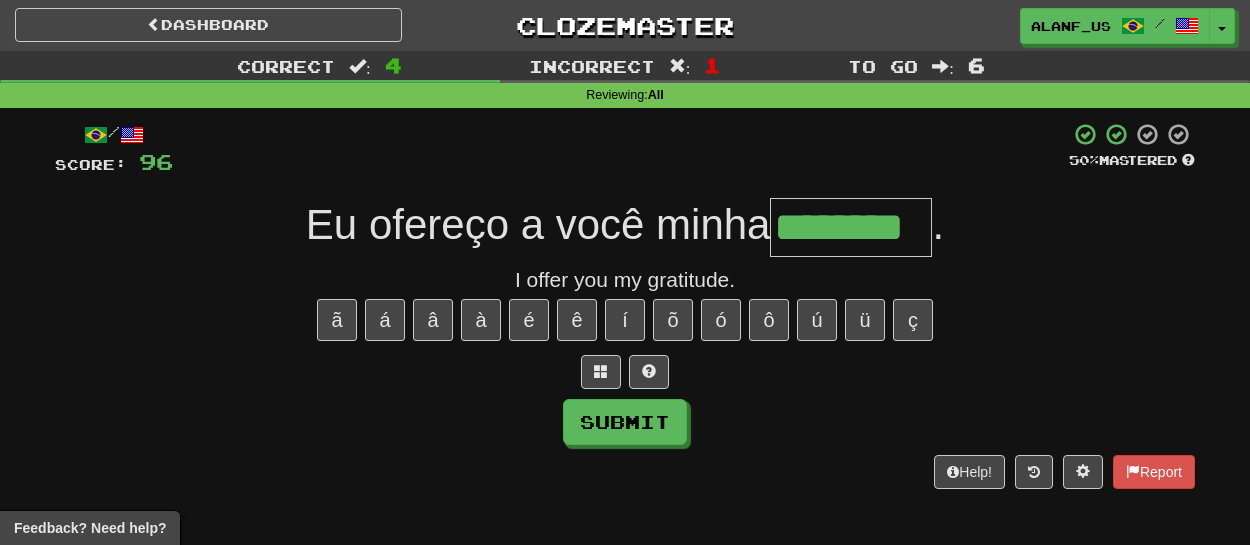 type on "********" 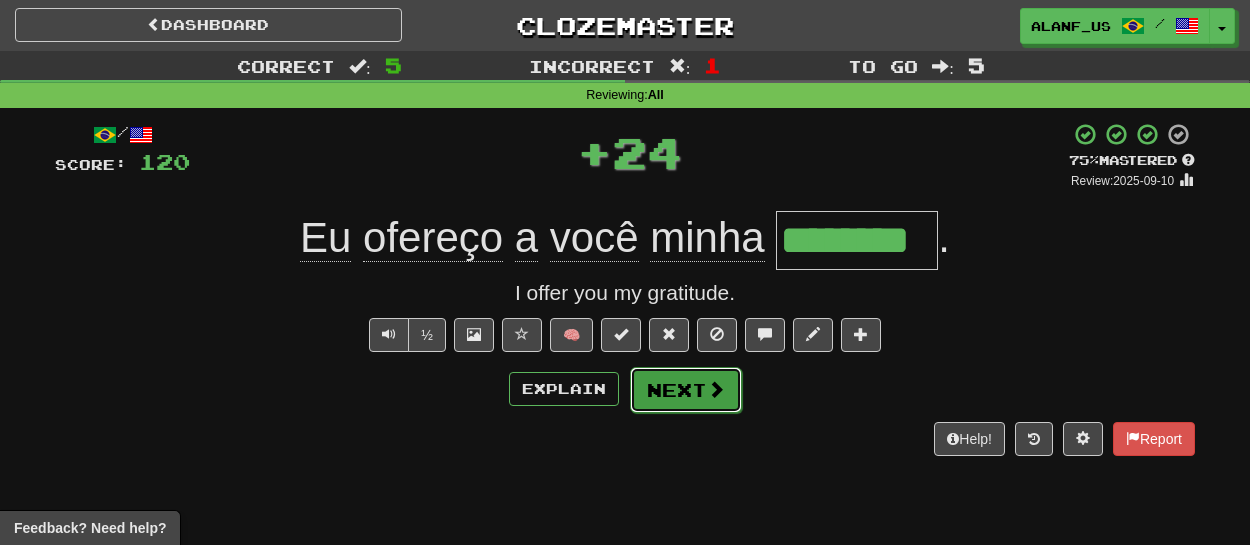 click on "Next" at bounding box center [686, 390] 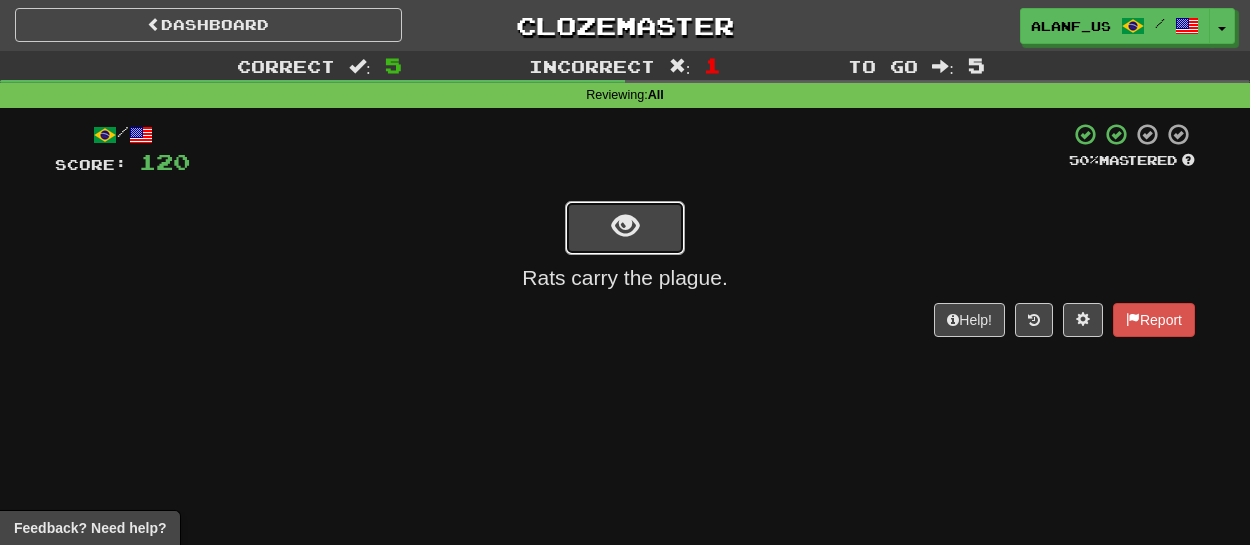click at bounding box center [625, 226] 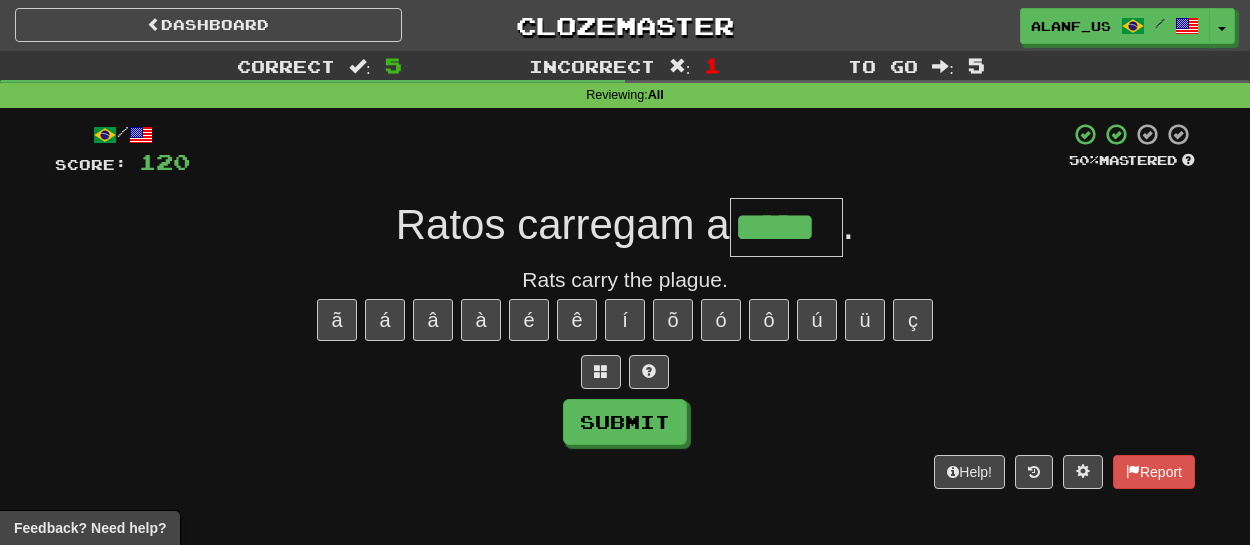 type on "*****" 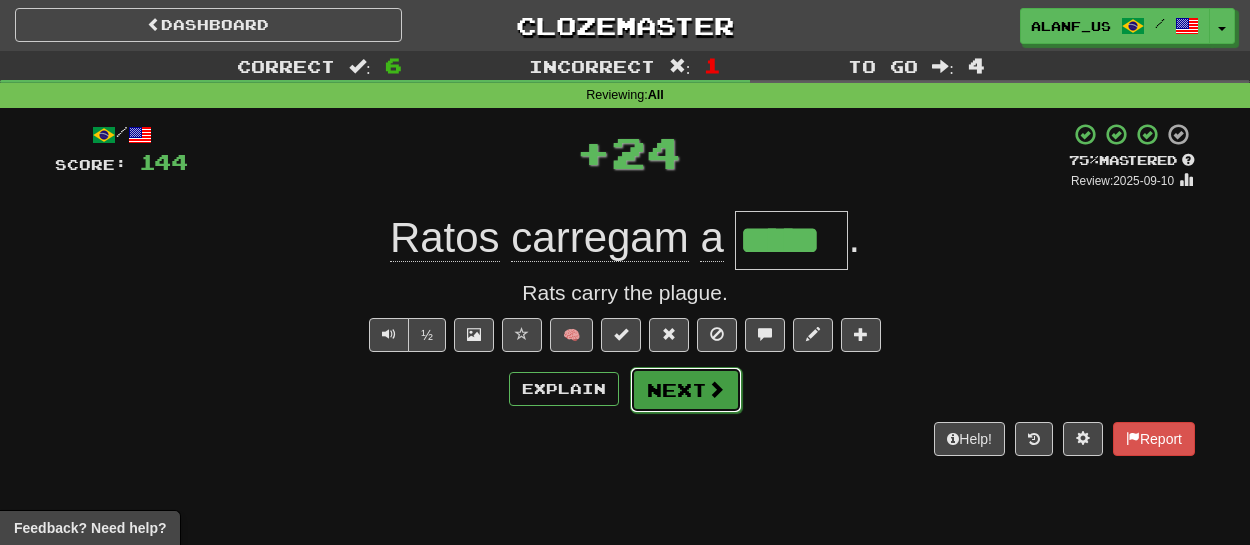 click on "Next" at bounding box center [686, 390] 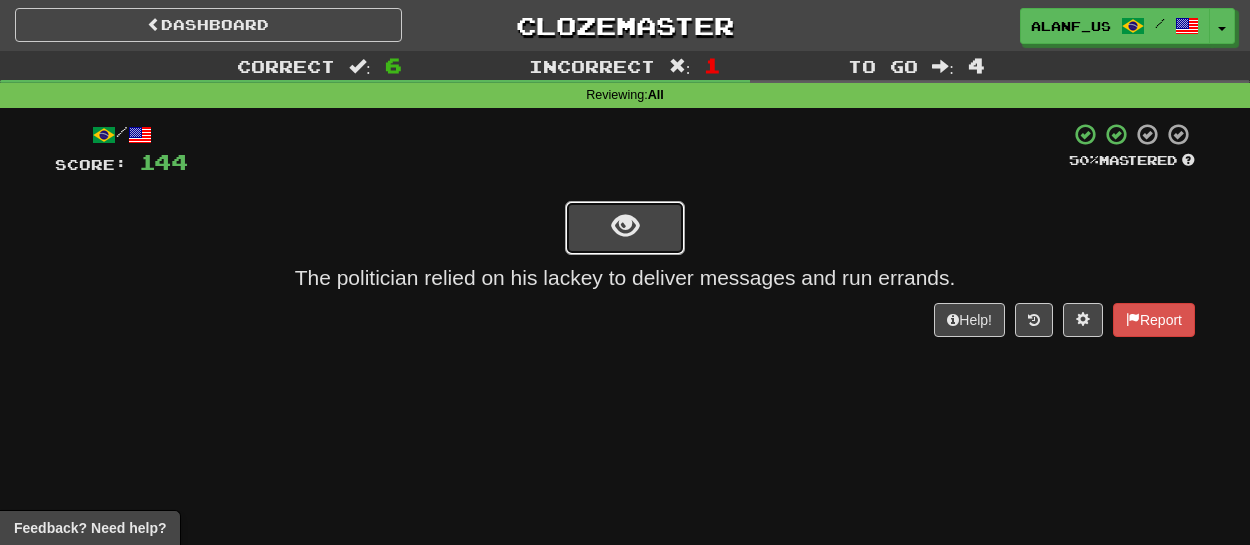 click at bounding box center (625, 226) 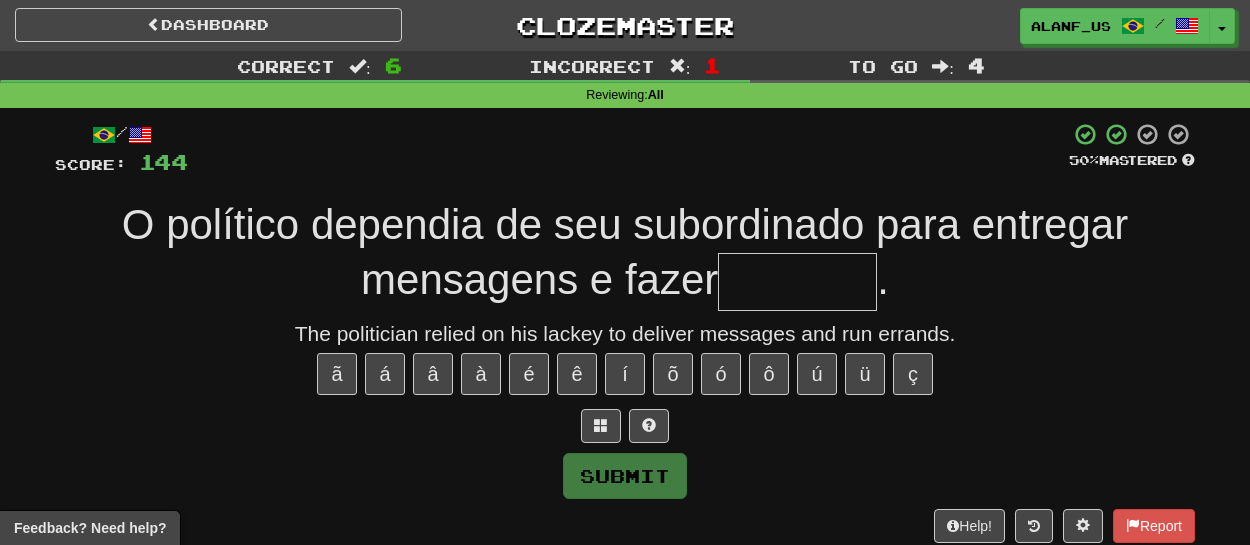 type on "*" 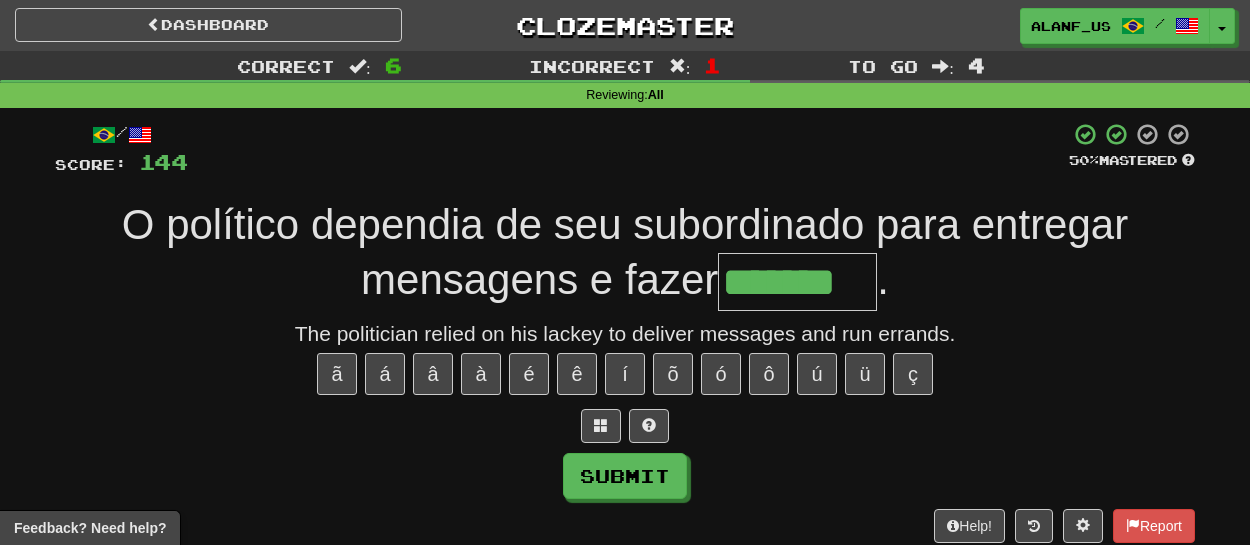 type on "*******" 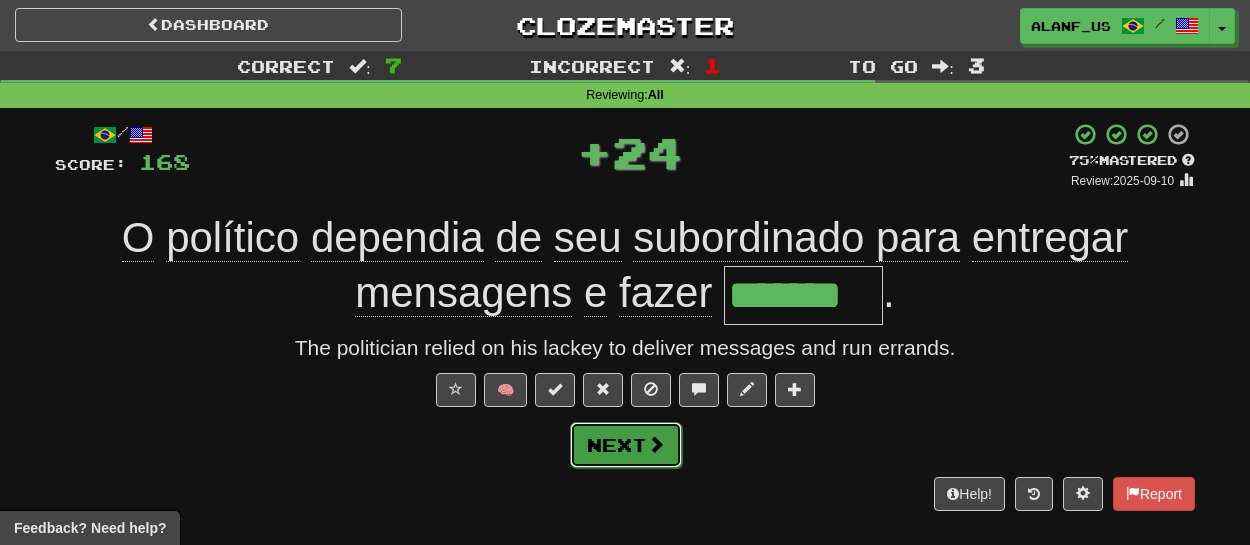 click on "Next" at bounding box center (626, 445) 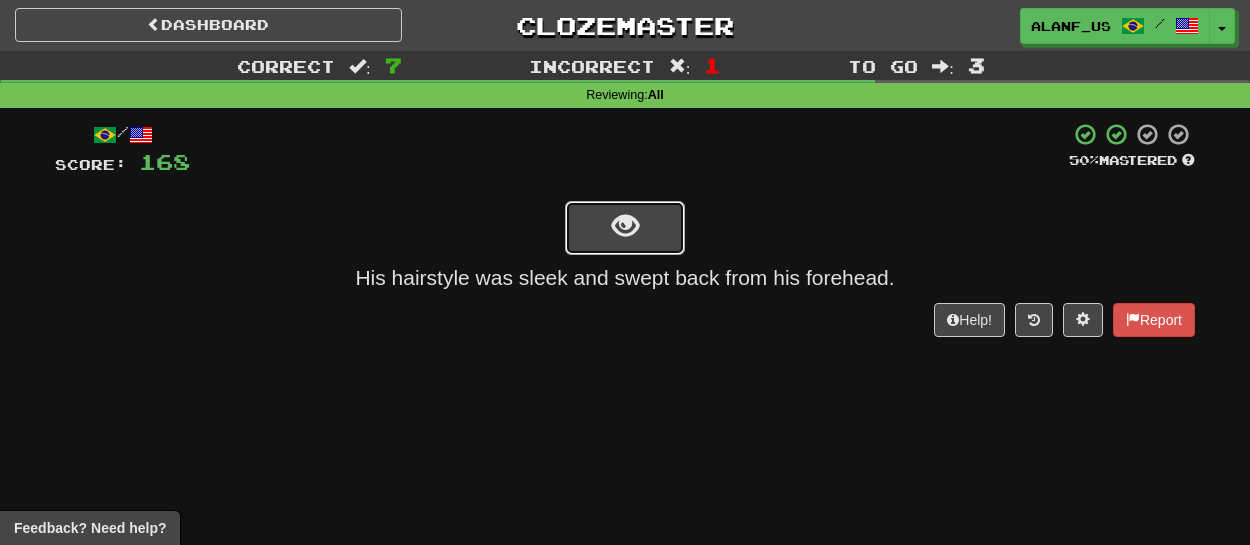 click at bounding box center [625, 226] 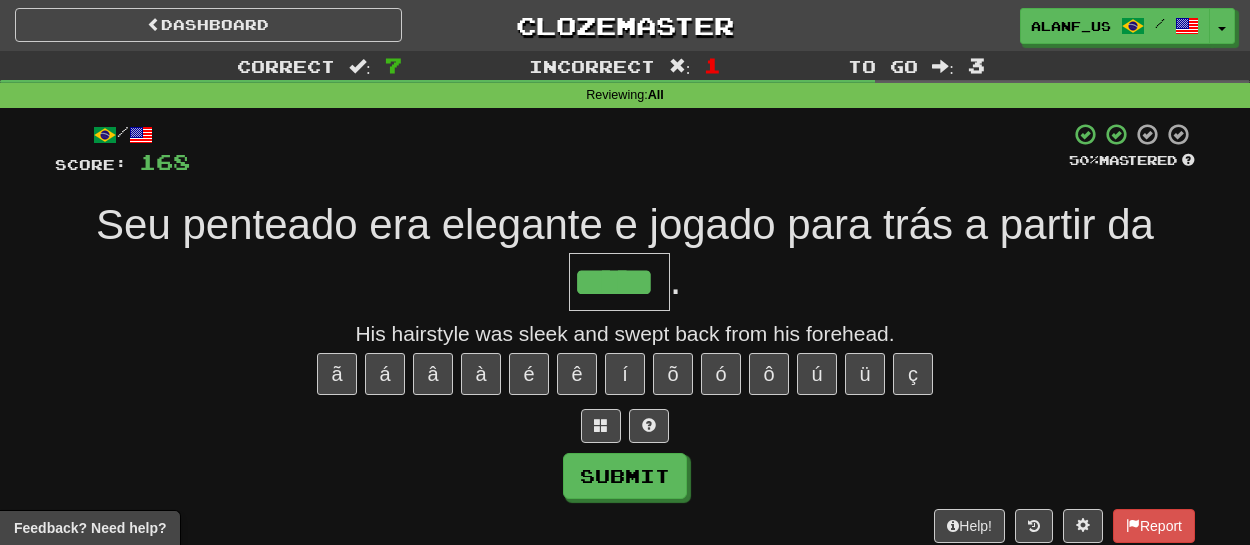 type on "*****" 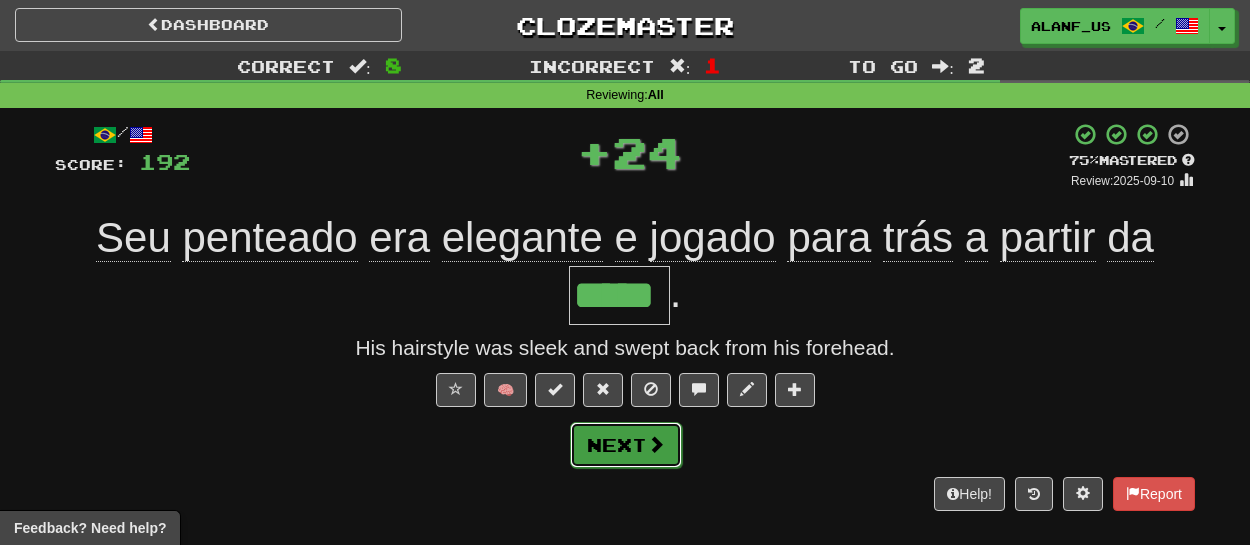 click on "Next" at bounding box center [626, 445] 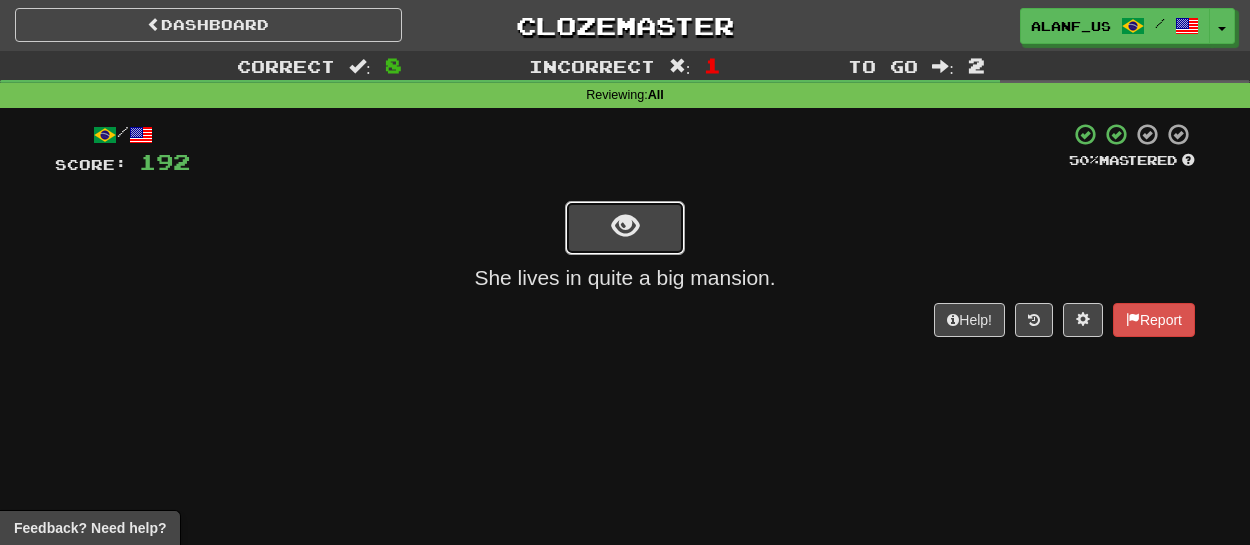 click at bounding box center [625, 228] 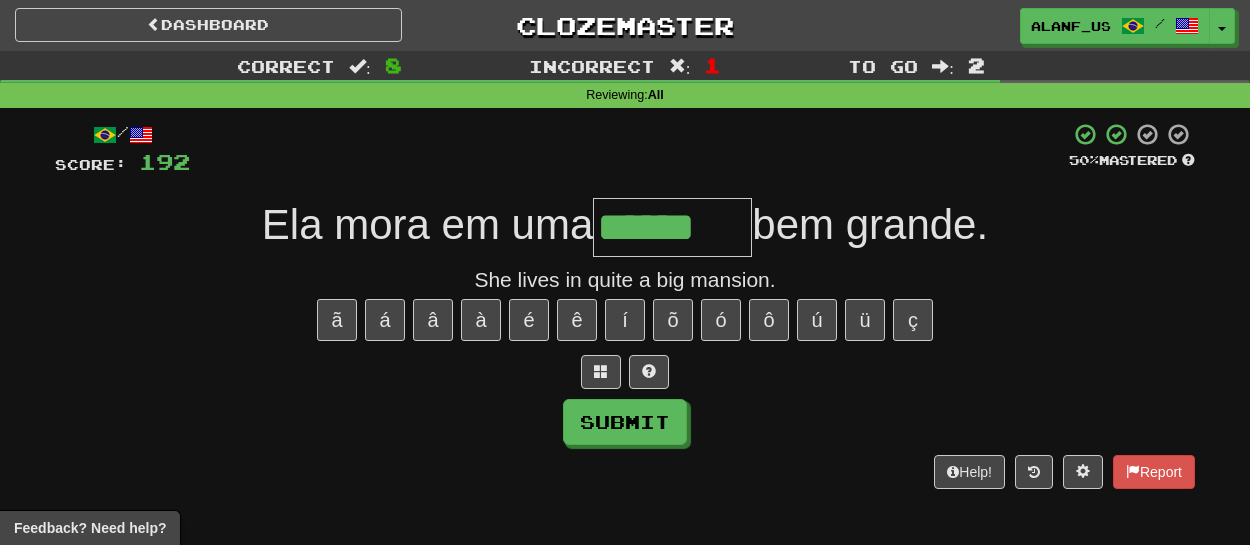 type on "******" 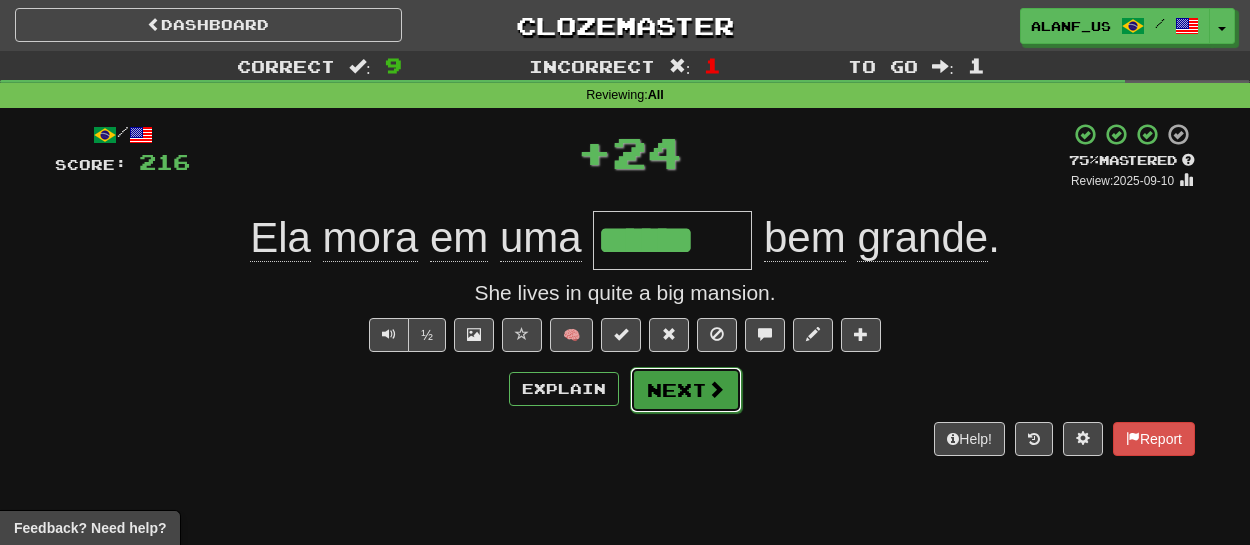 click on "Next" at bounding box center [686, 390] 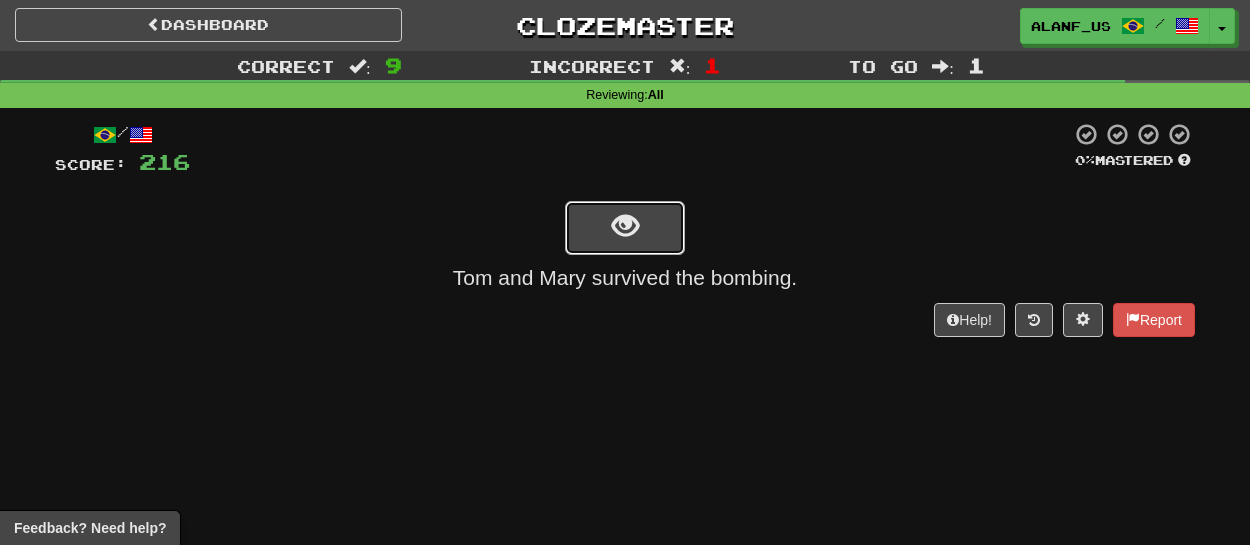 click at bounding box center (625, 228) 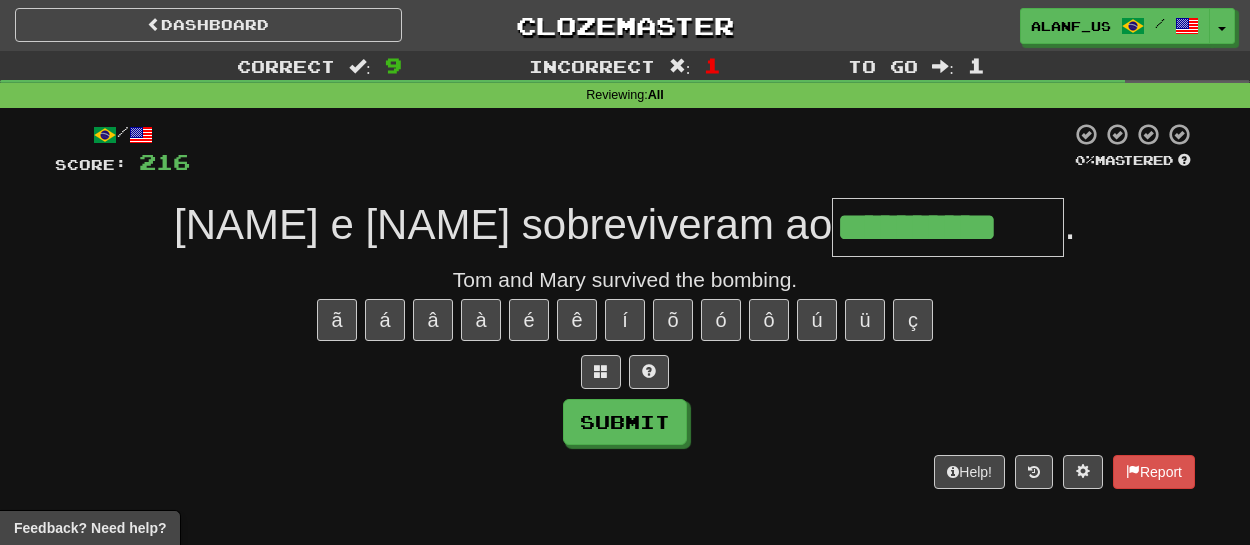 type on "**********" 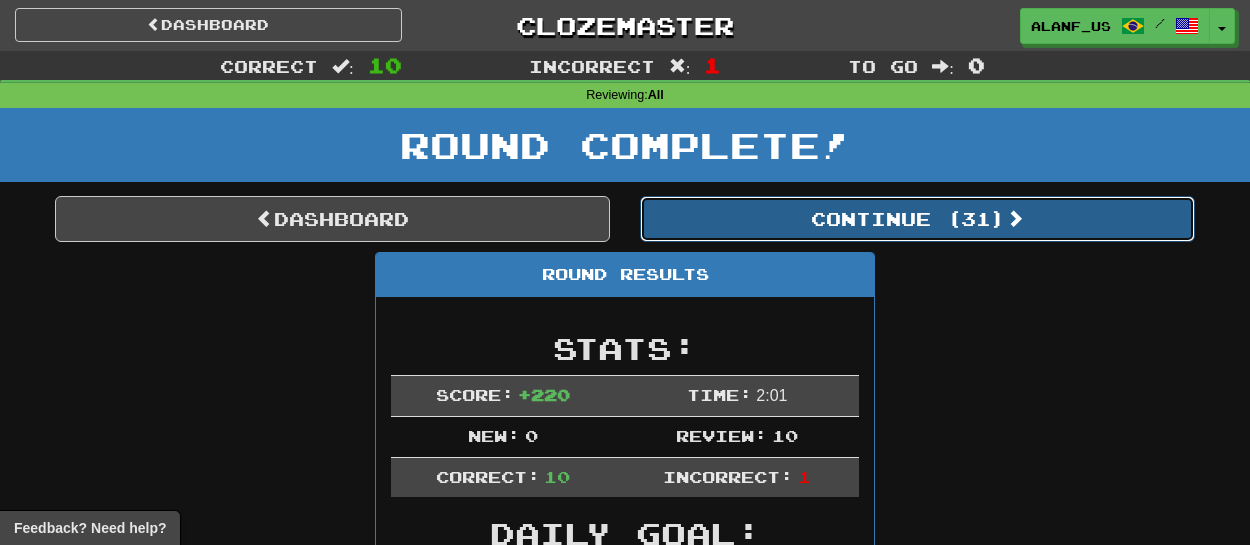 click on "Continue ( 31 )" at bounding box center [917, 219] 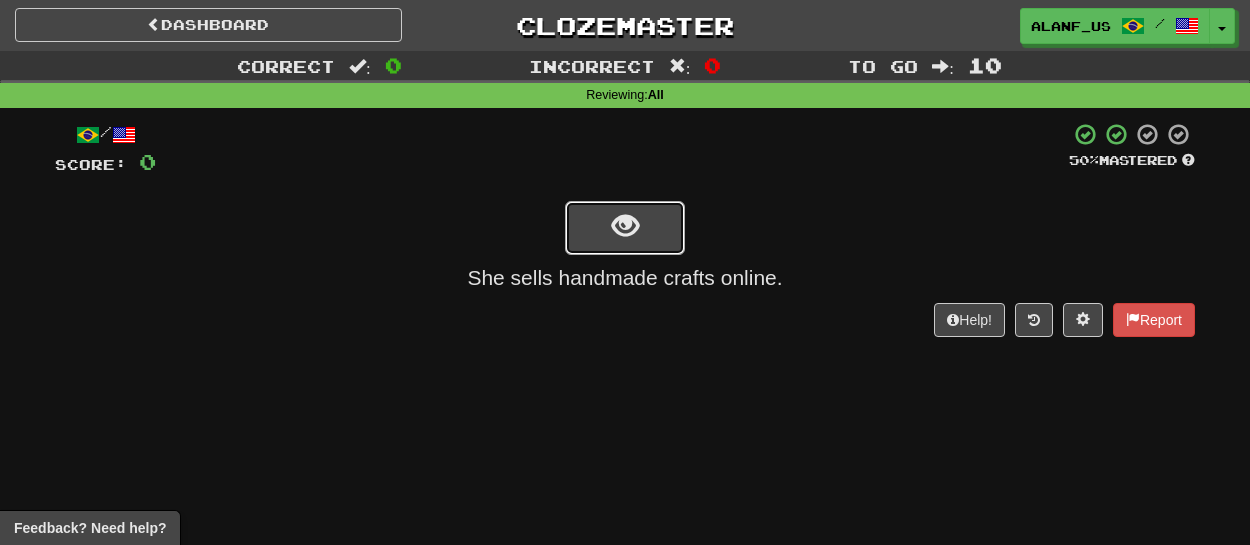 click at bounding box center [625, 228] 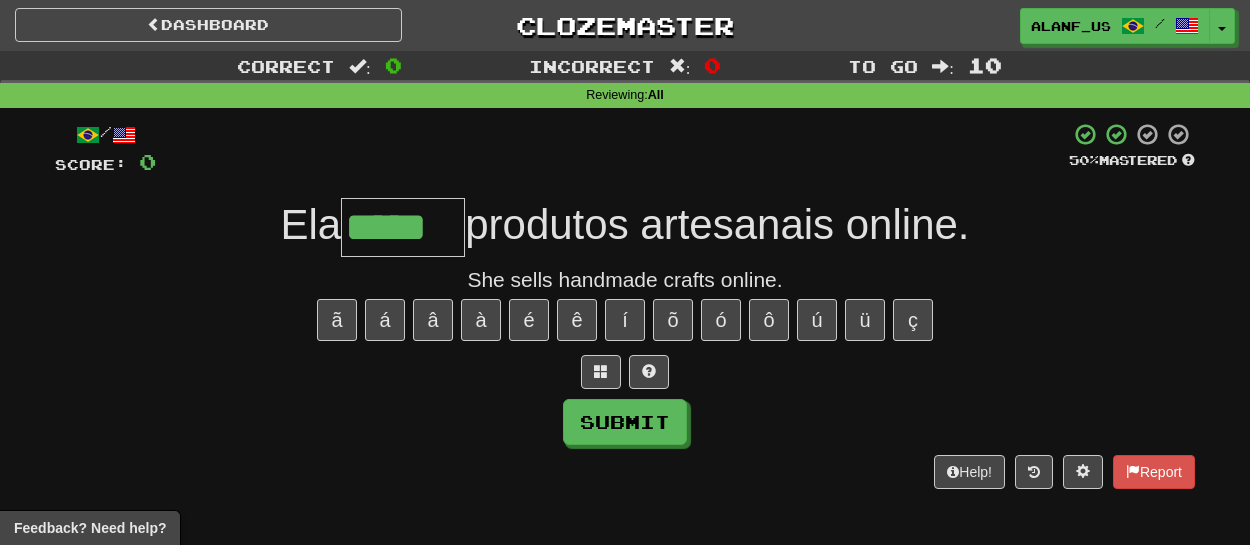 type on "*****" 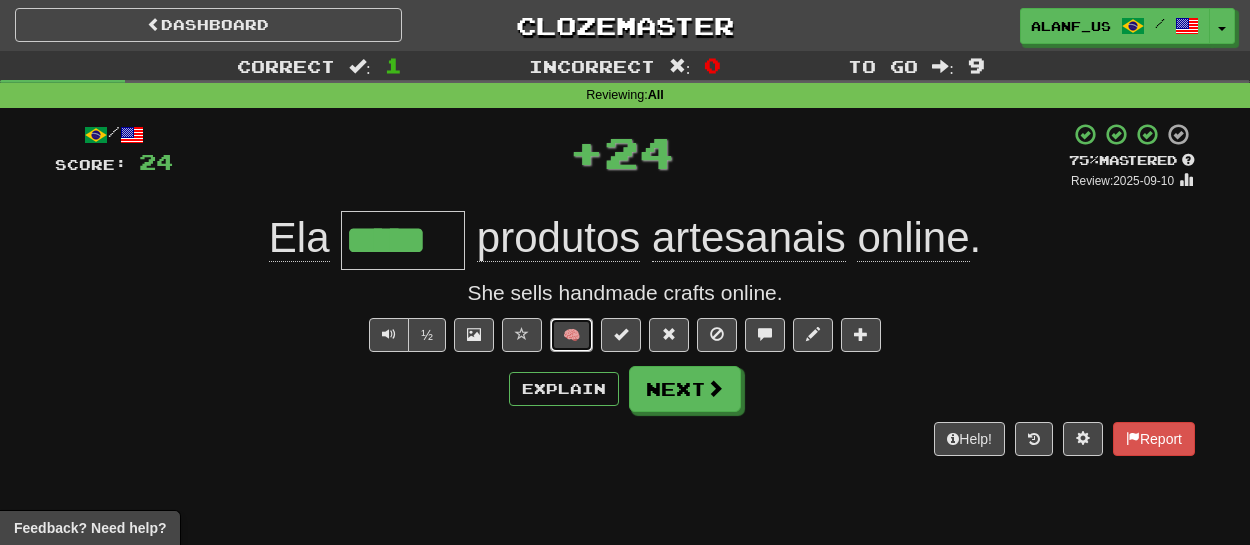 click on "🧠" at bounding box center (571, 335) 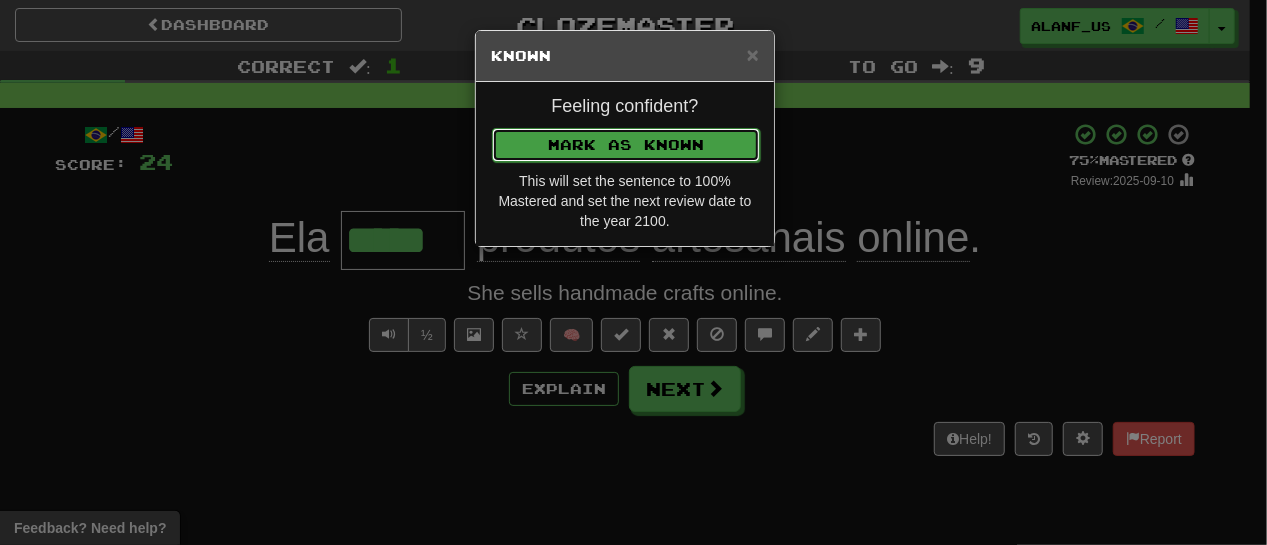 click on "Mark as Known" at bounding box center [626, 145] 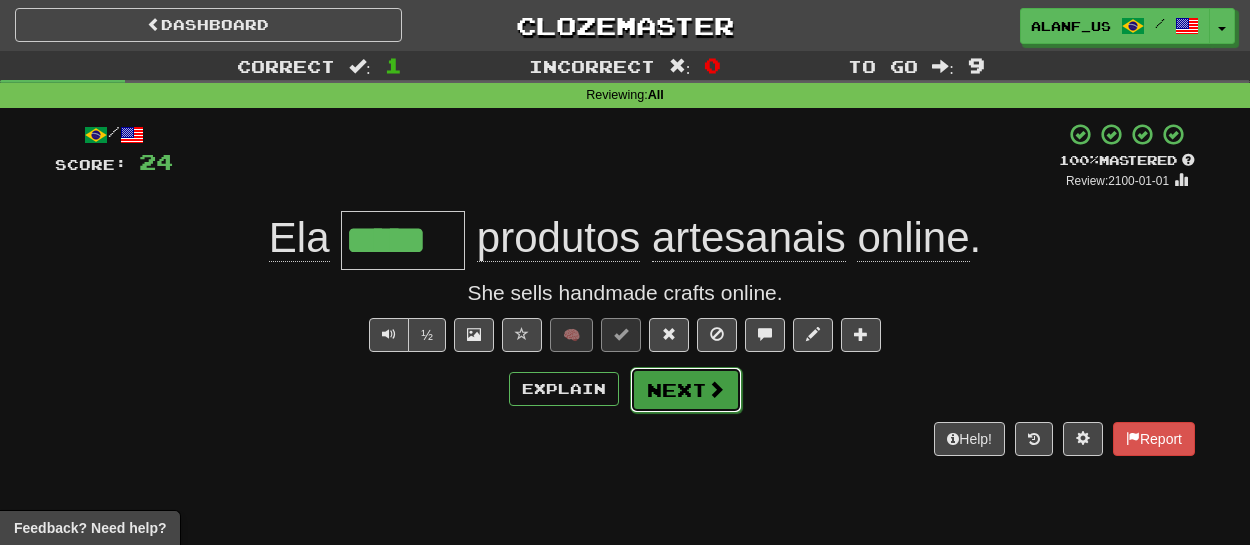 click on "Next" at bounding box center [686, 390] 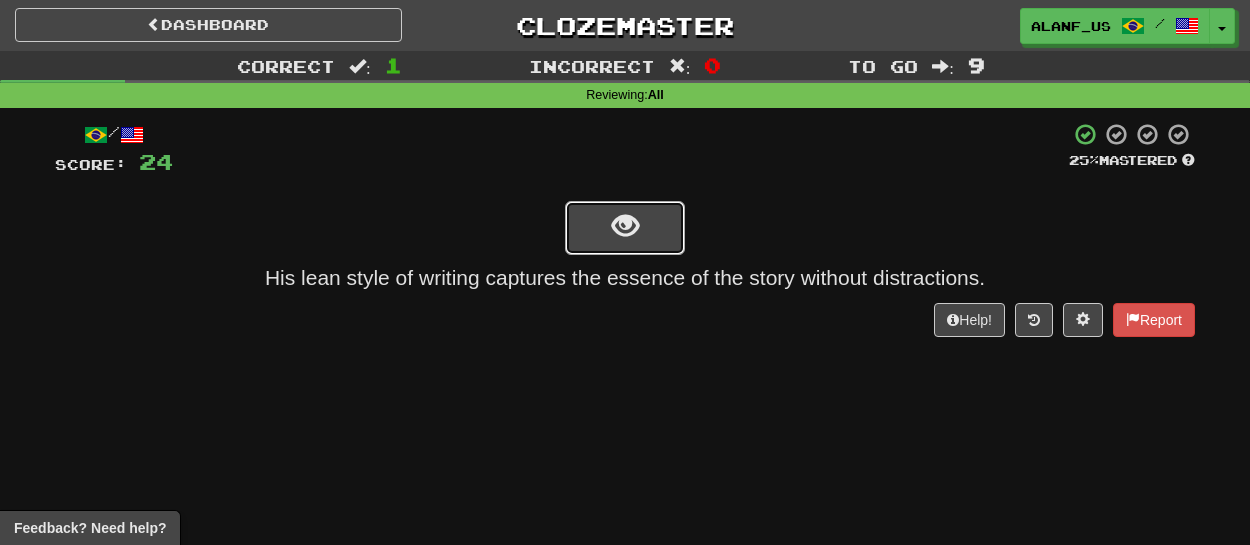 click at bounding box center (625, 228) 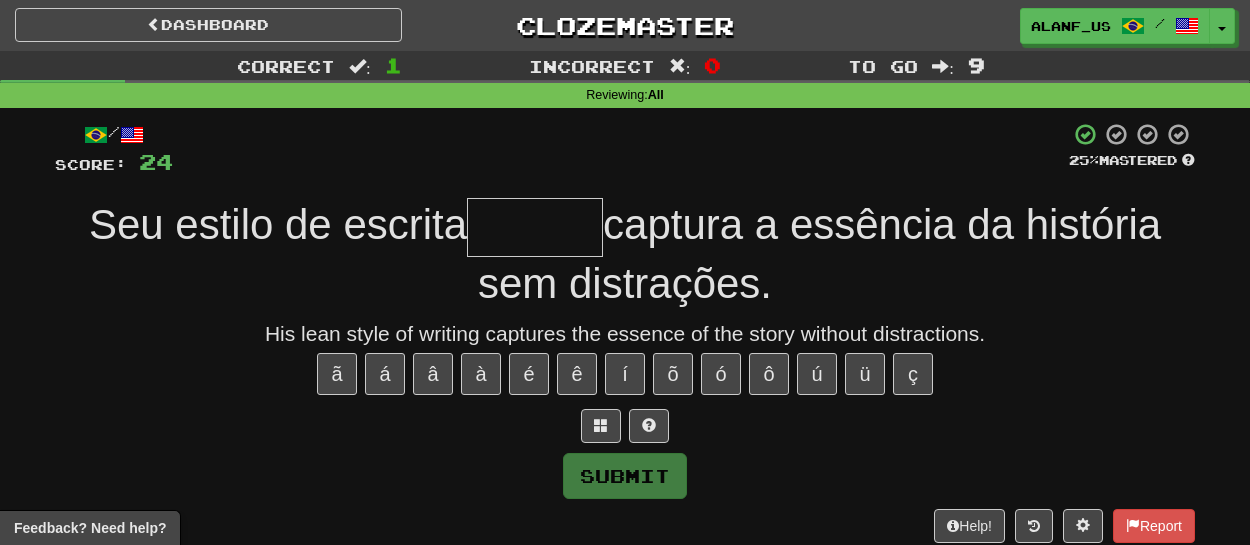 type on "******" 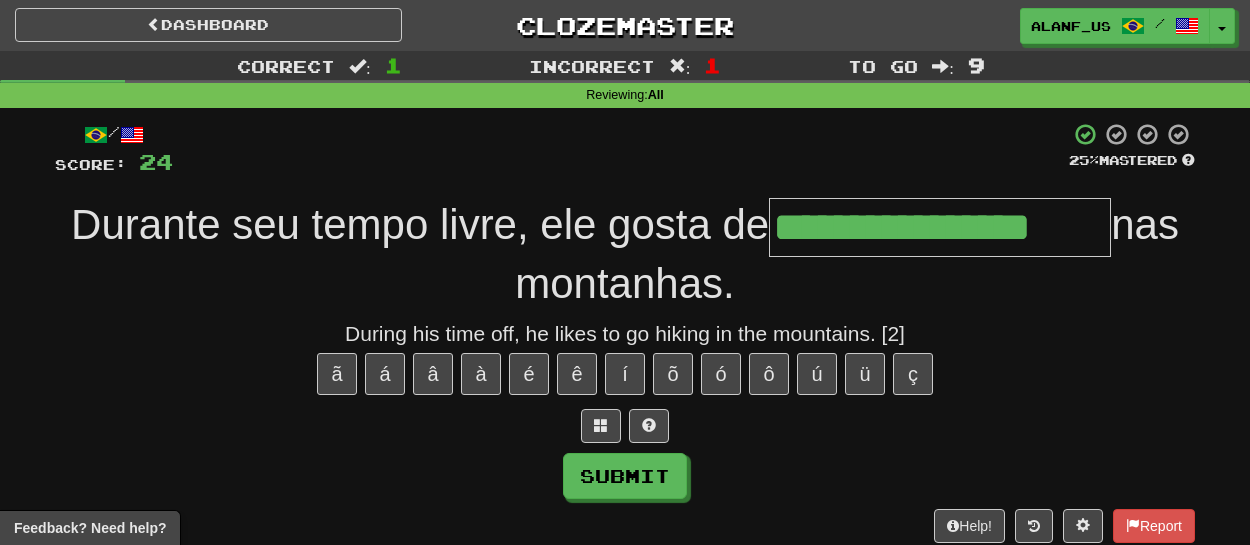 type on "**********" 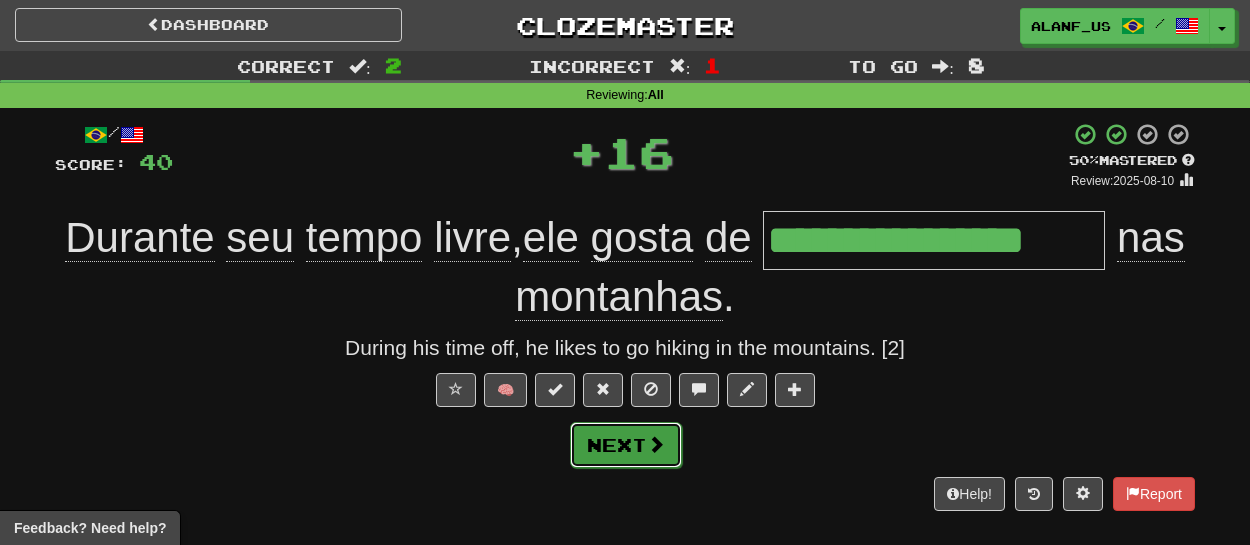 click on "Next" at bounding box center [626, 445] 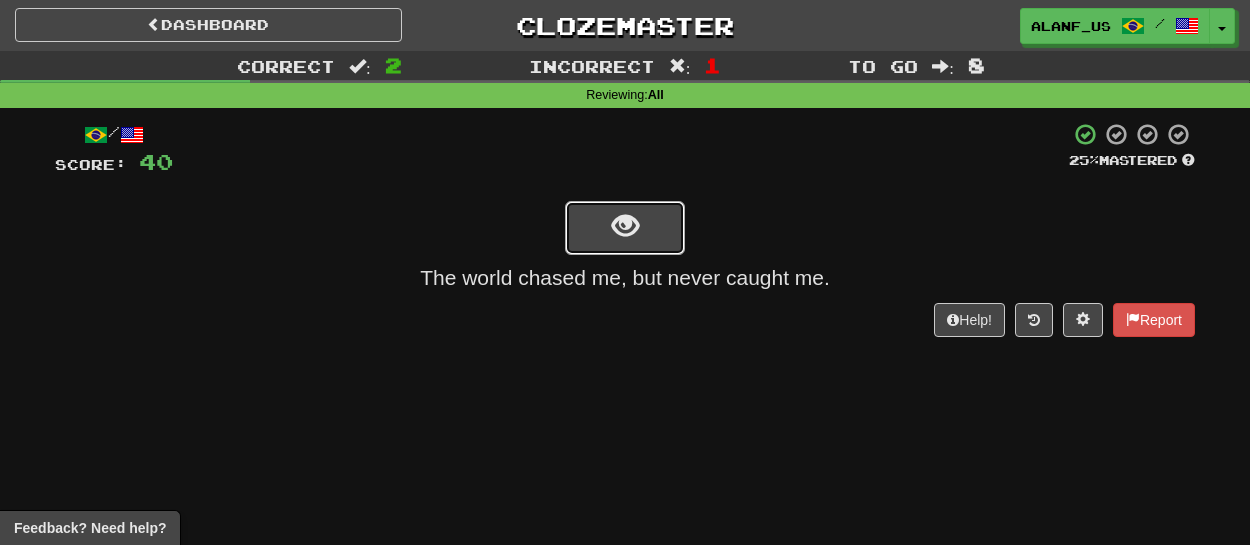 click at bounding box center (625, 226) 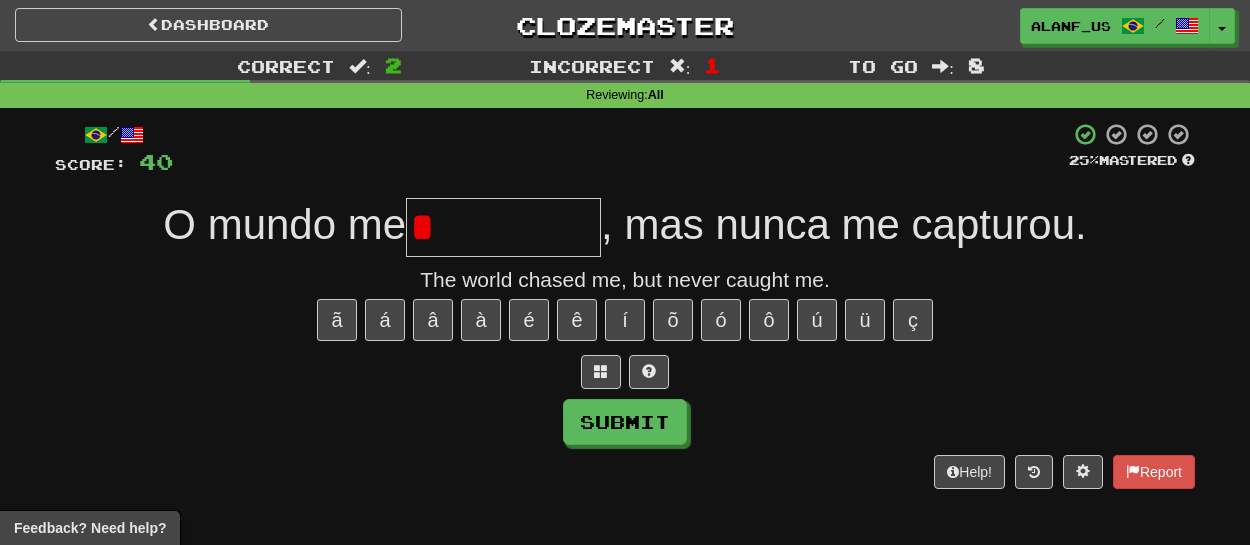 type on "*********" 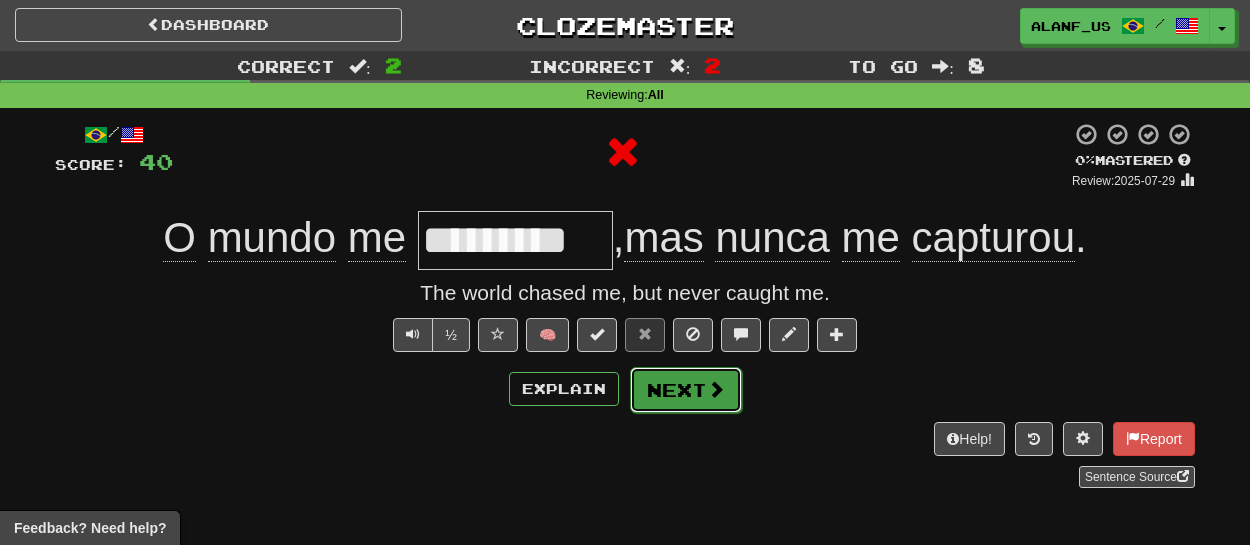 click on "Next" at bounding box center (686, 390) 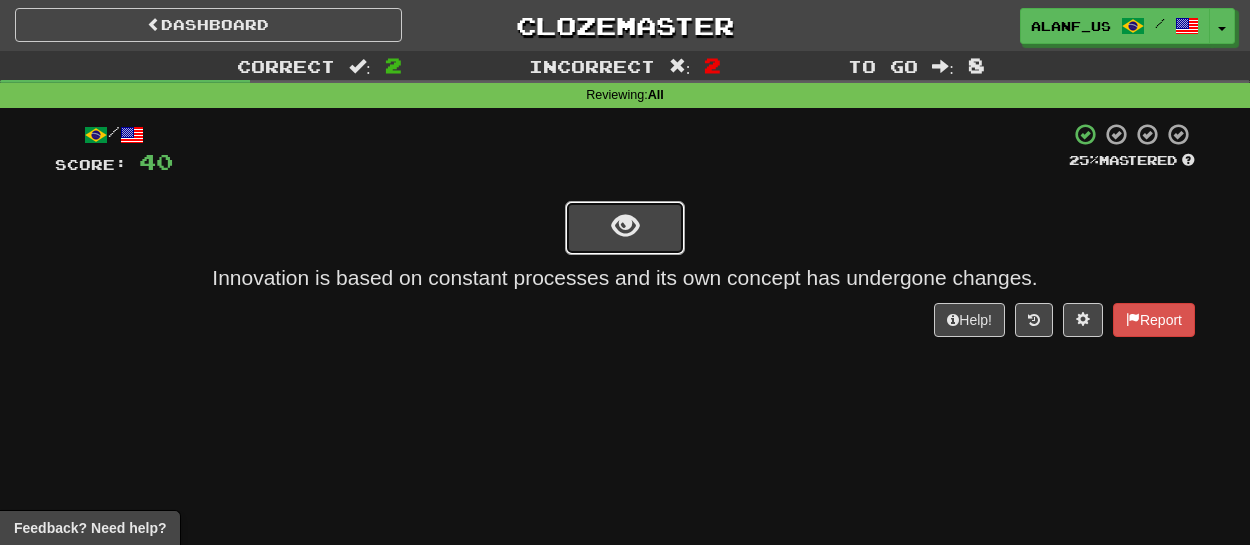 click at bounding box center [625, 228] 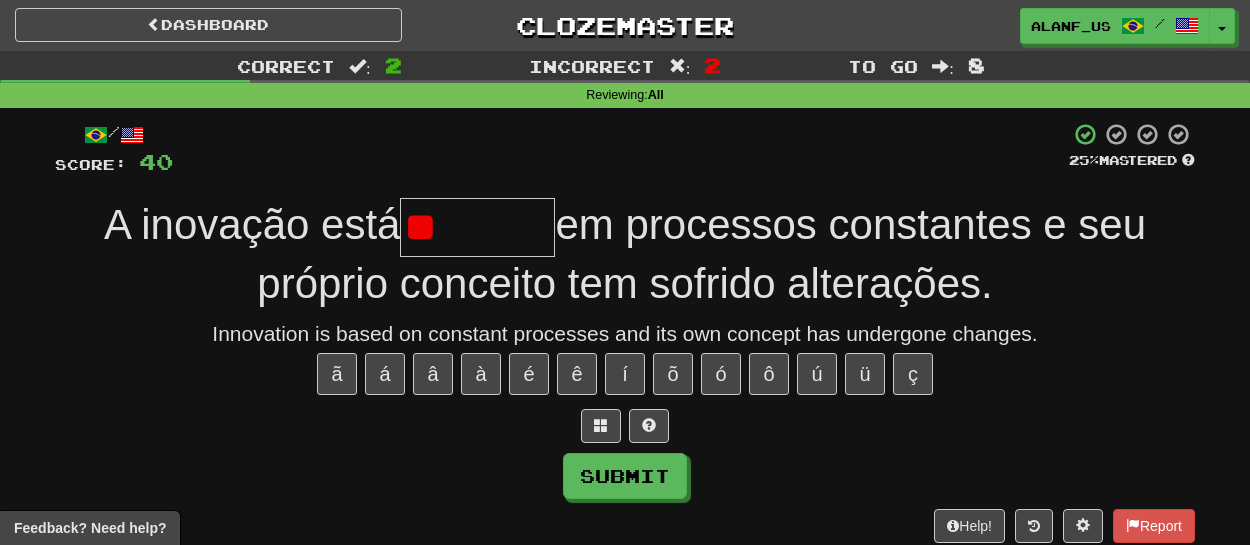 type on "*" 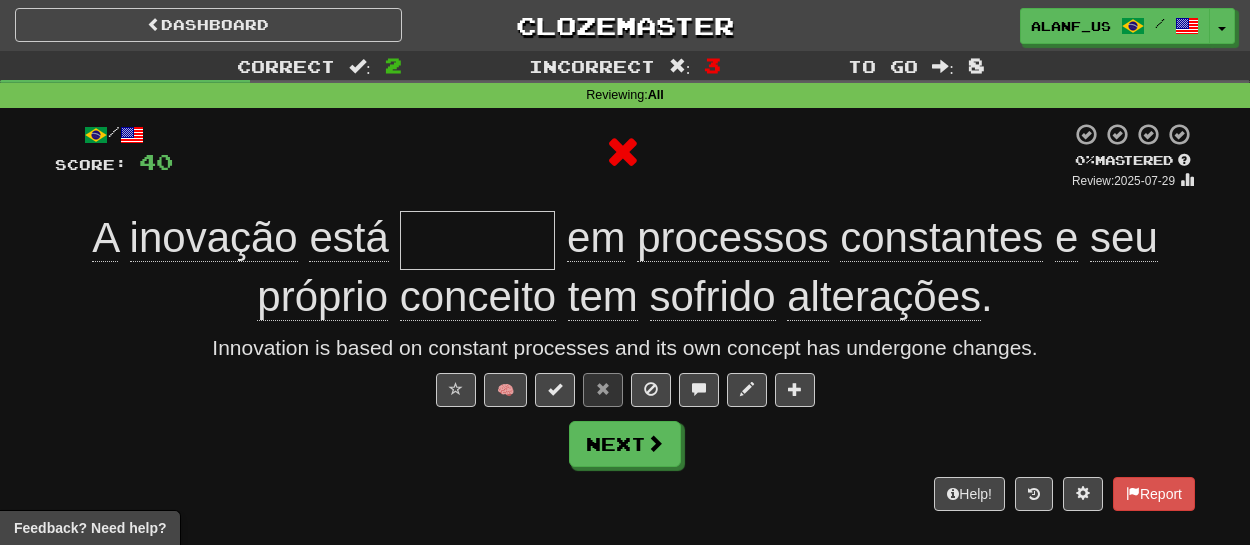 type on "*******" 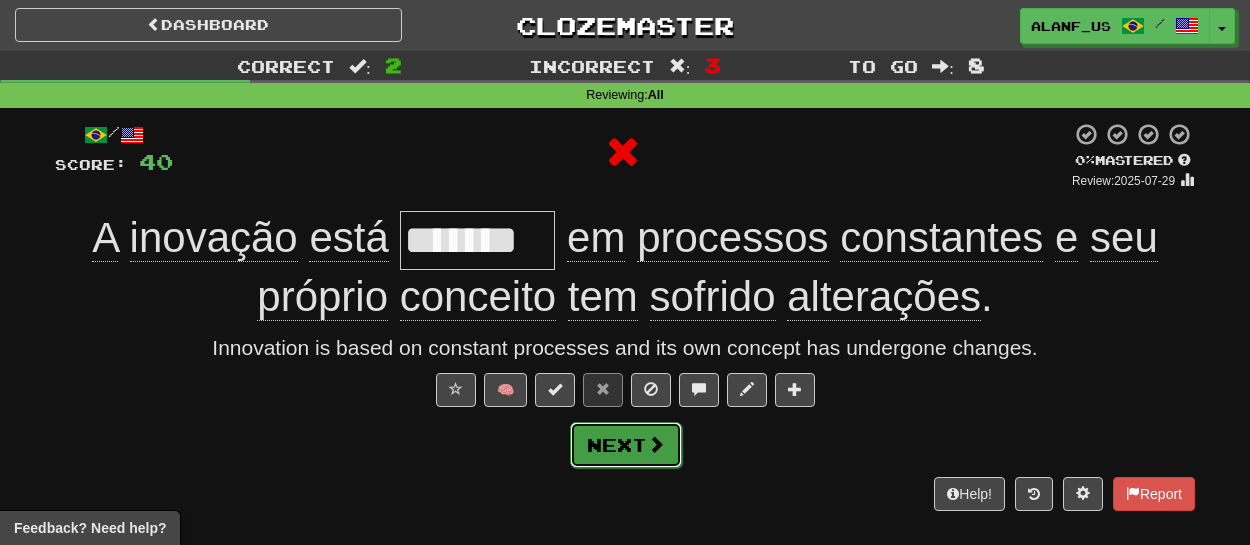 click at bounding box center (656, 444) 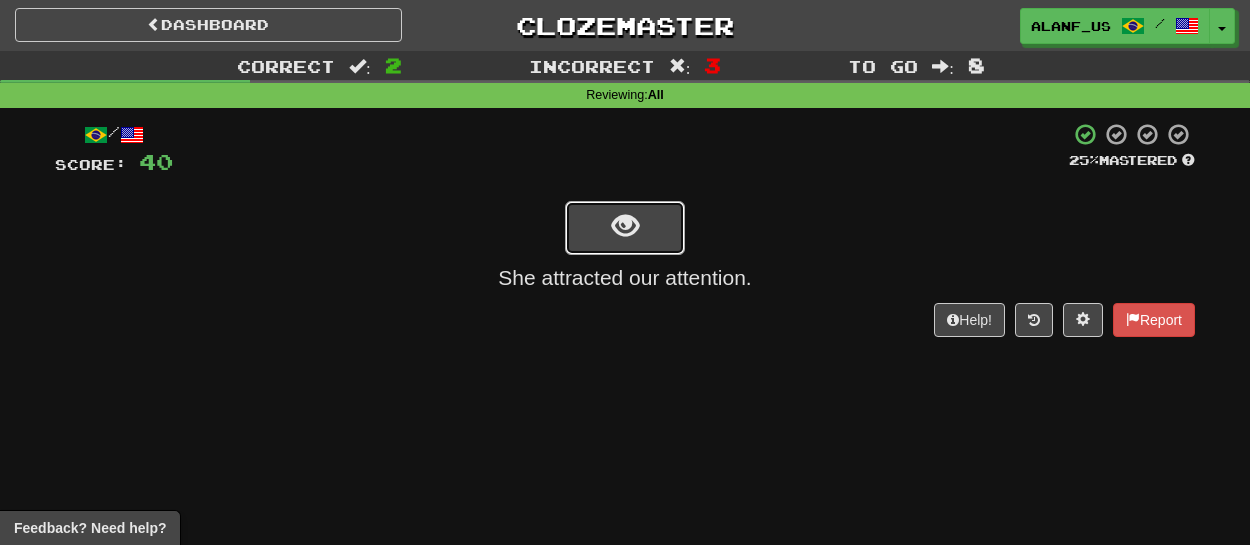 click at bounding box center [625, 226] 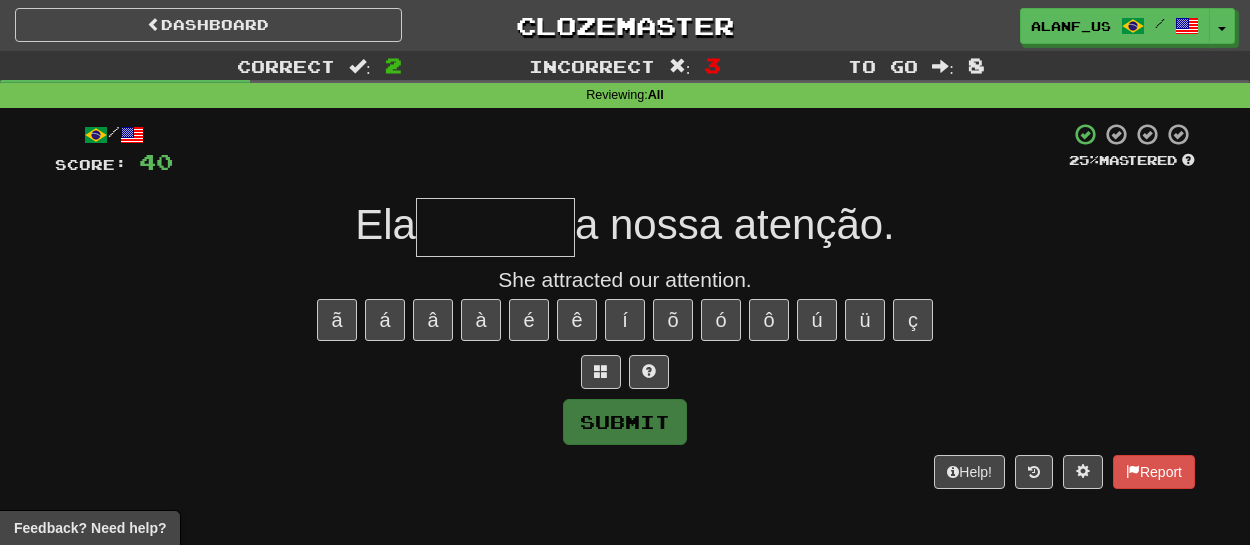 type on "*" 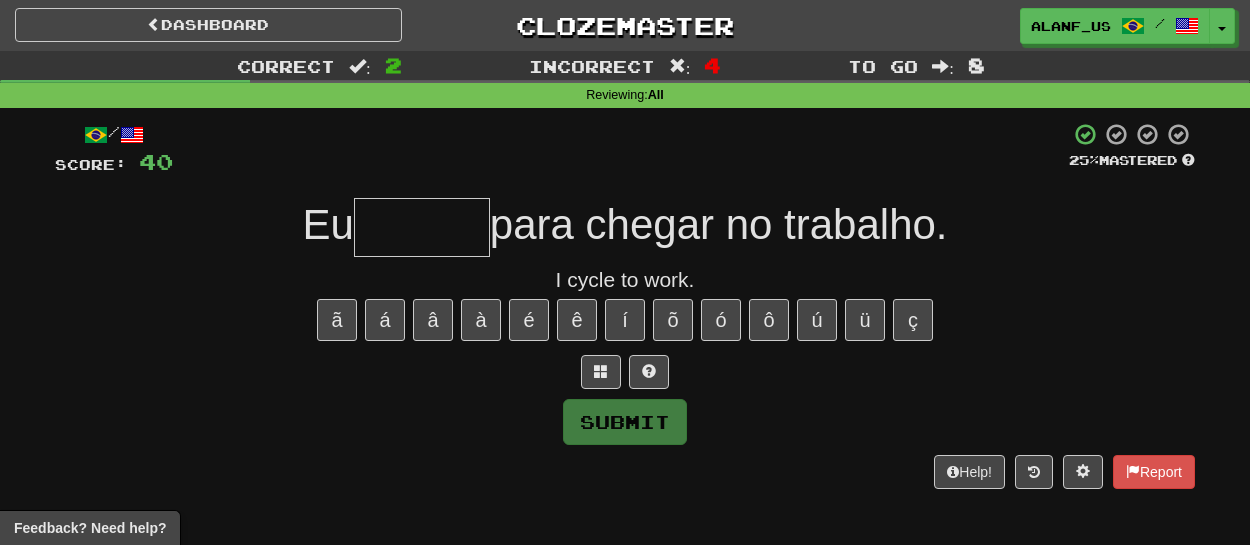 type on "*" 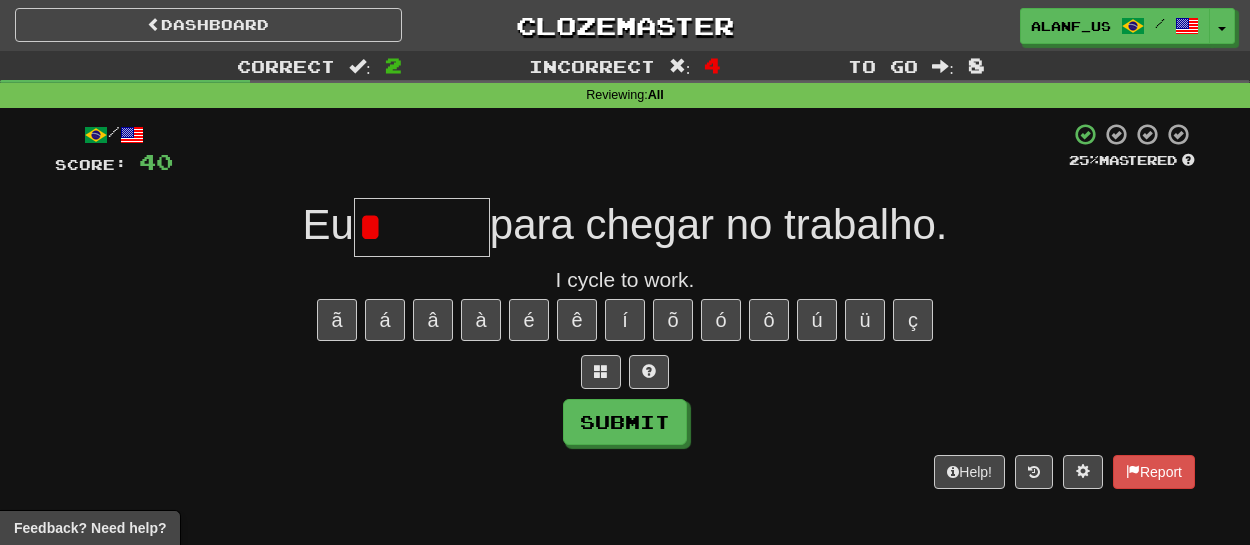 type on "******" 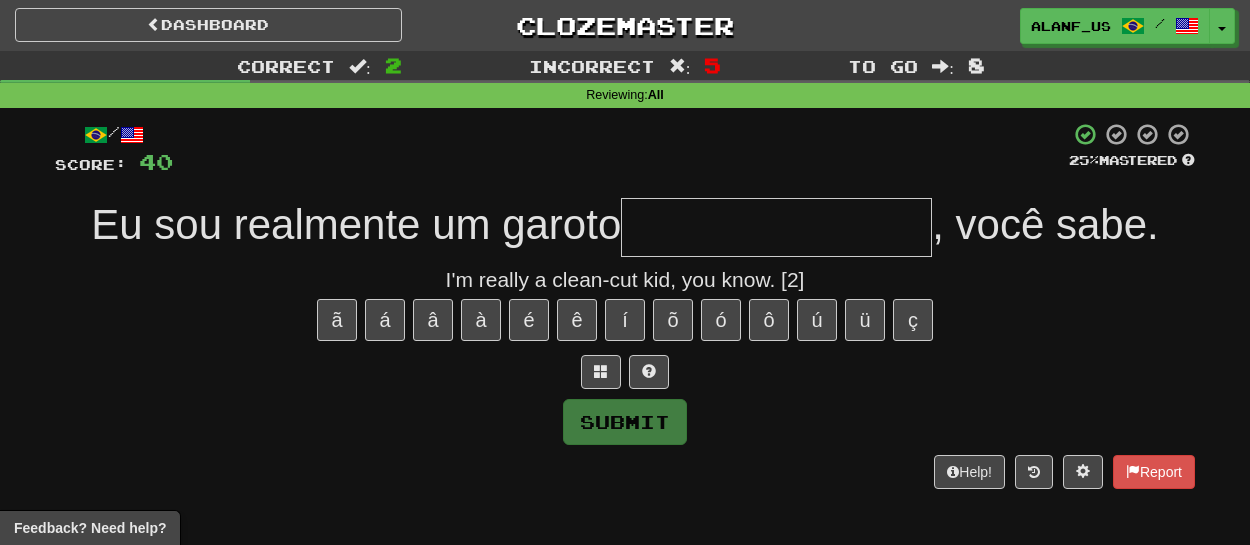 type on "**********" 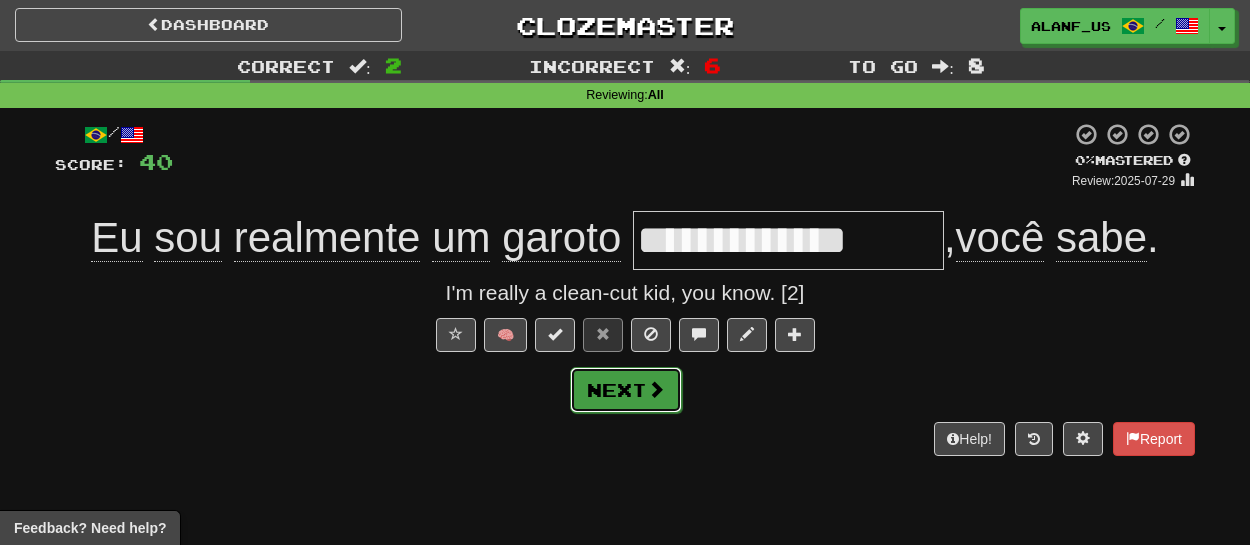 click on "Next" at bounding box center [626, 390] 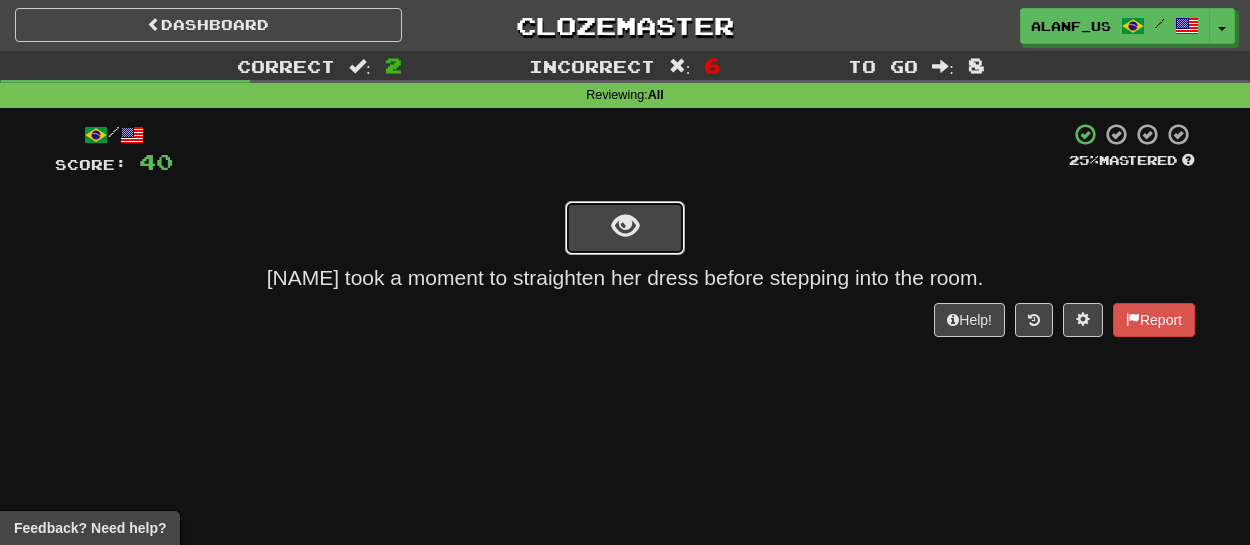 click at bounding box center (625, 228) 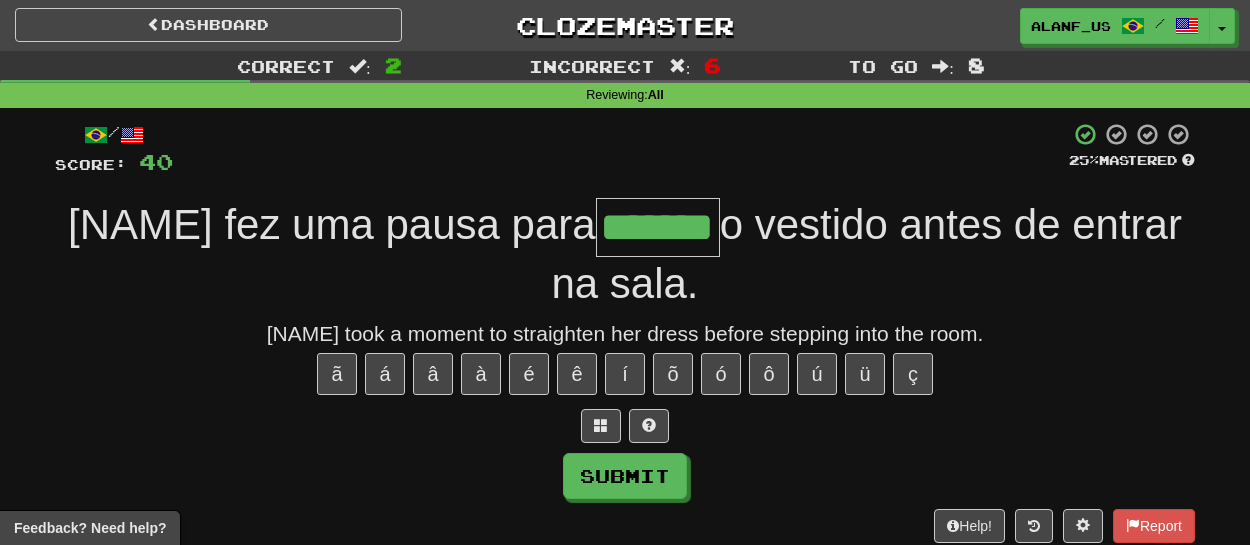 type on "*******" 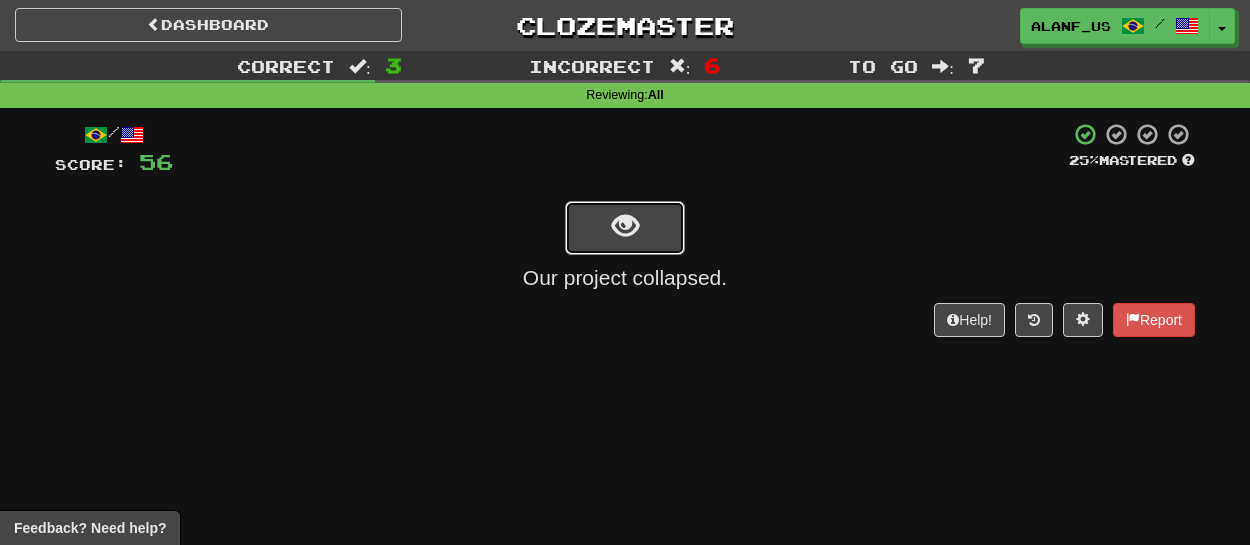 click at bounding box center (625, 228) 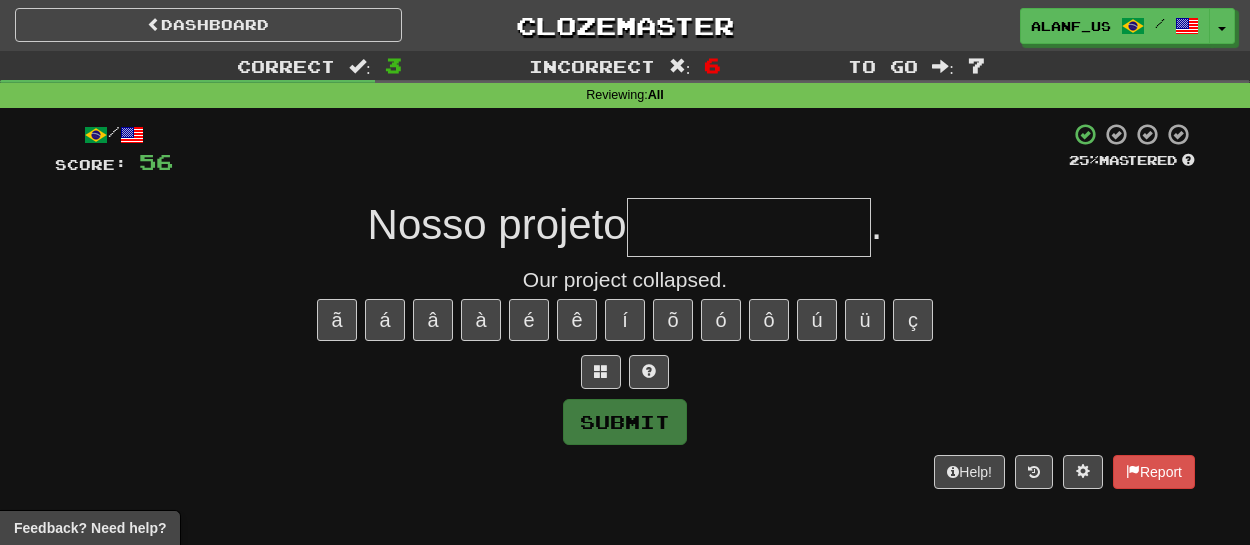 type on "*" 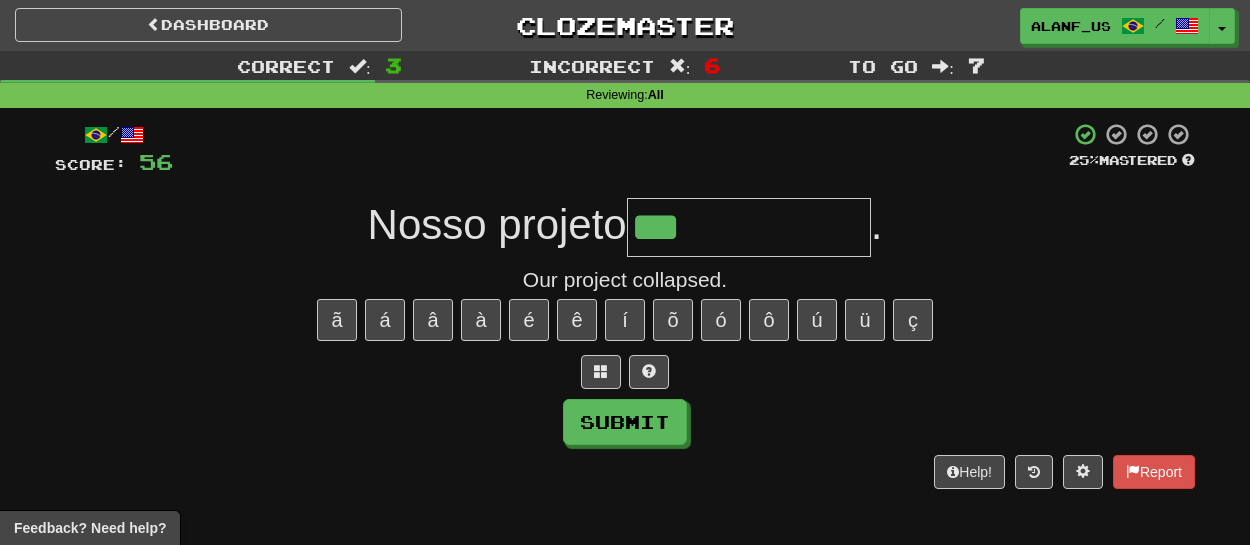type on "**********" 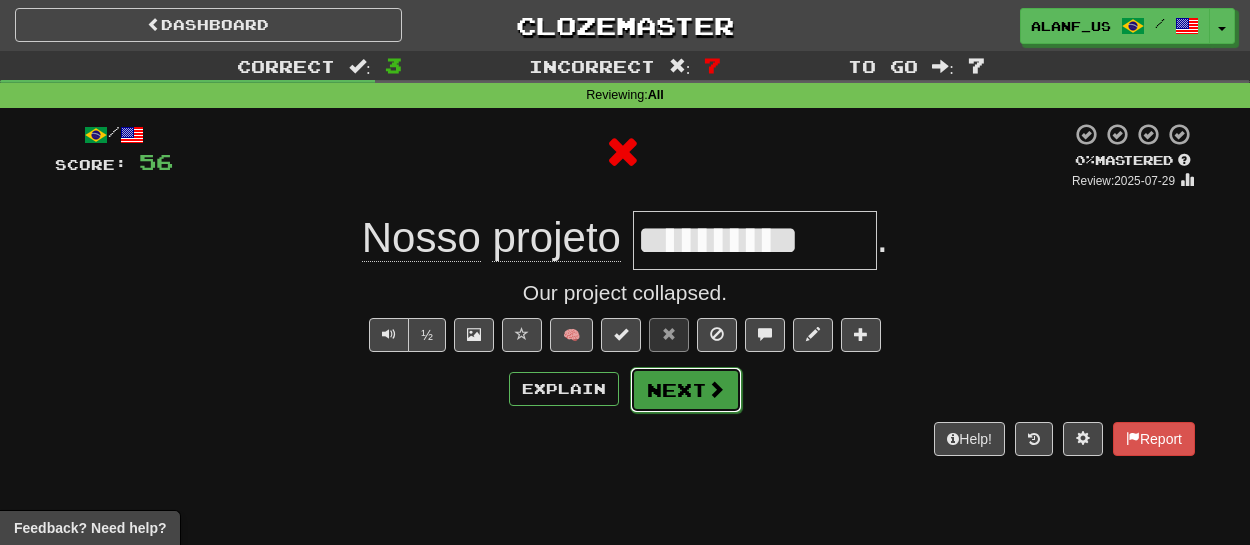 click on "Next" at bounding box center (686, 390) 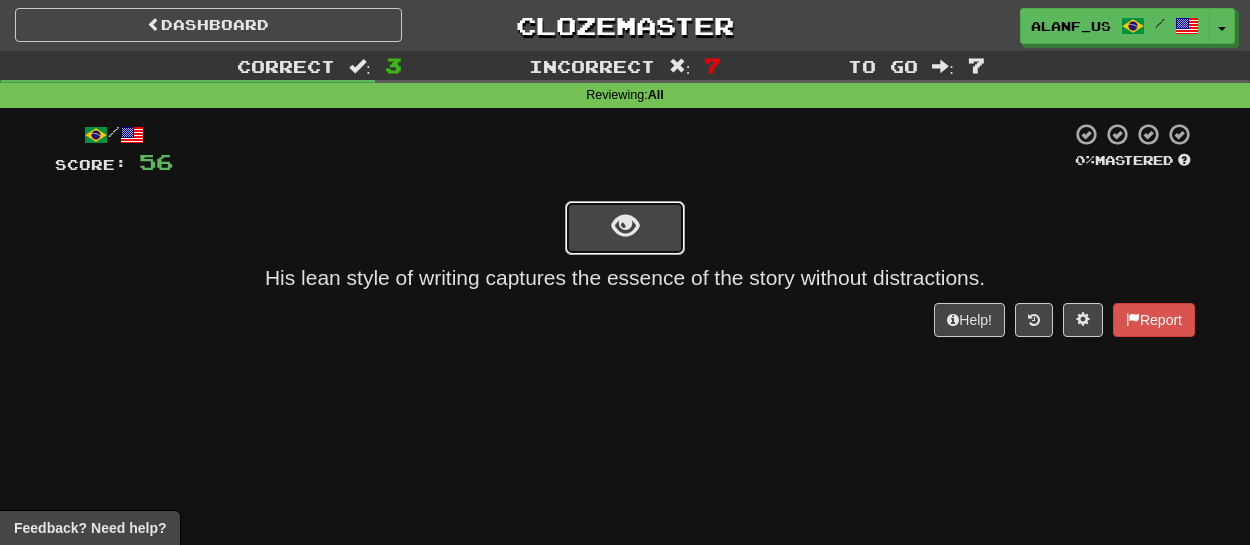 click at bounding box center (625, 228) 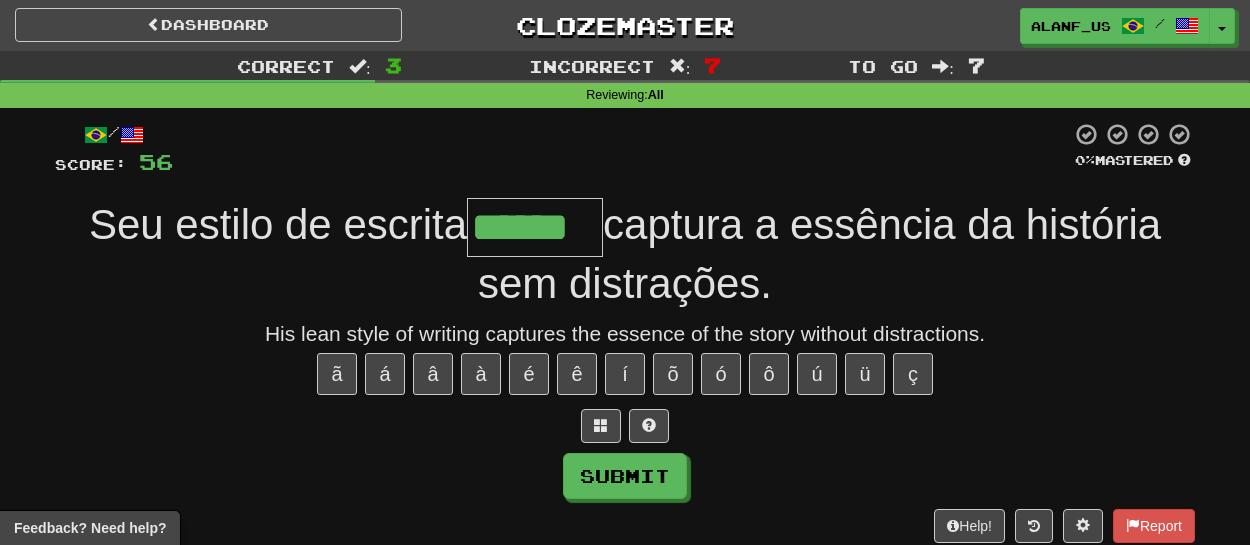 type on "******" 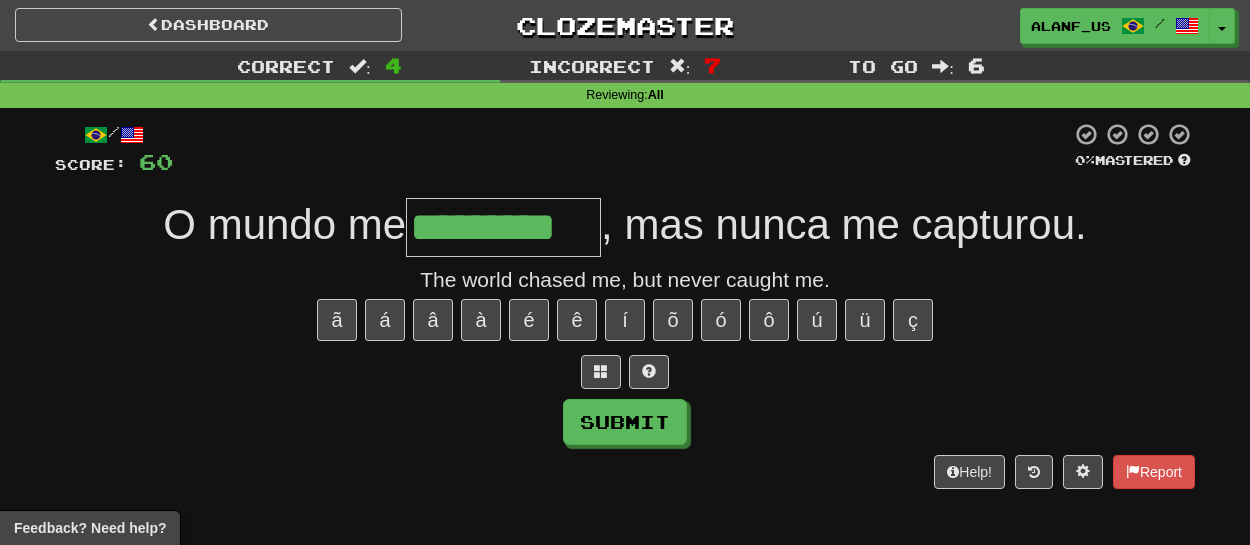 type on "*********" 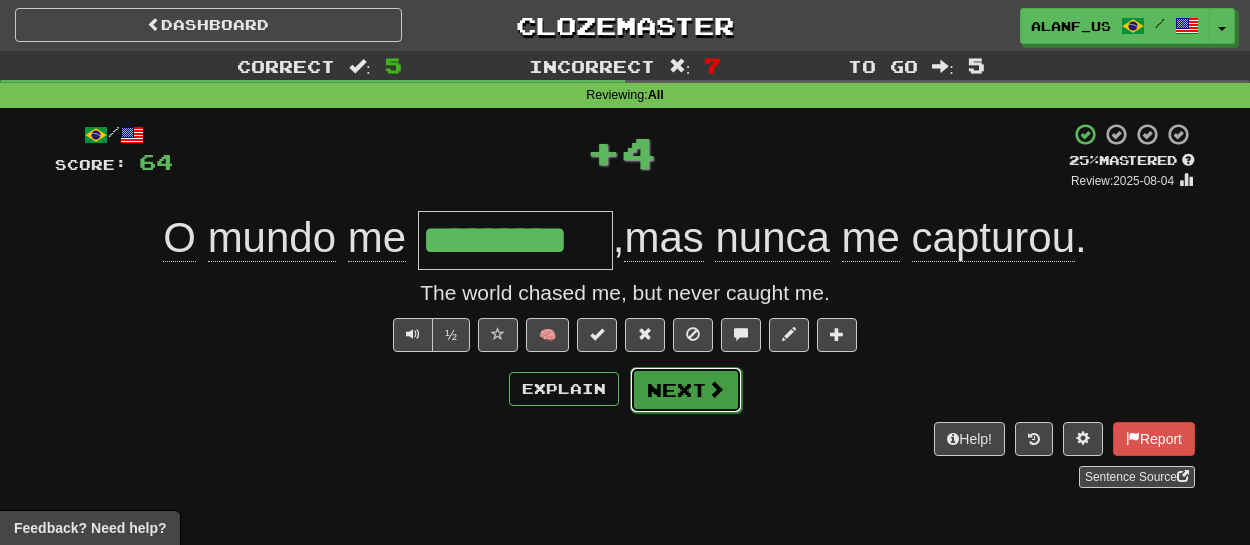 click on "Next" at bounding box center [686, 390] 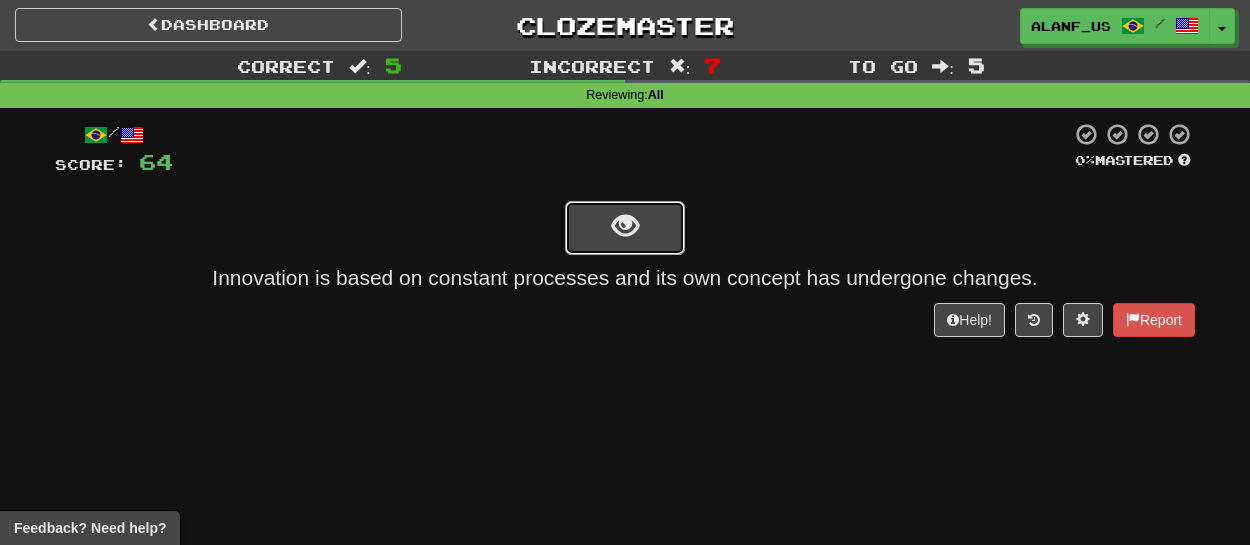 click at bounding box center [625, 228] 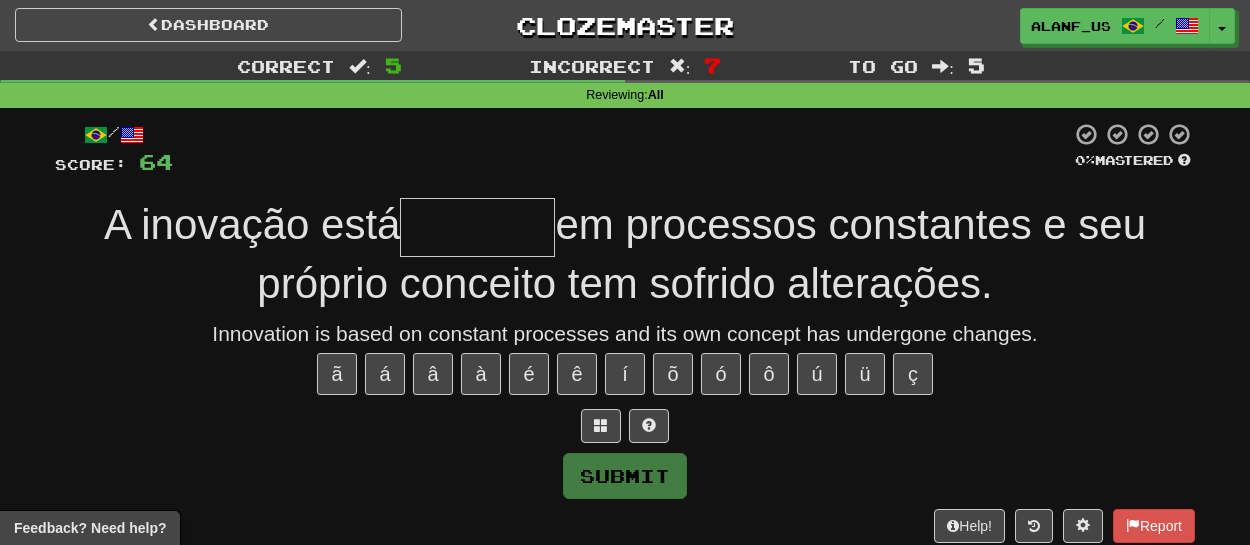 type on "*" 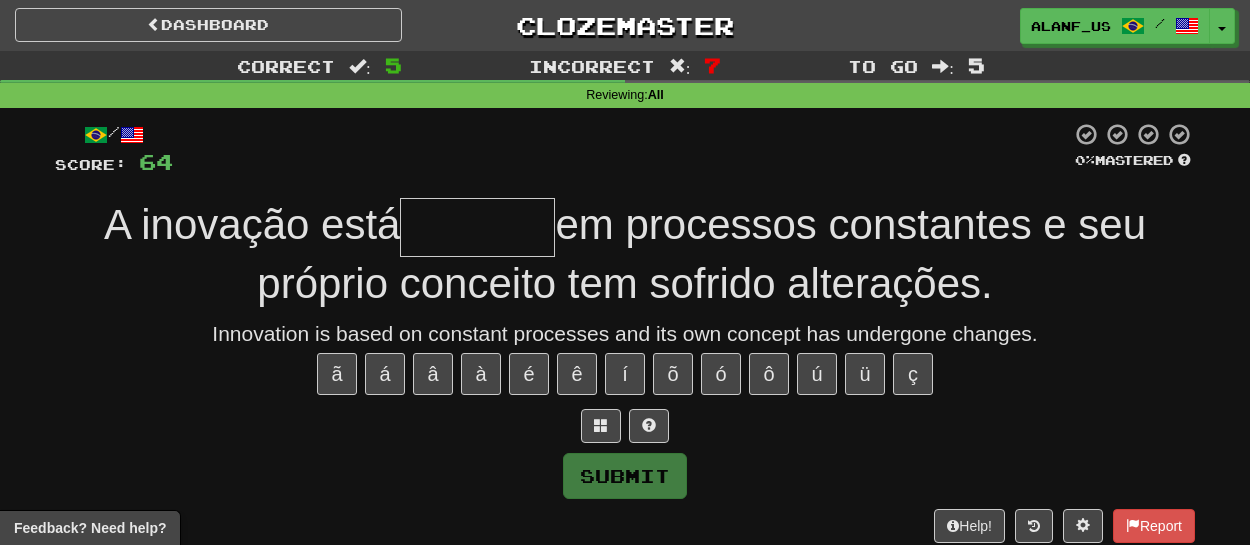 type on "*" 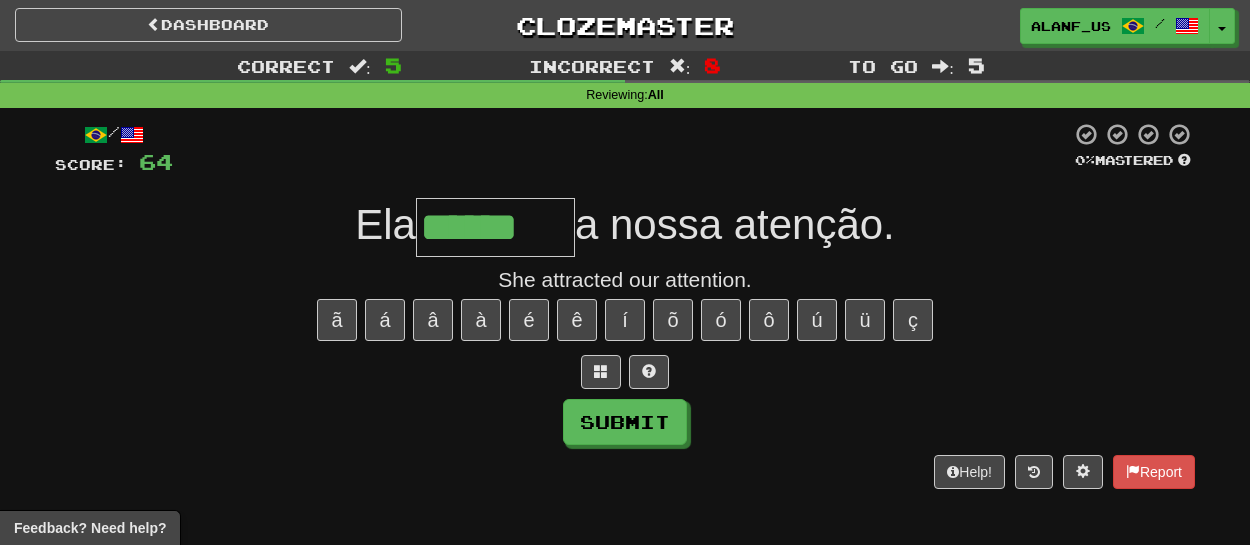 type on "******" 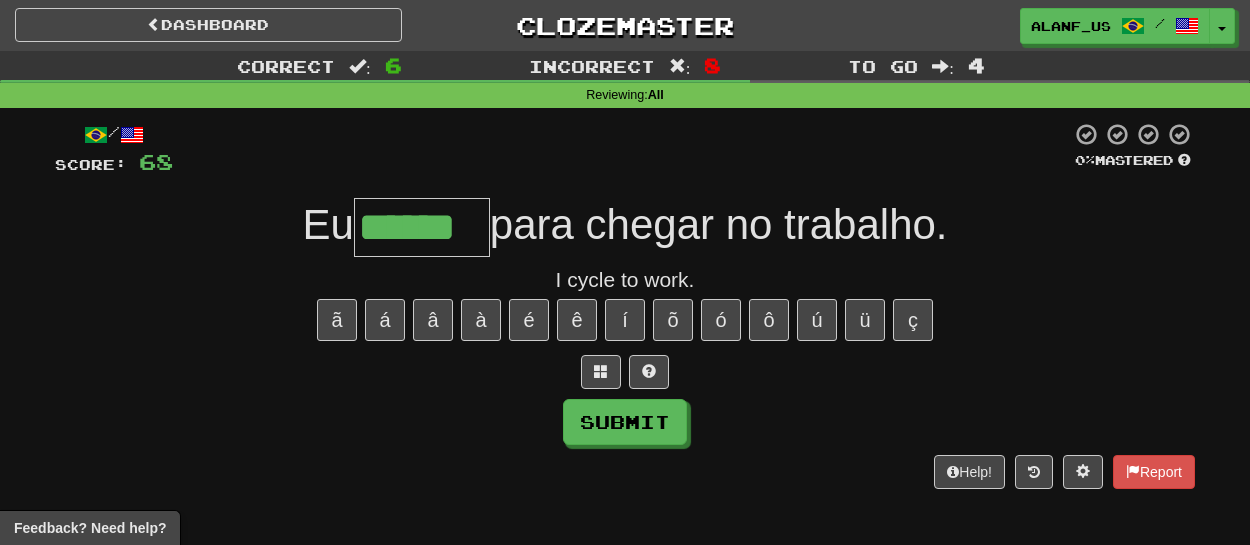 type on "******" 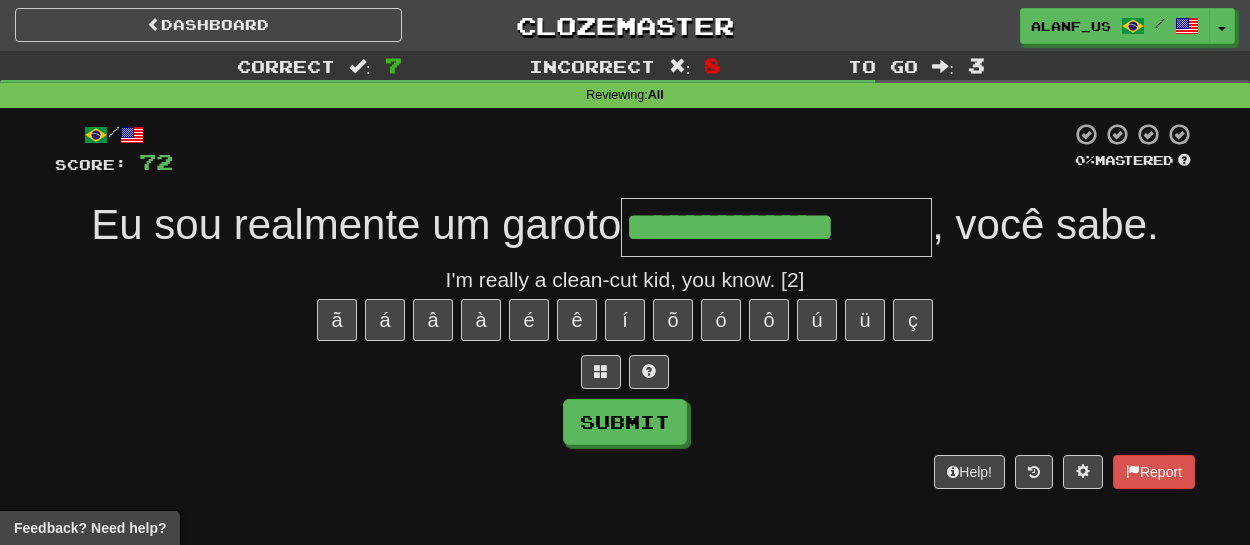 type on "**********" 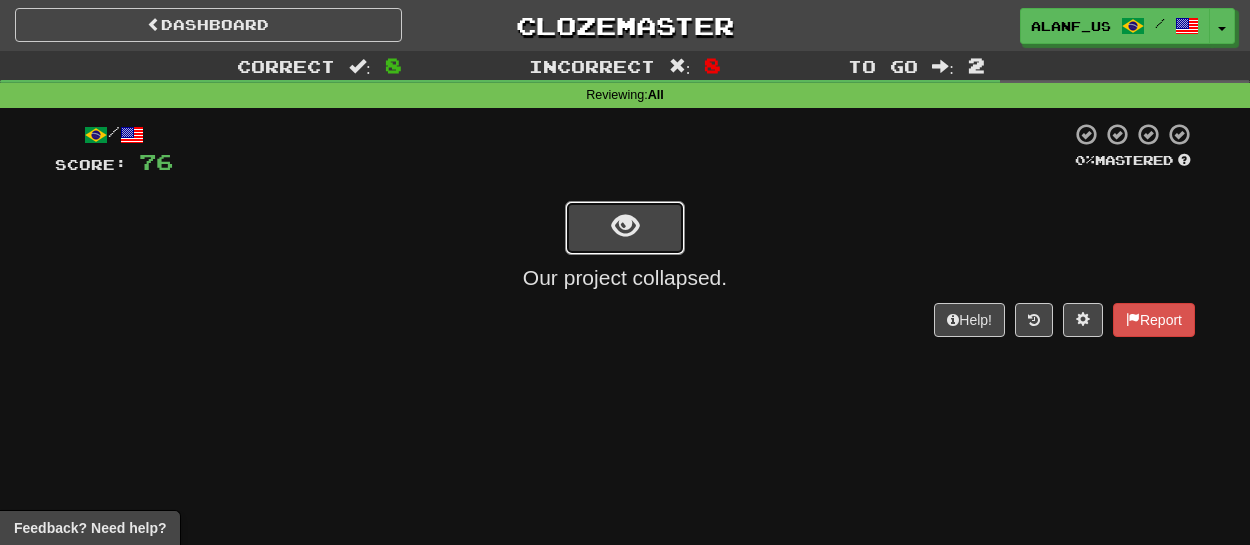 click at bounding box center [625, 228] 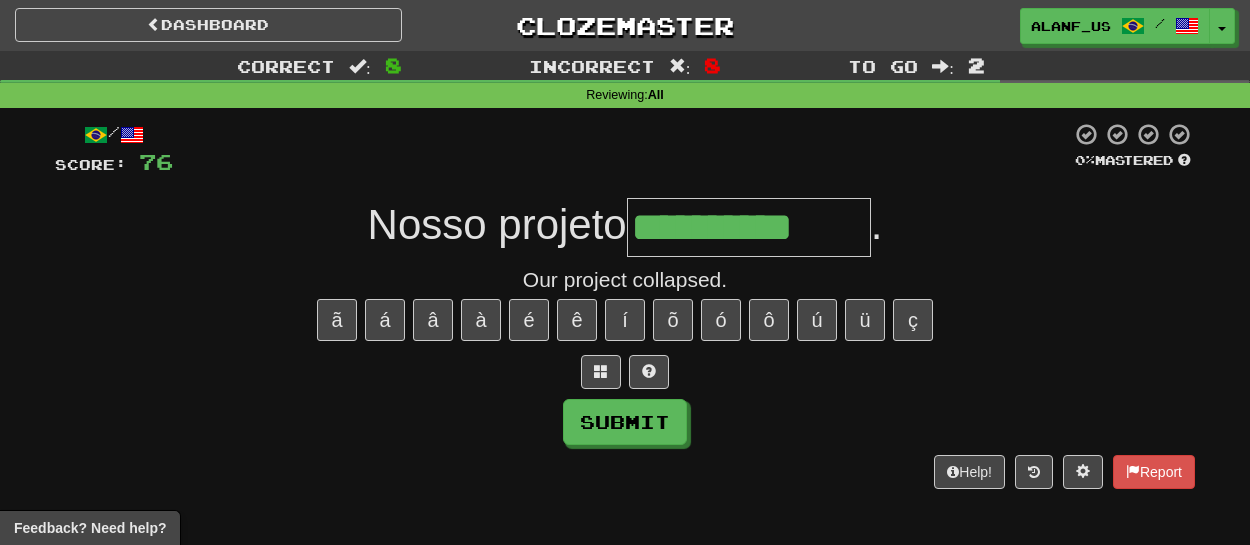 type on "**********" 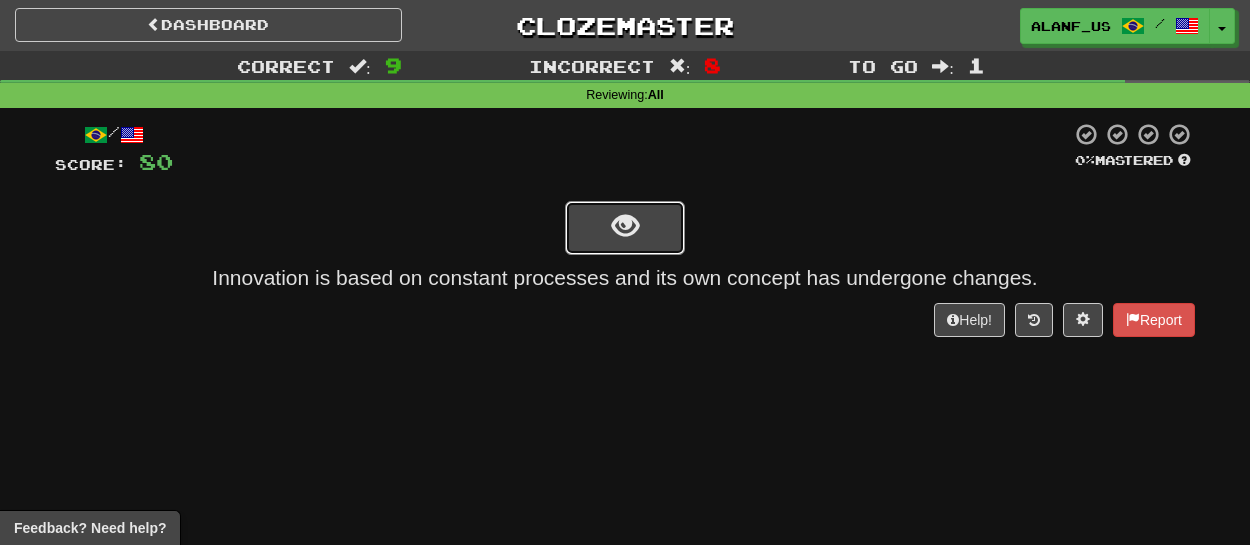 click at bounding box center [625, 228] 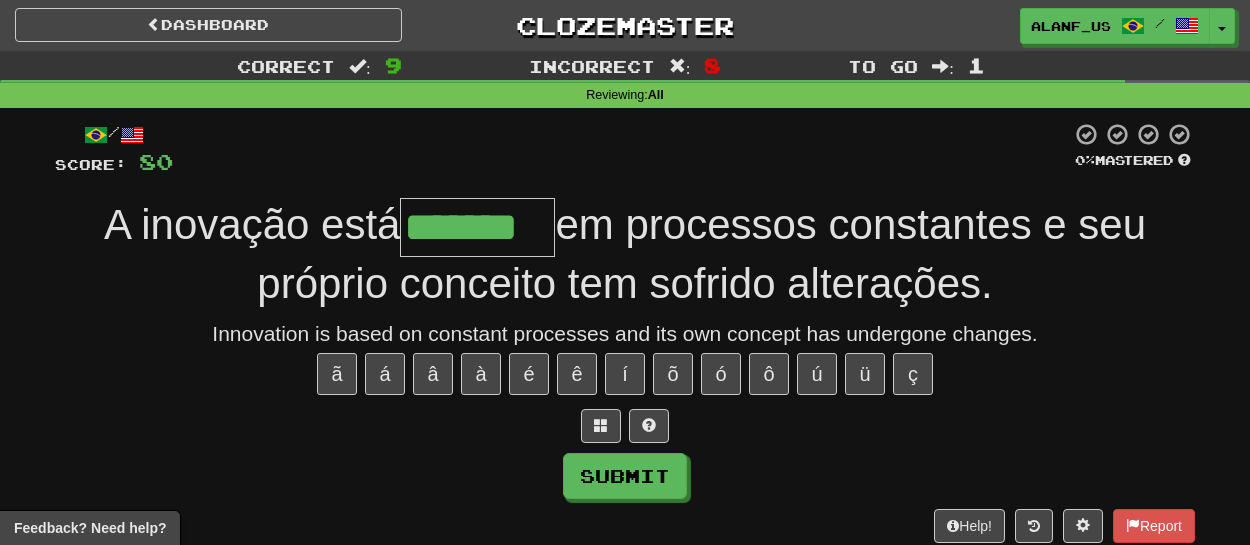 type on "*******" 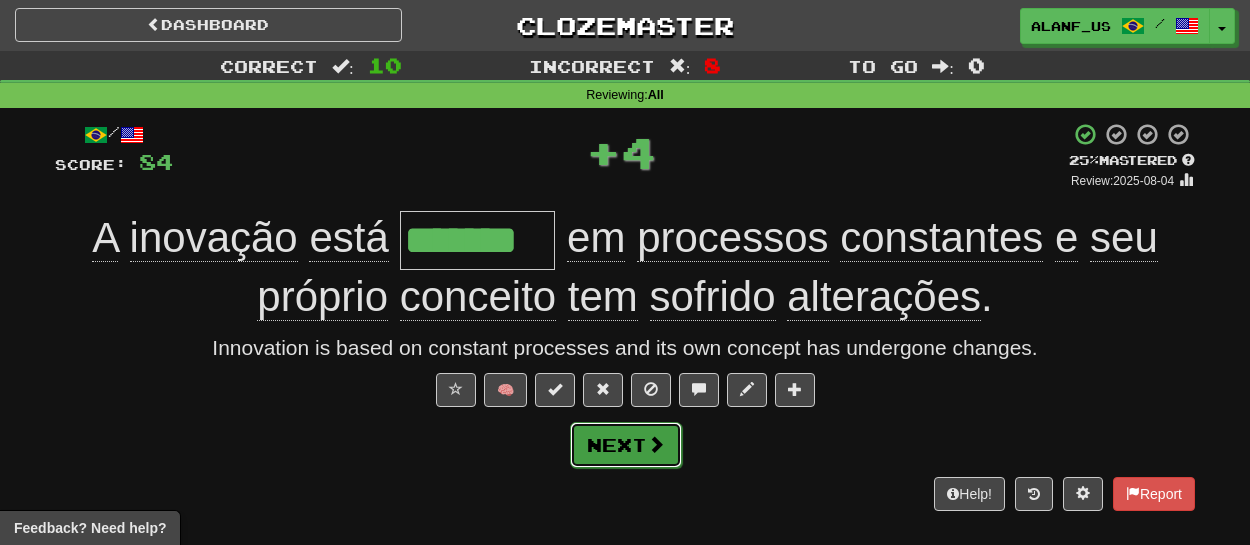 click at bounding box center (656, 444) 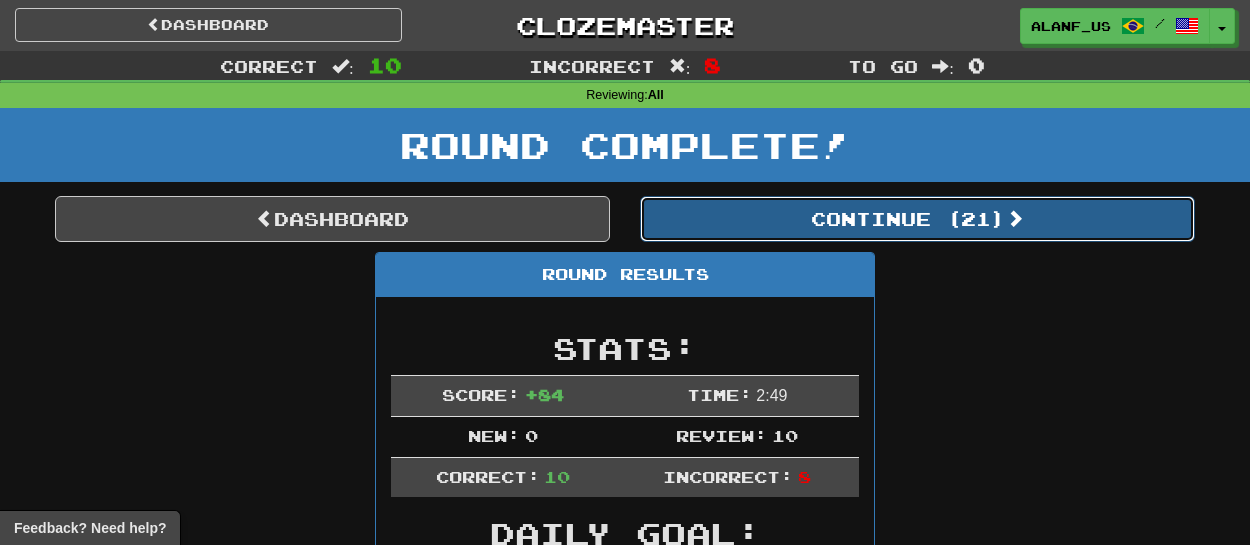 click on "Continue ( 21 )" at bounding box center (917, 219) 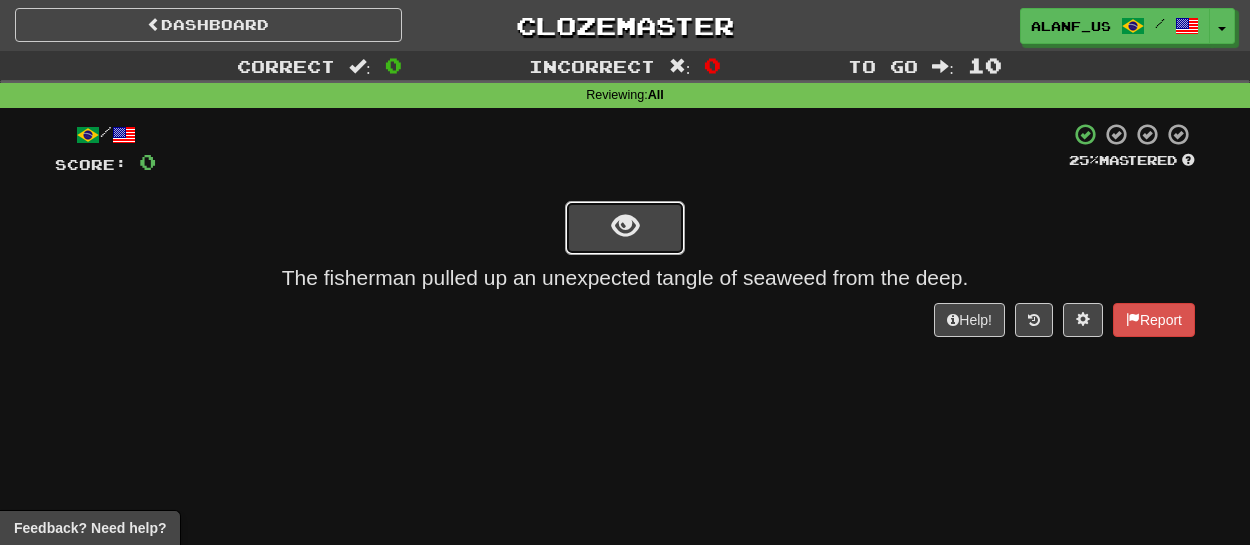 click at bounding box center [625, 226] 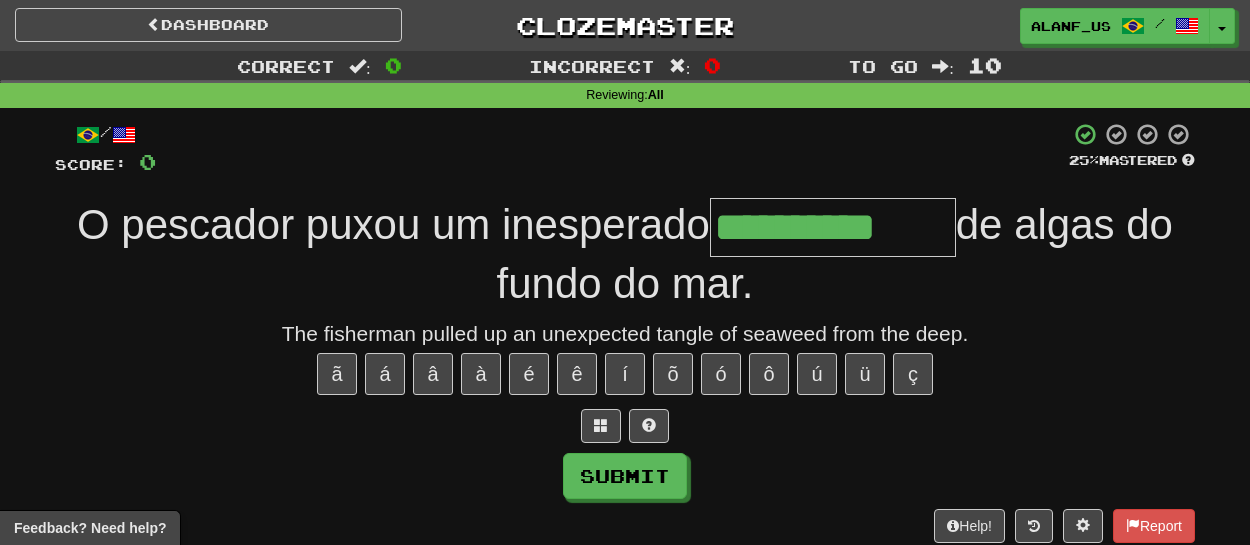 type on "**********" 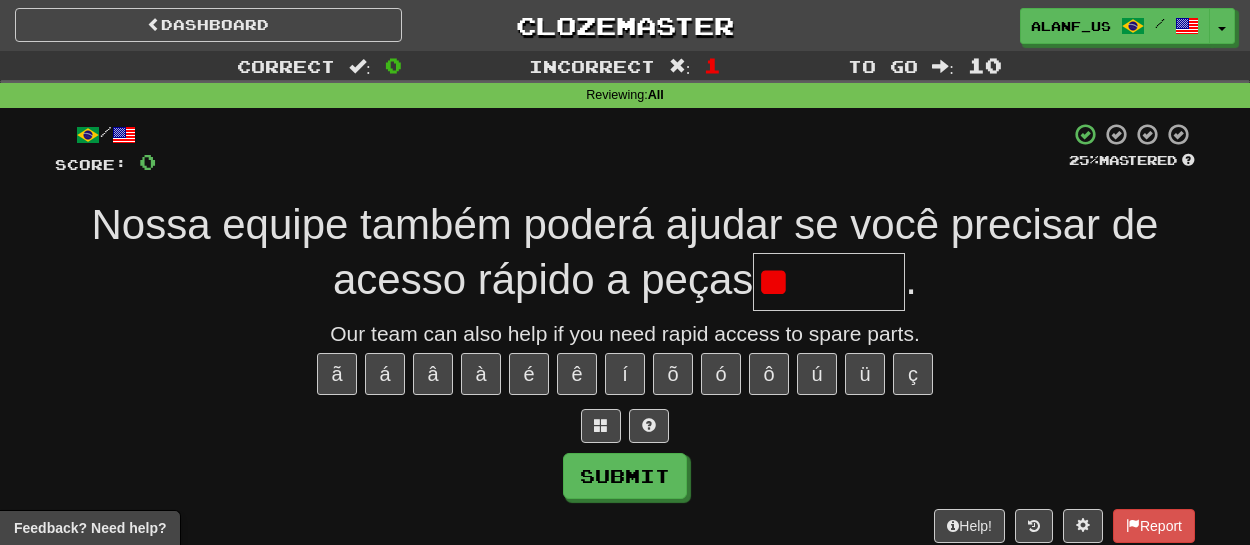 type on "*******" 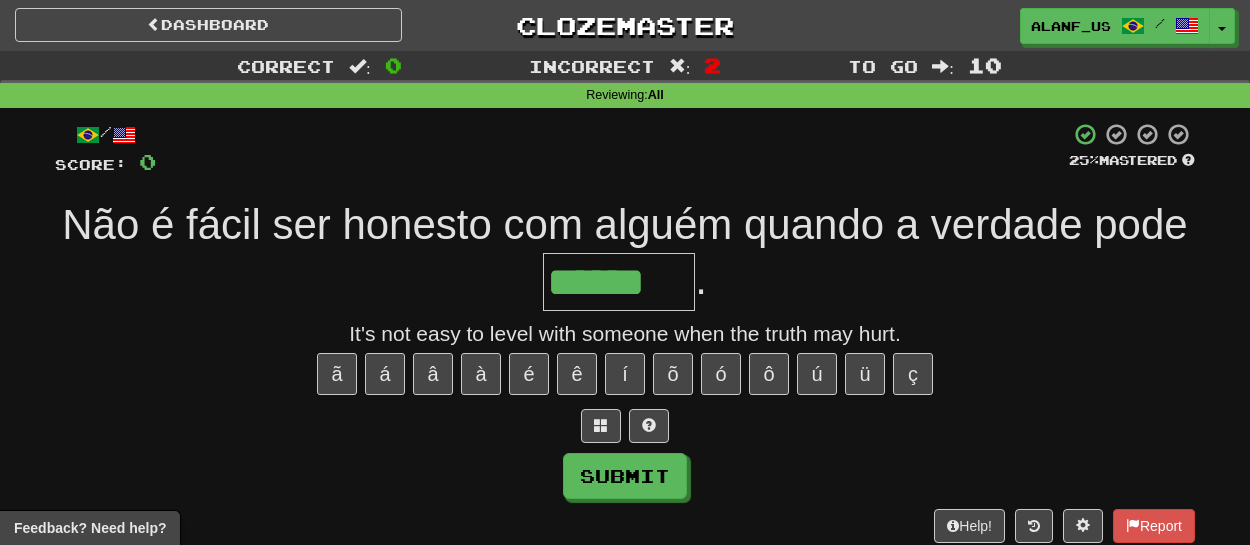 type on "******" 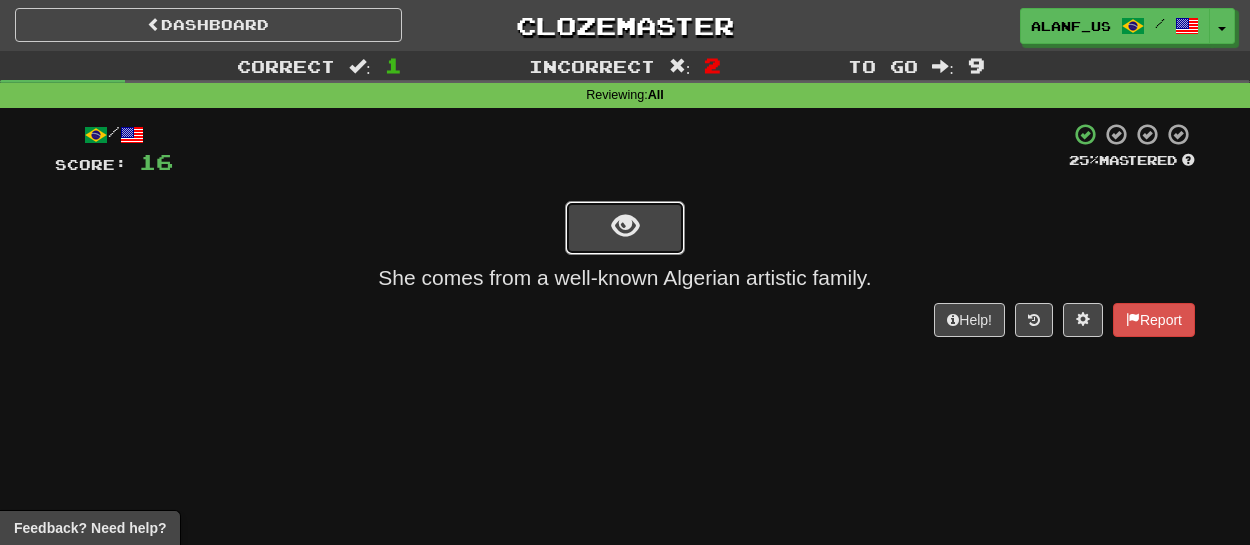 click at bounding box center [625, 226] 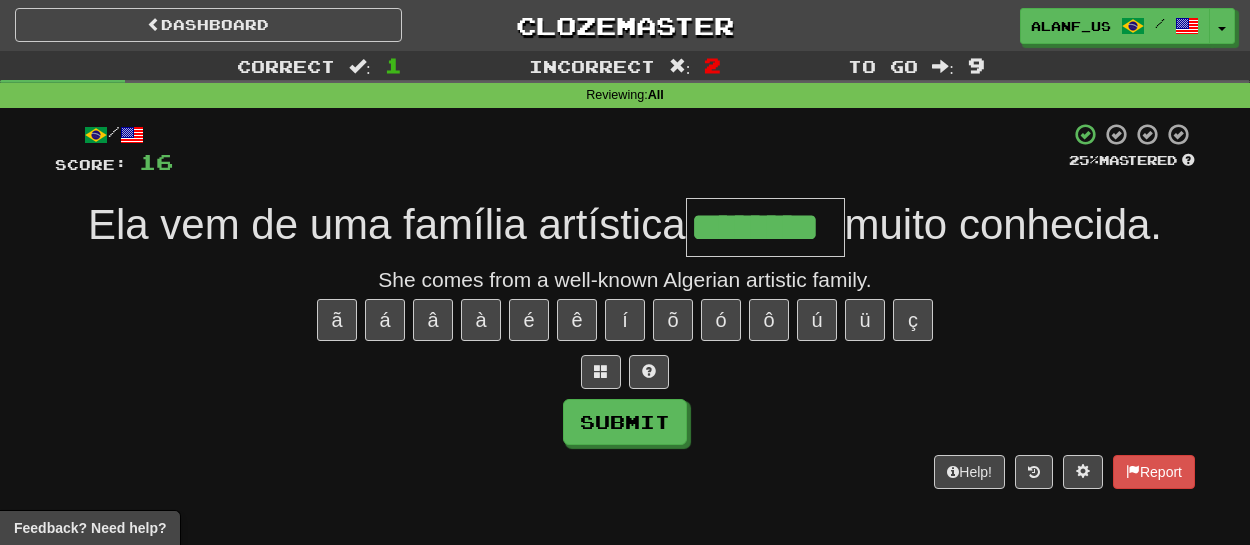 type on "********" 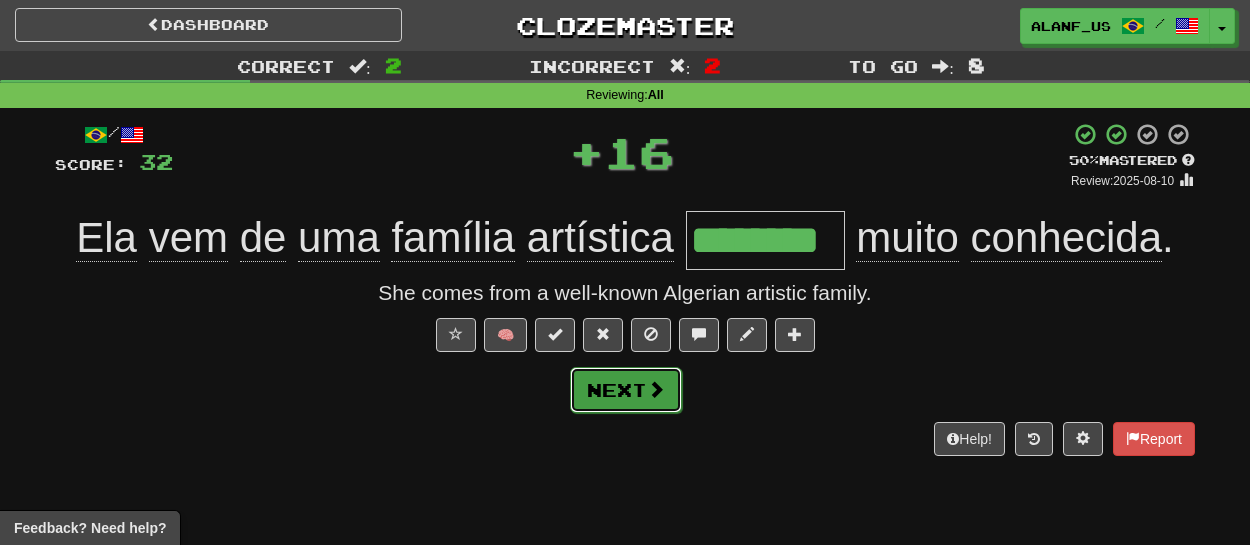 click at bounding box center [656, 389] 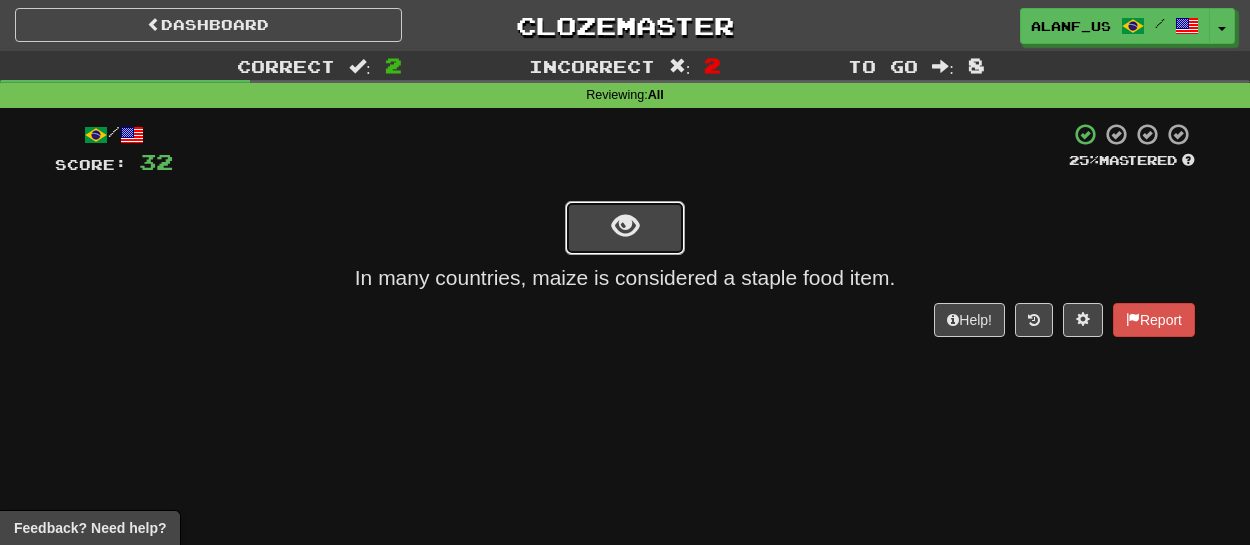 click at bounding box center (625, 226) 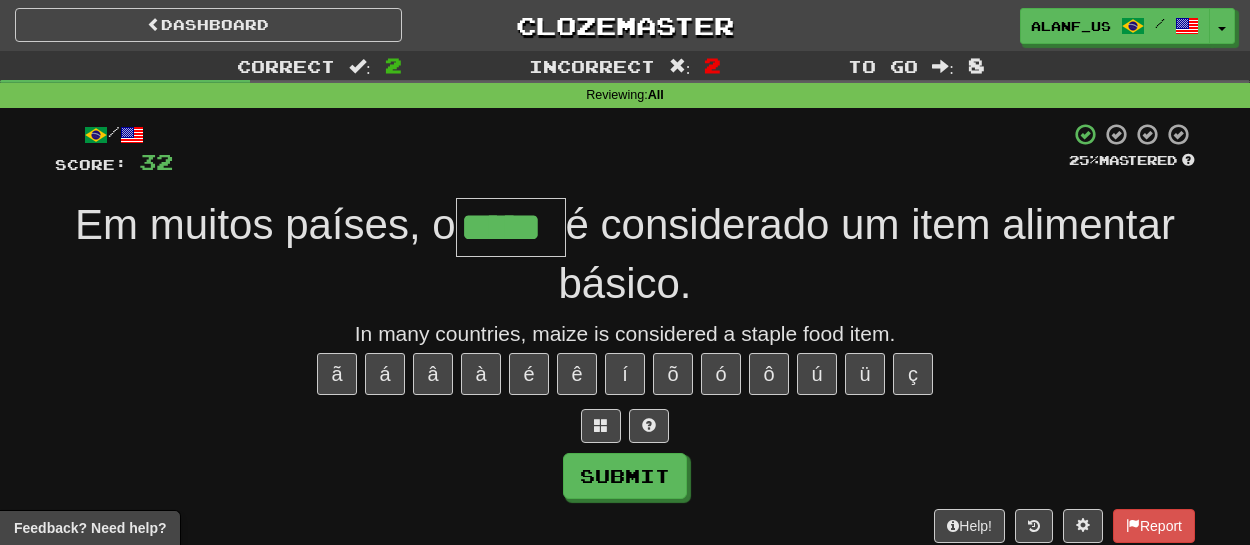 type on "*****" 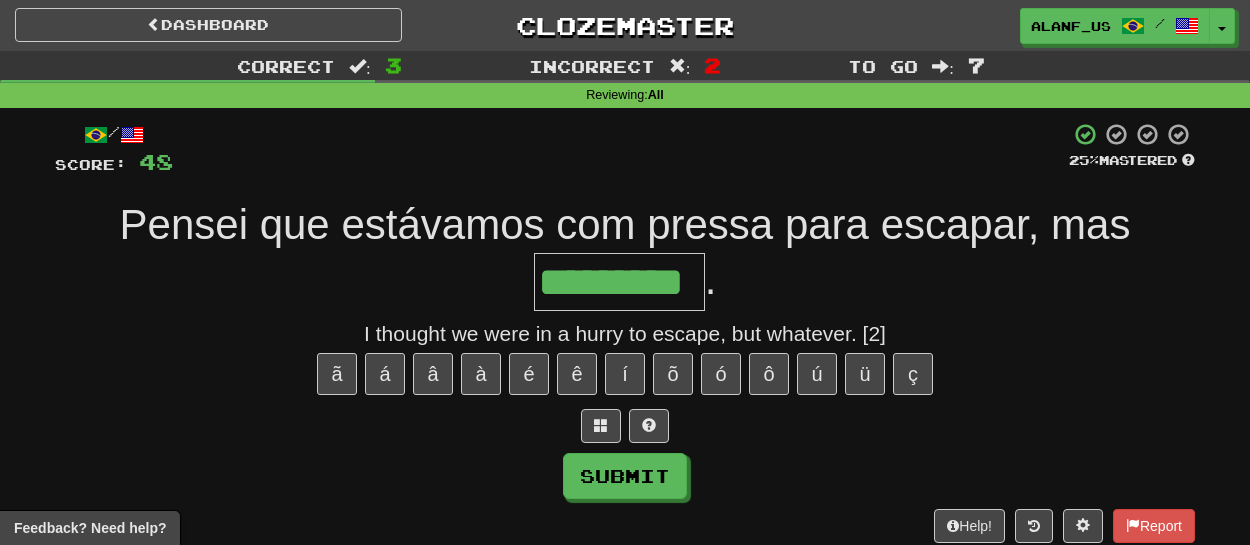 type on "*********" 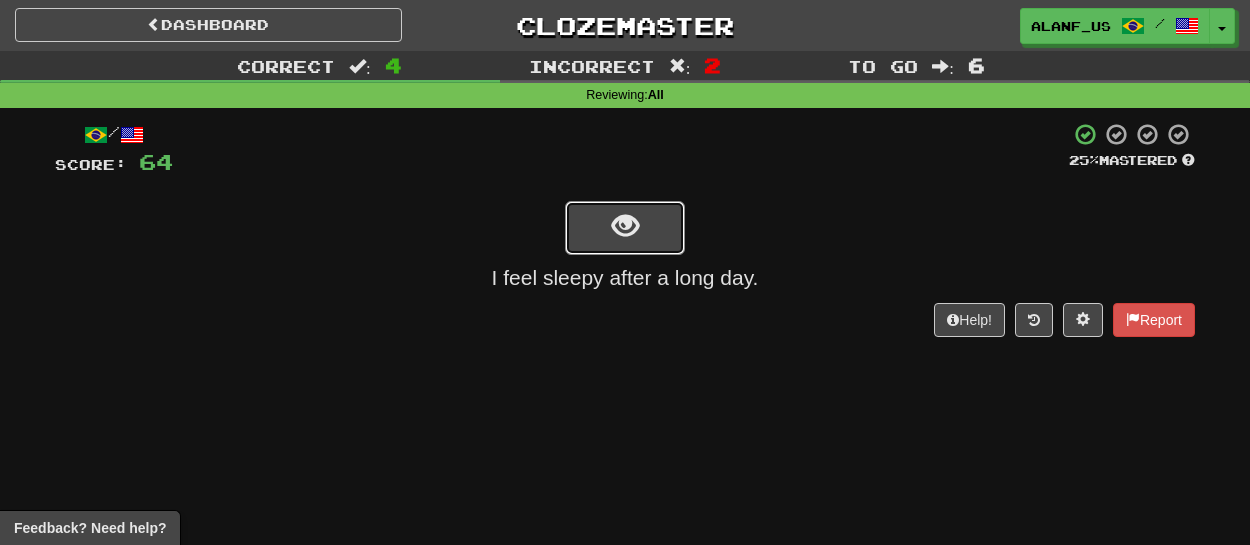 click at bounding box center (625, 226) 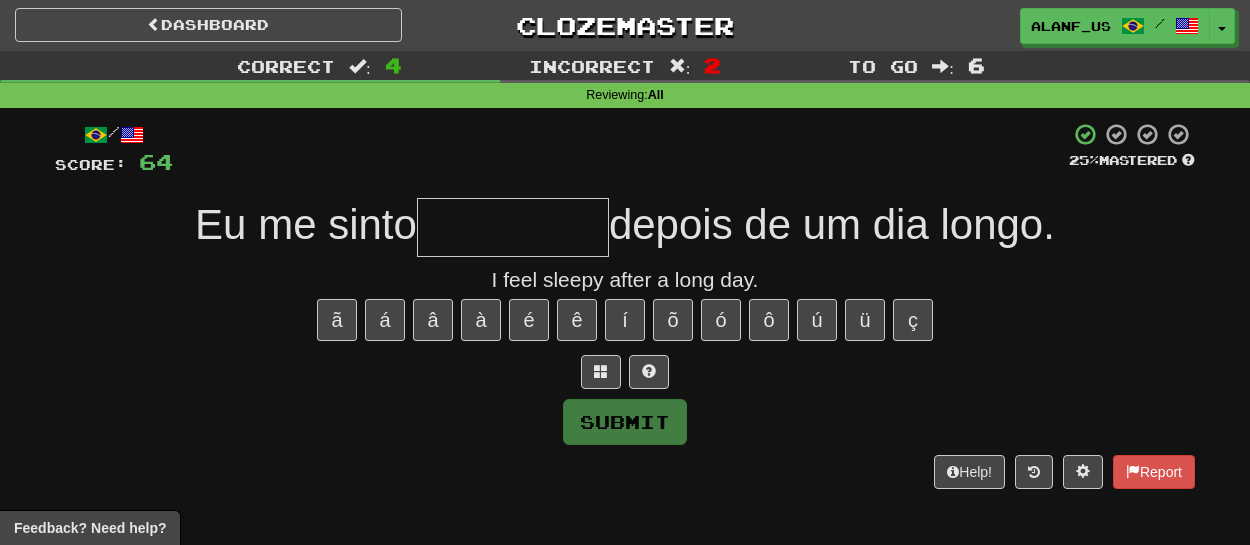 type on "*" 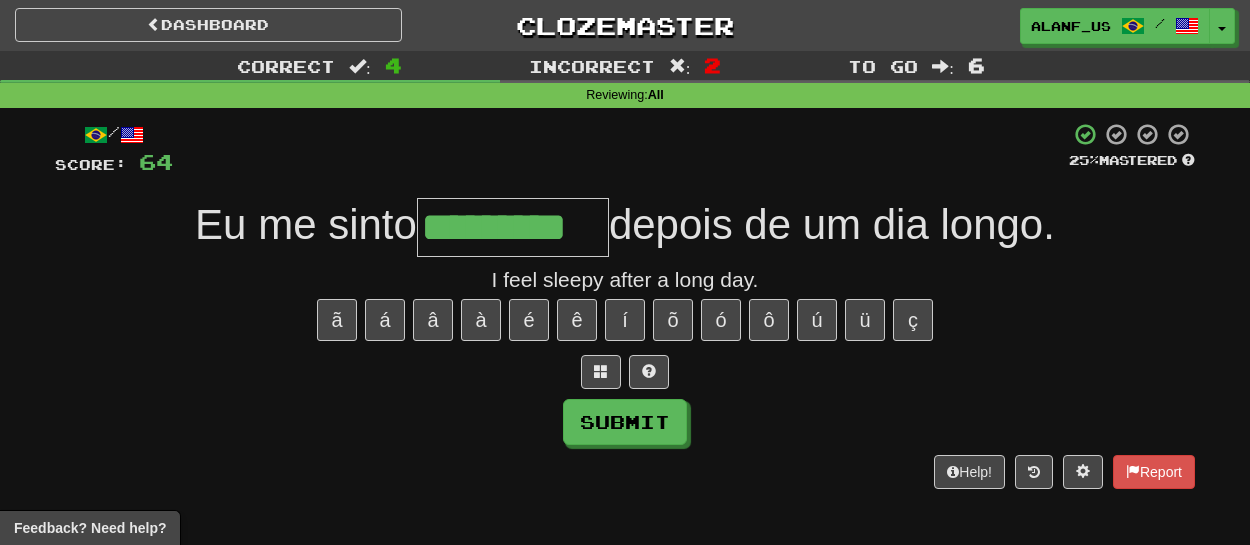 type on "*********" 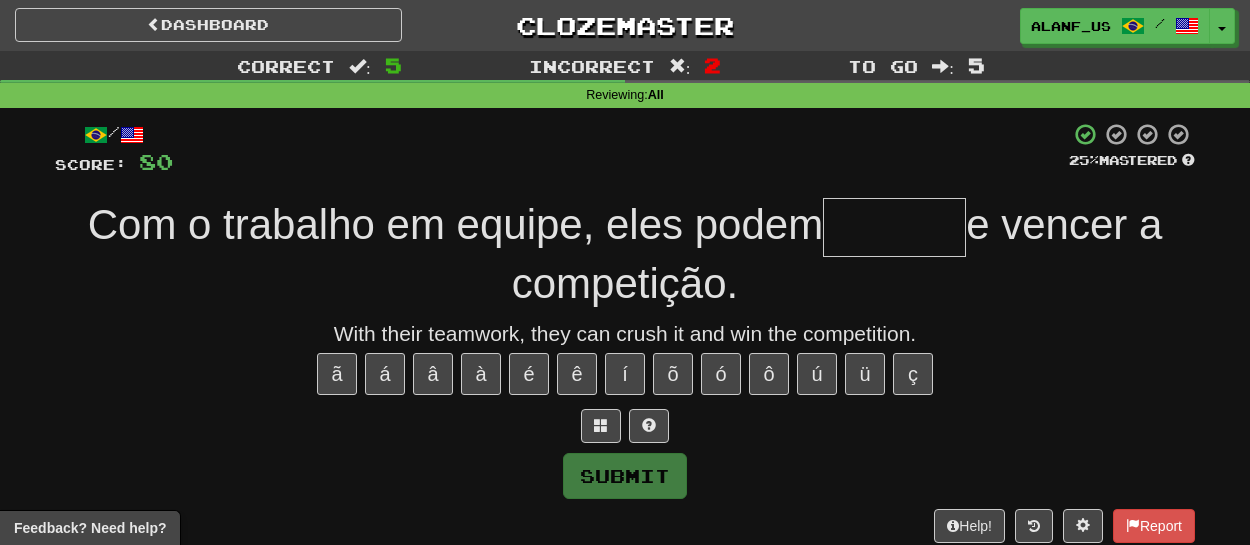type on "*******" 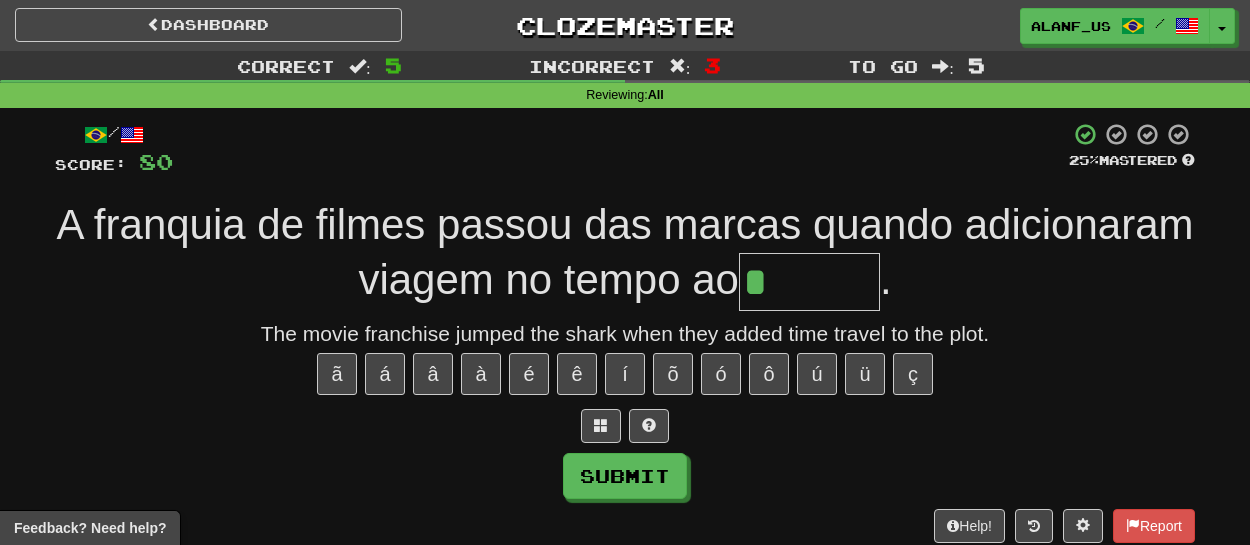 type on "******" 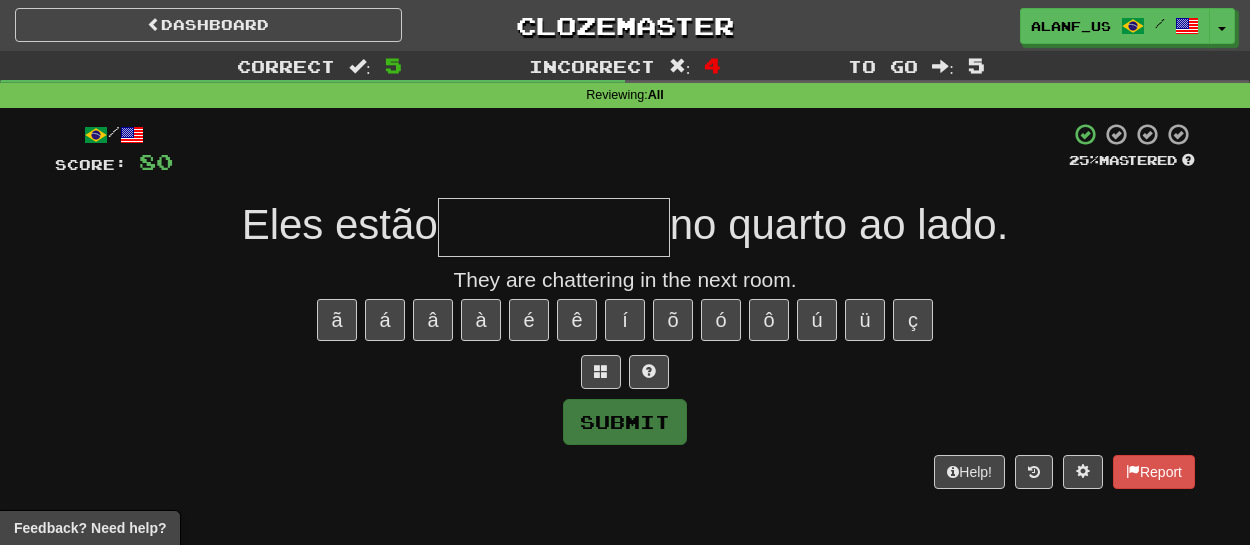 type on "*" 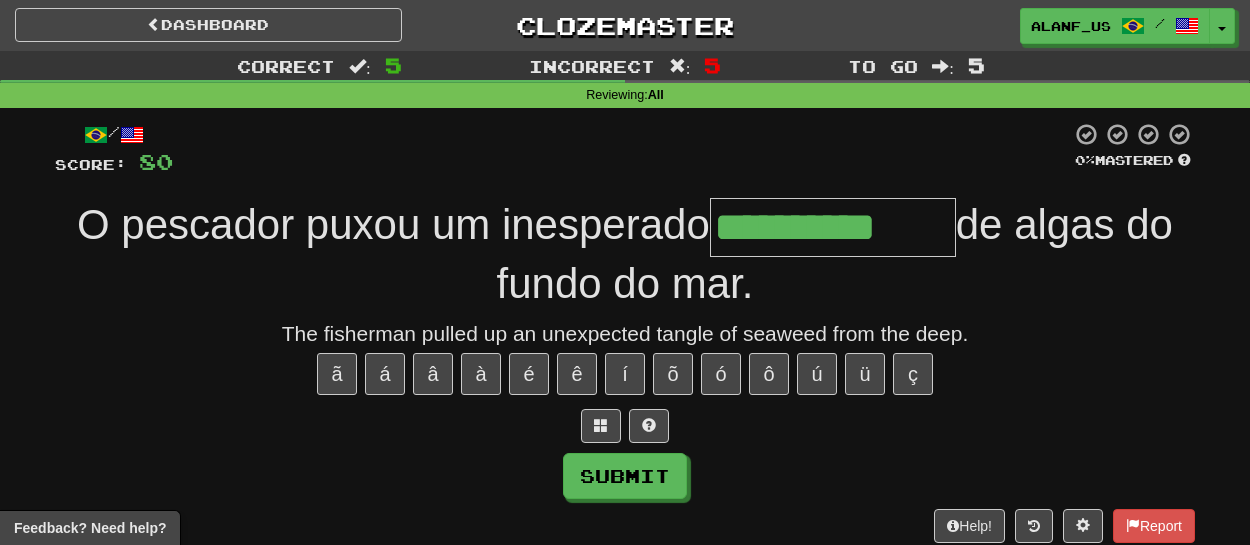 type on "**********" 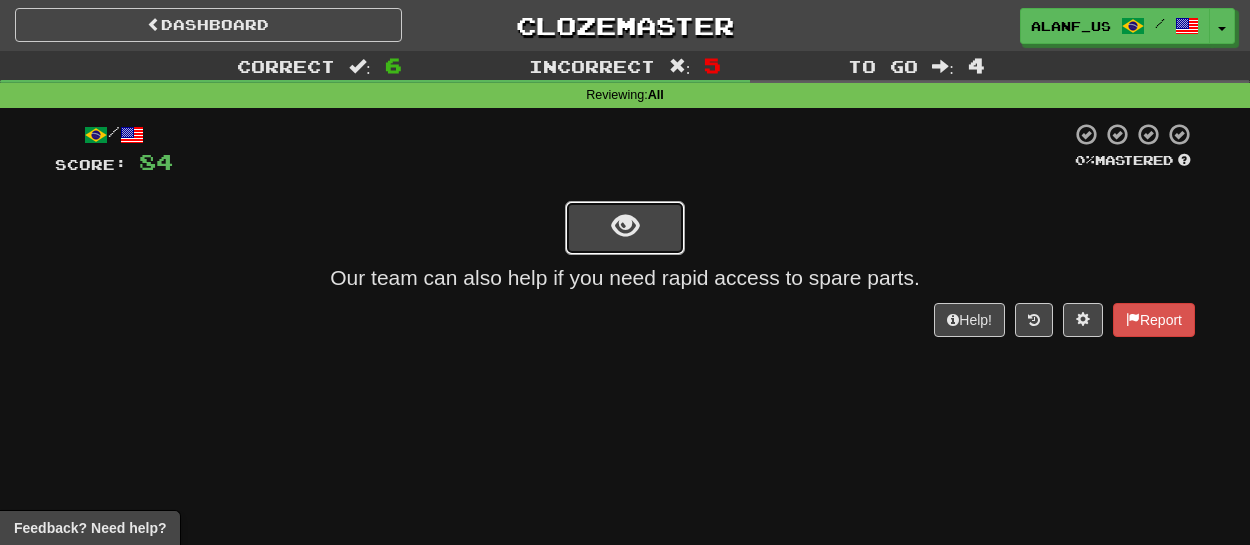 click at bounding box center [625, 228] 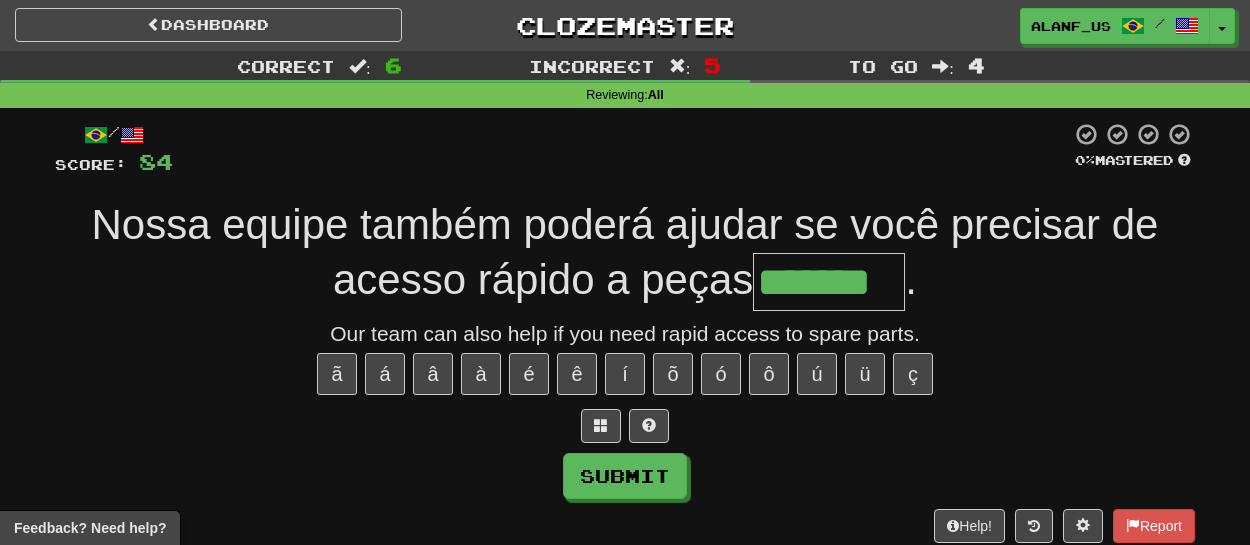 type on "*******" 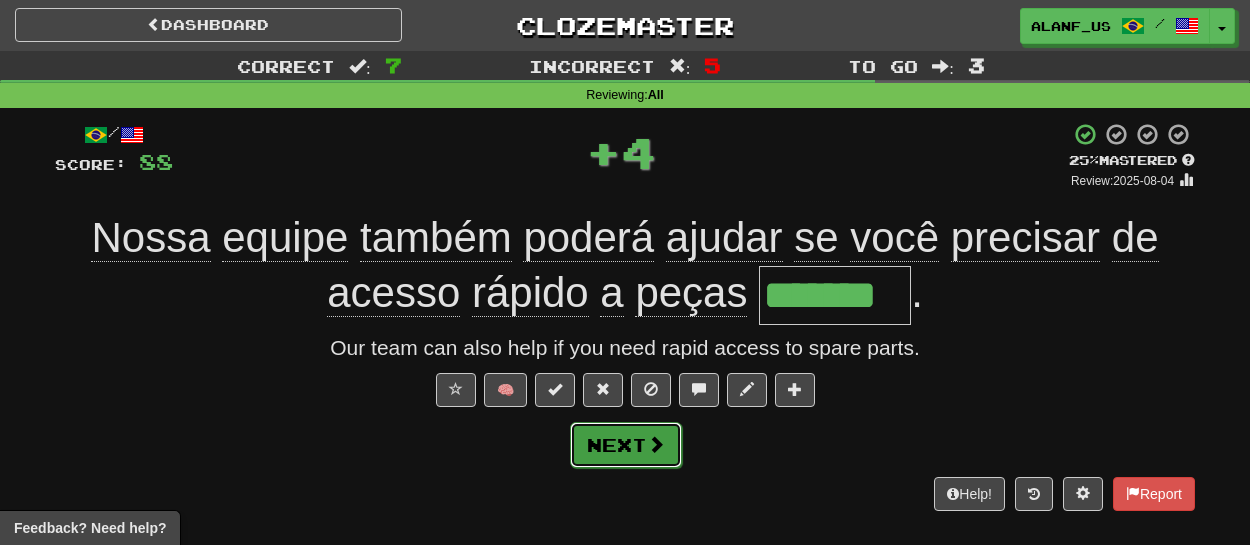 click on "Next" at bounding box center [626, 445] 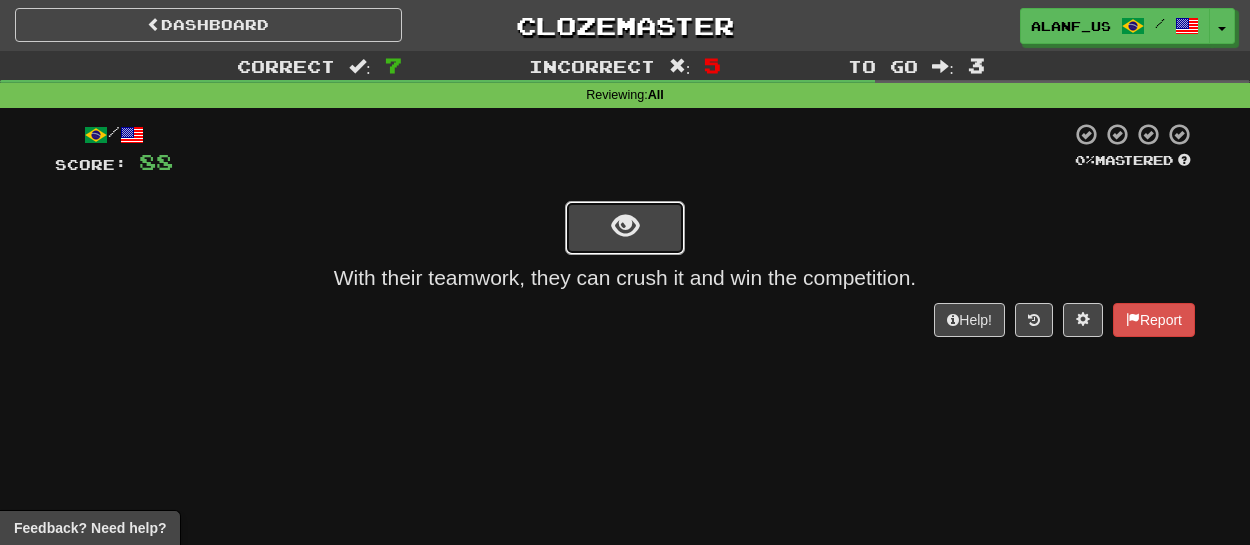 click at bounding box center (625, 228) 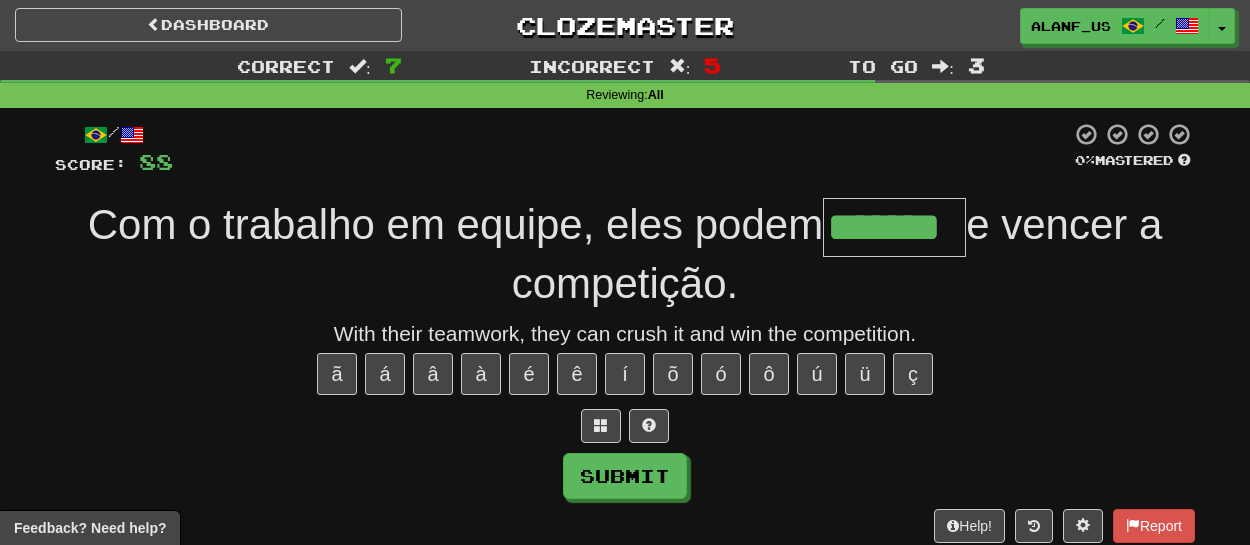 type on "*******" 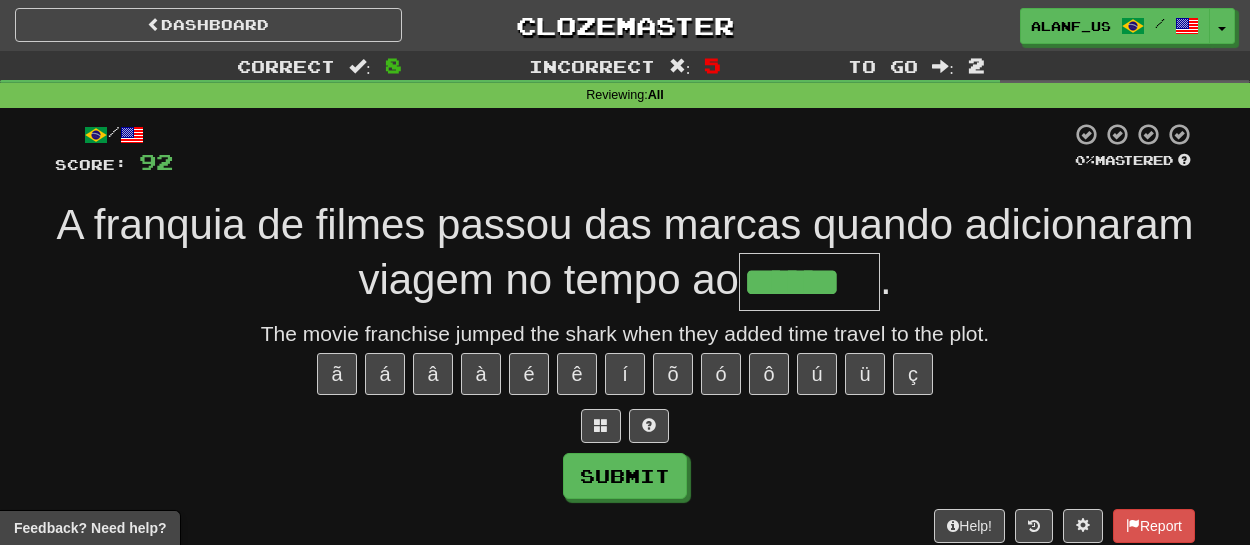 type on "******" 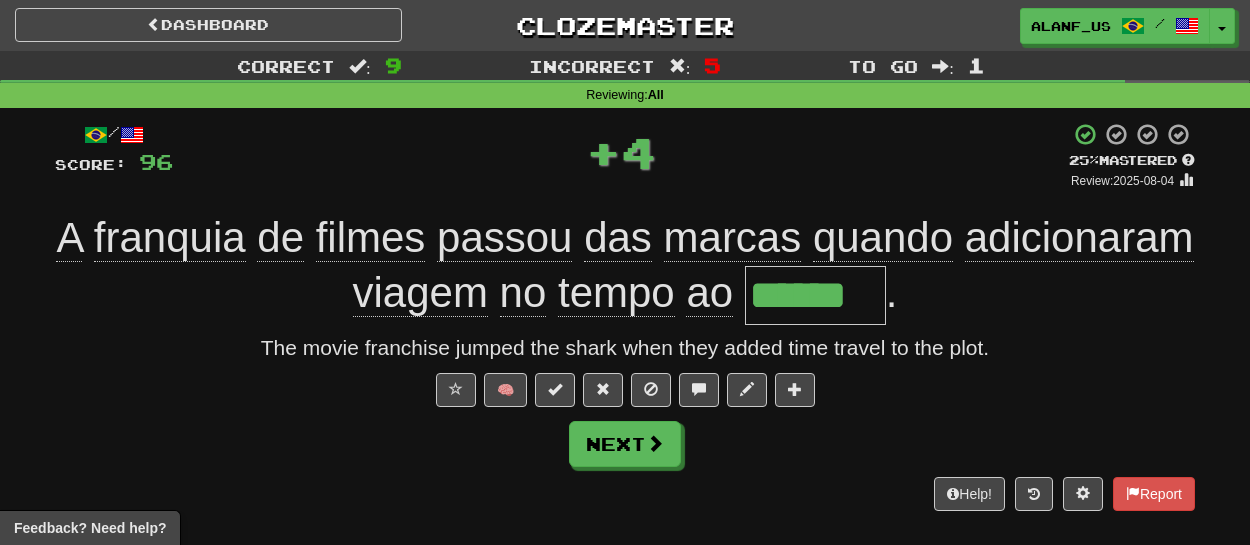 click on "das" at bounding box center [618, 238] 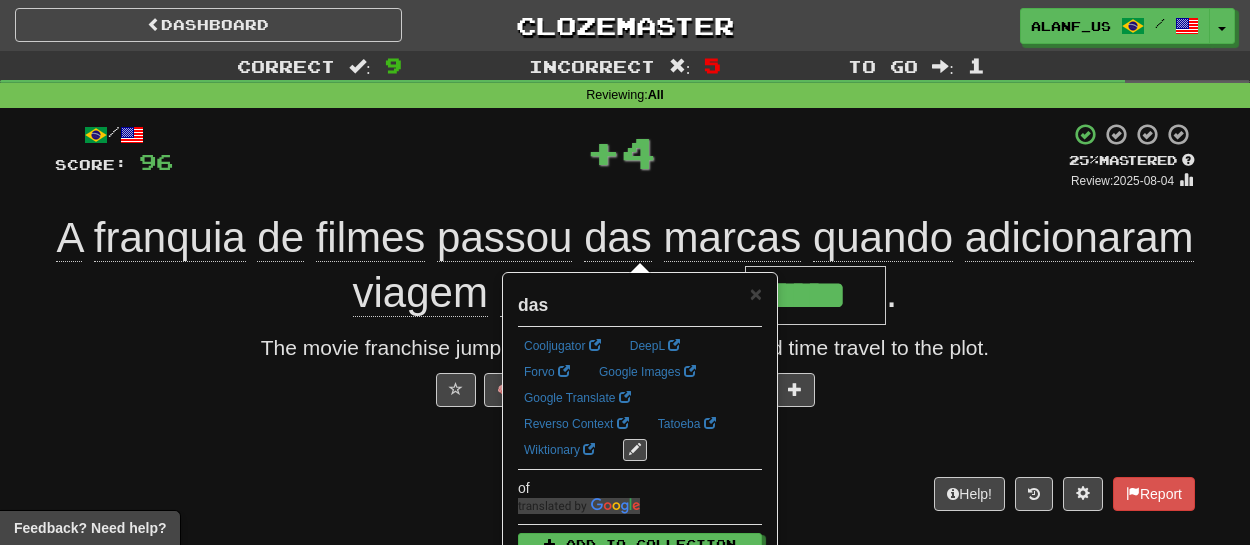 click on "+ 4" at bounding box center (621, 156) 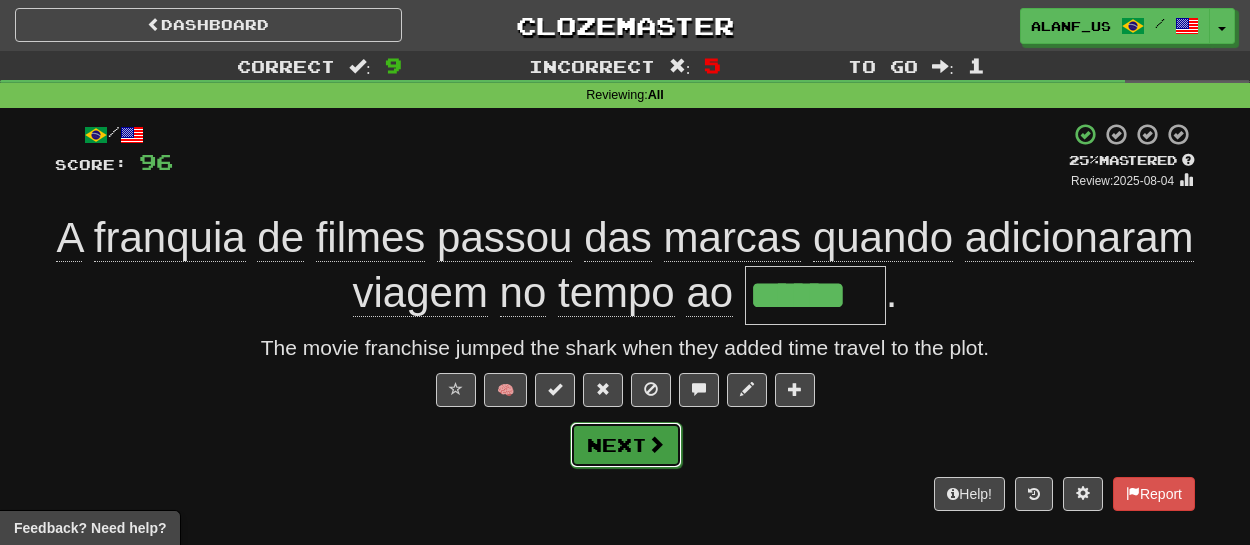 click on "Next" at bounding box center [626, 445] 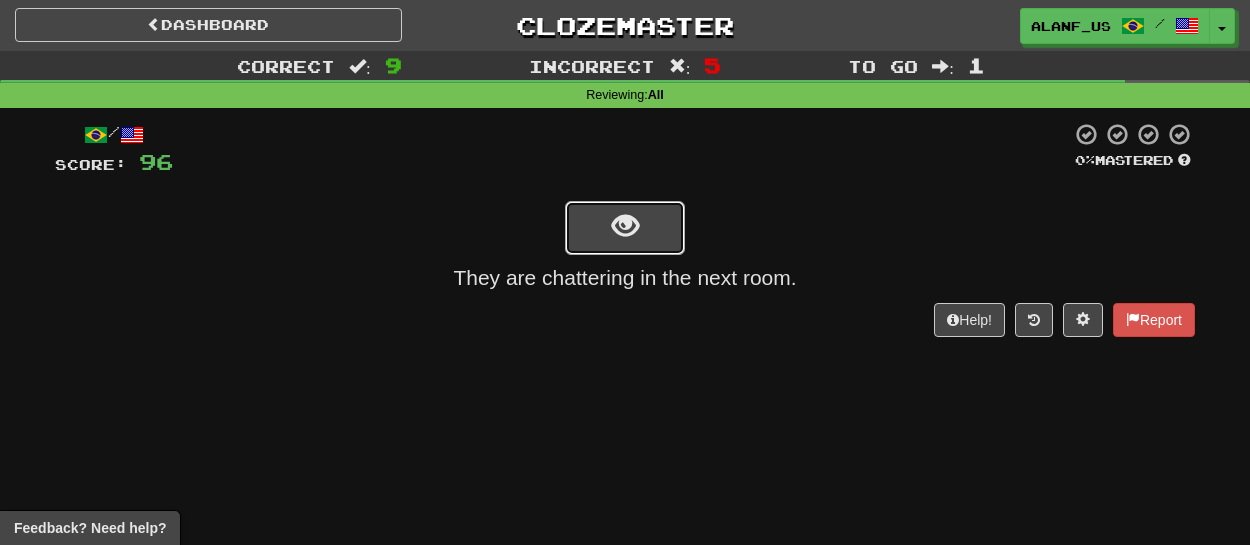 click at bounding box center (625, 226) 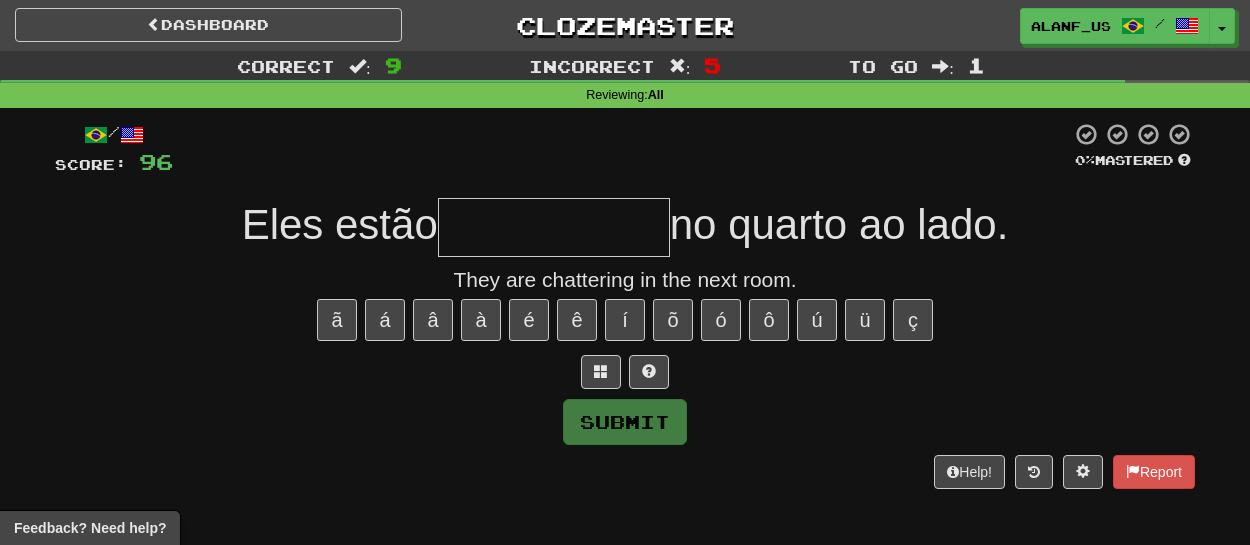 click at bounding box center (554, 227) 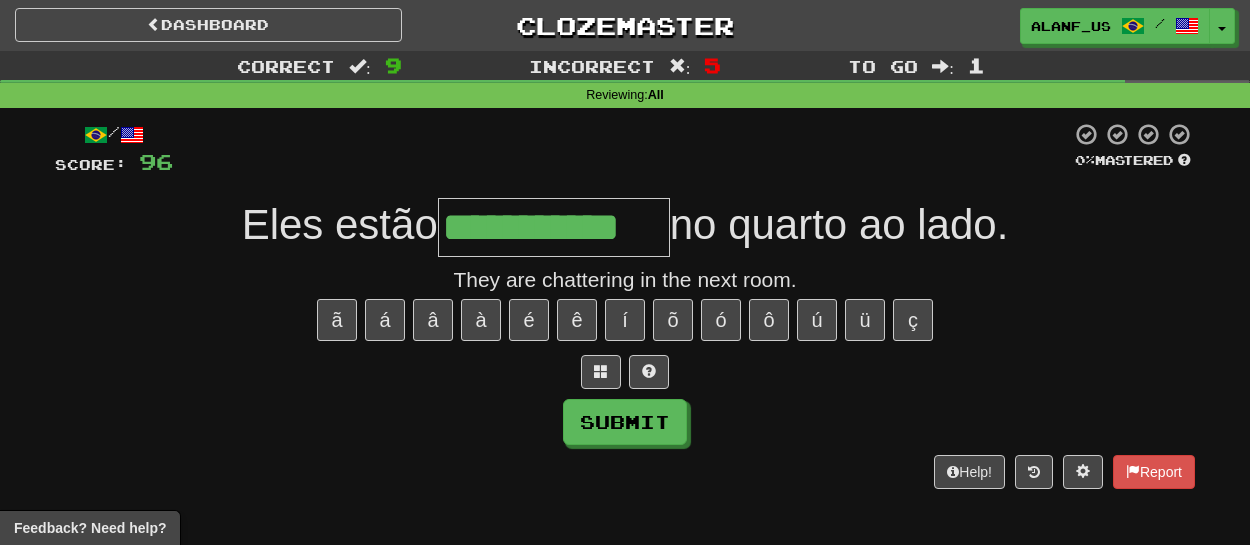 type on "**********" 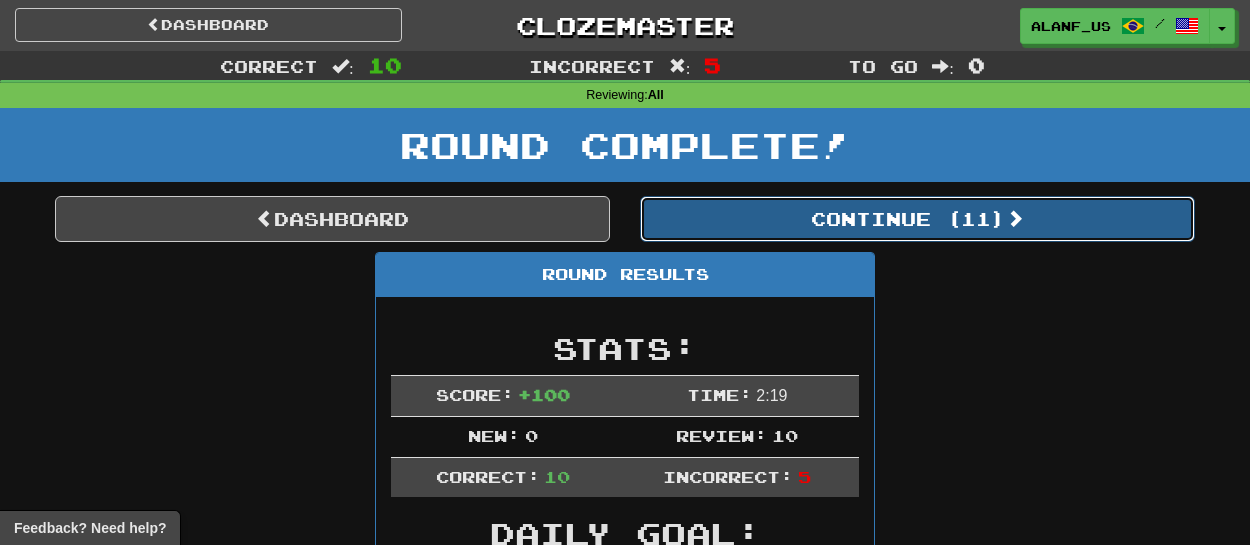 click on "Continue ( 11 )" at bounding box center [917, 219] 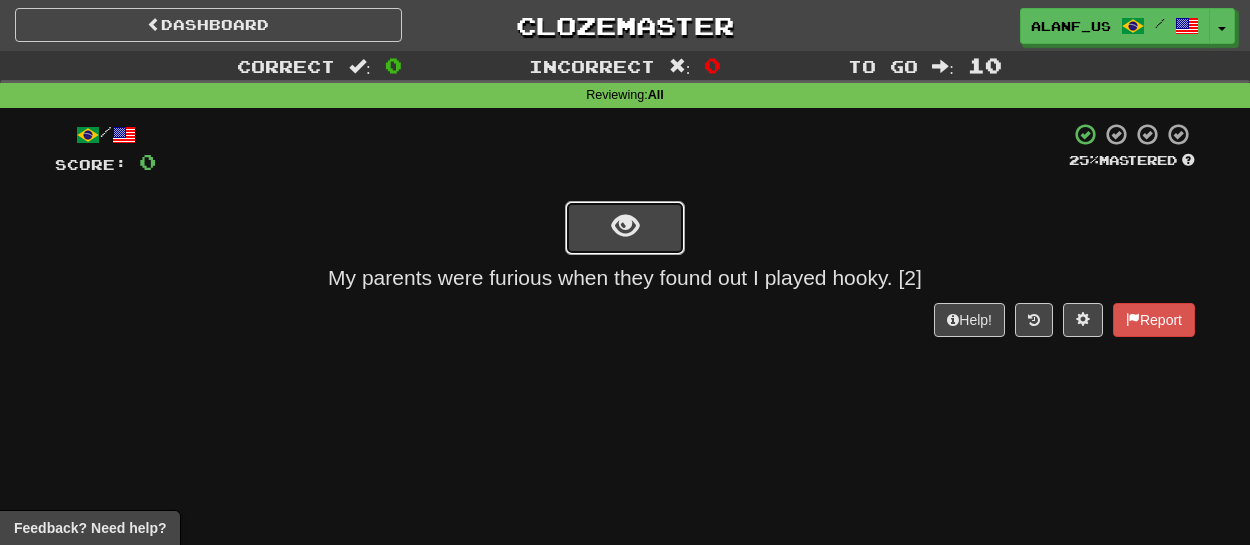click at bounding box center [625, 226] 